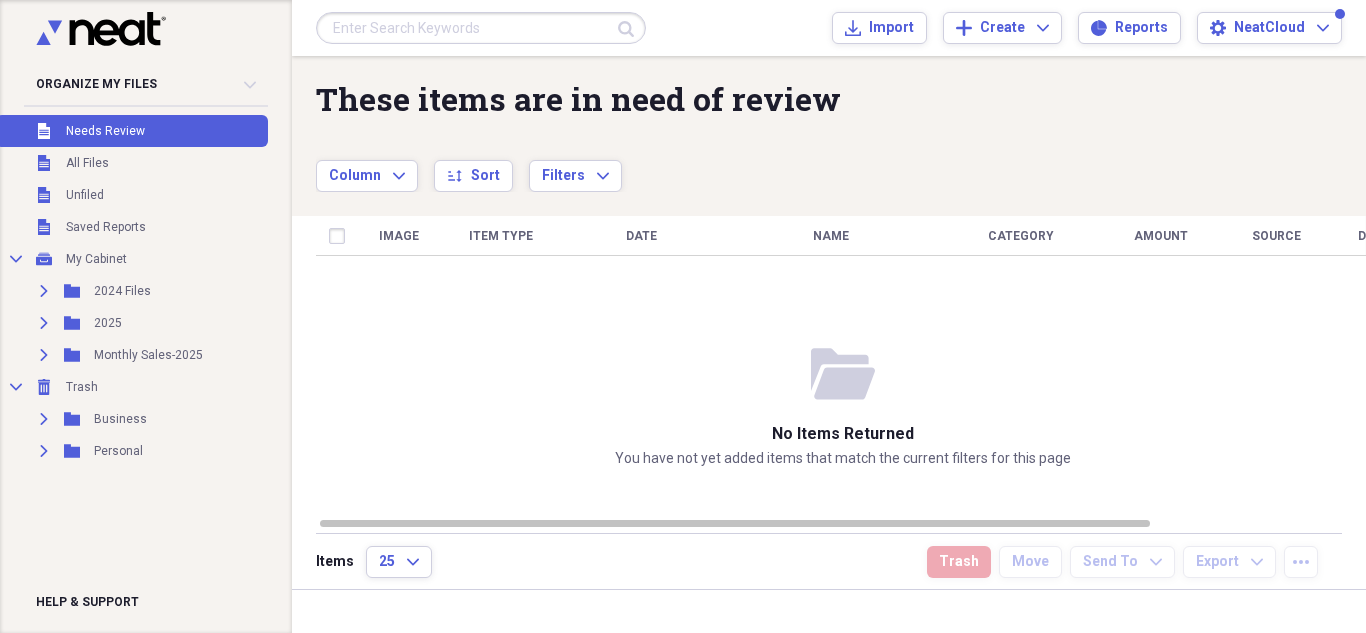 scroll, scrollTop: 0, scrollLeft: 0, axis: both 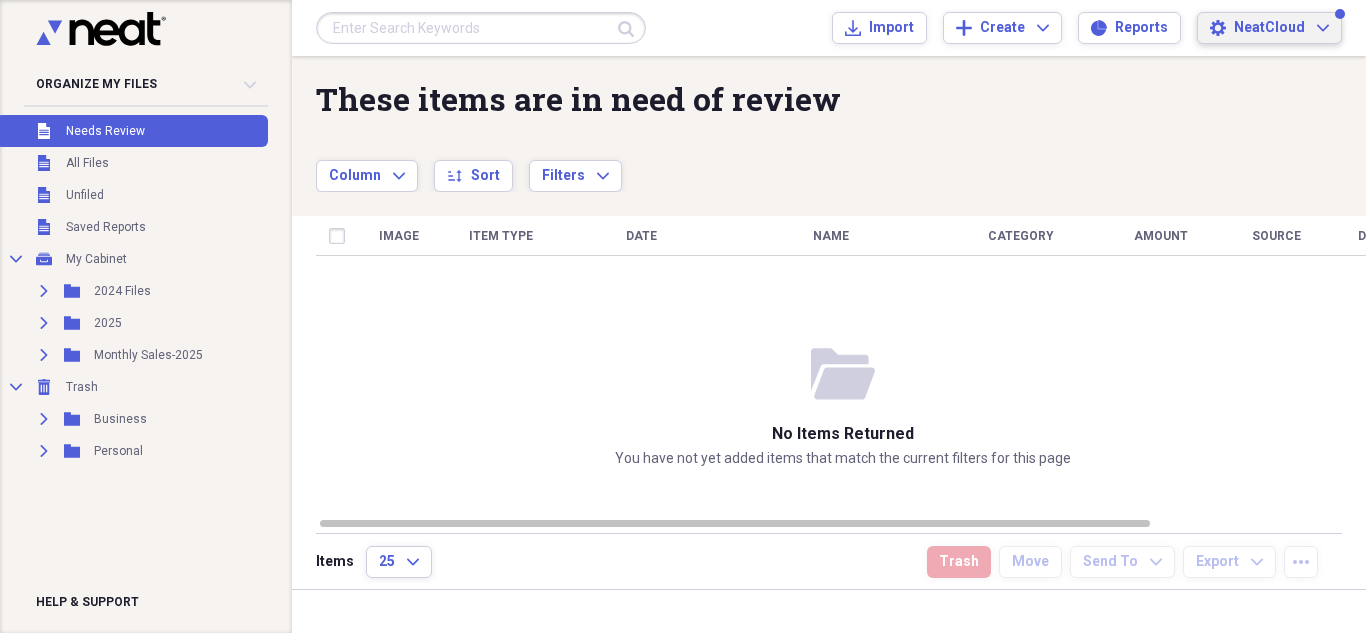 click 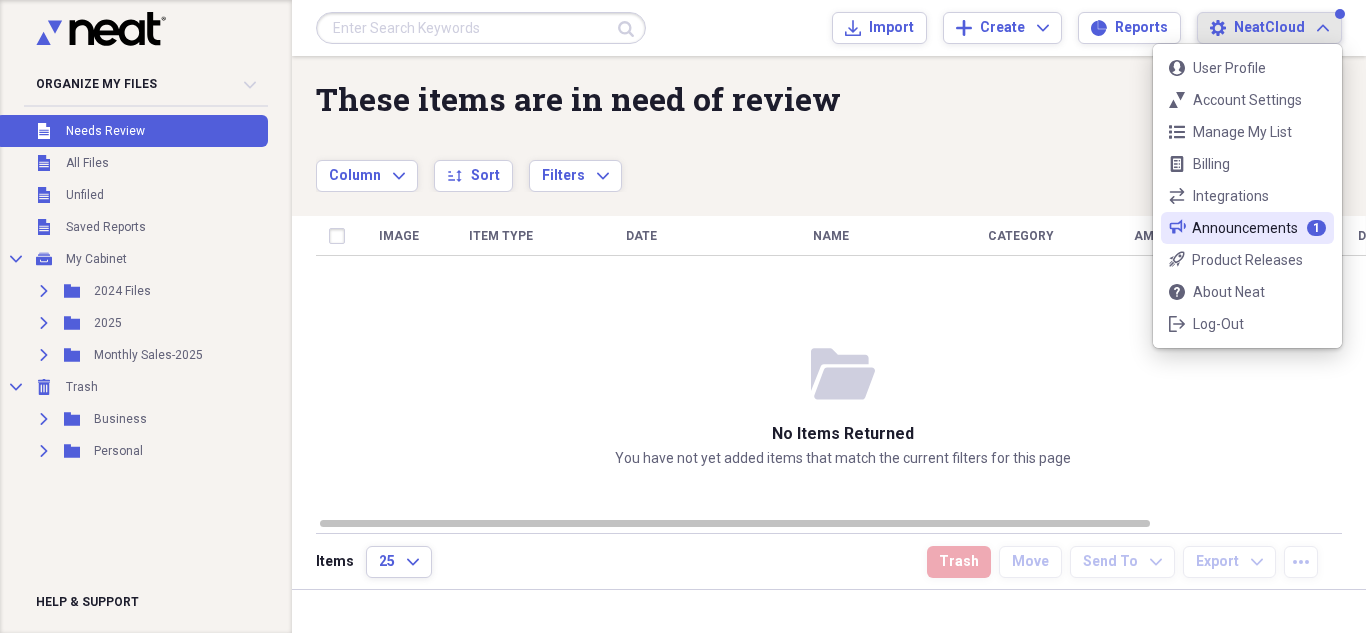 click on "Announcements" at bounding box center (1245, 228) 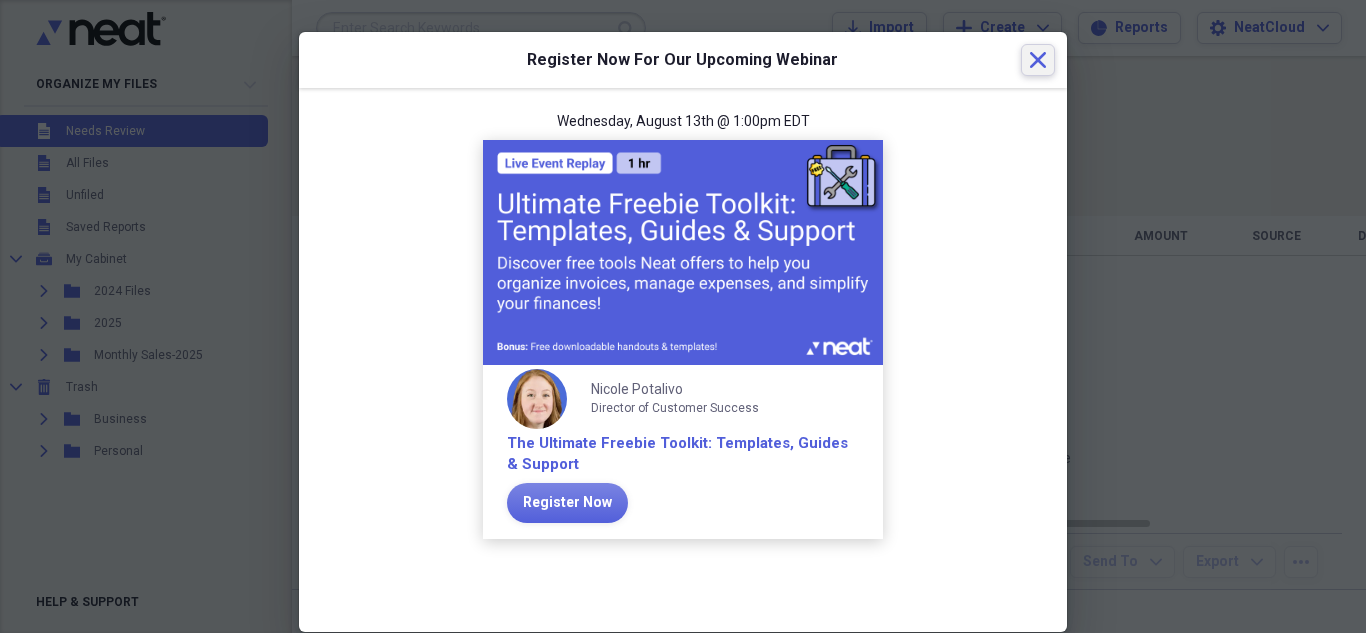 click 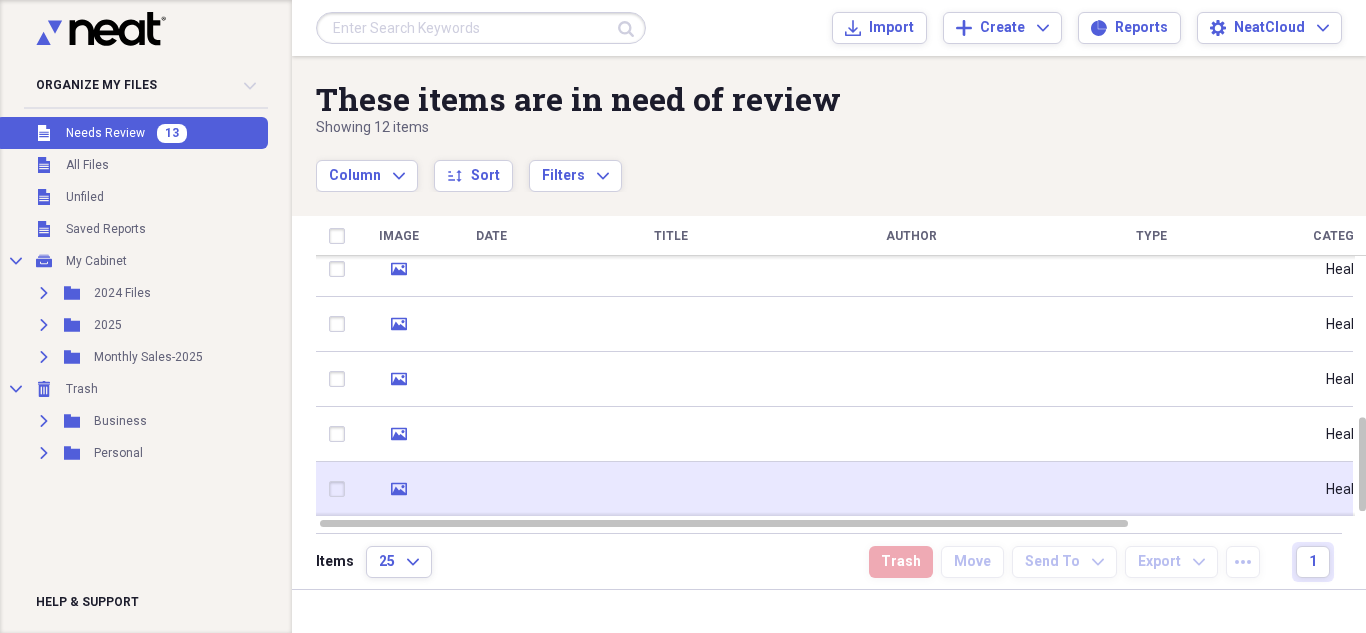 click at bounding box center [671, 489] 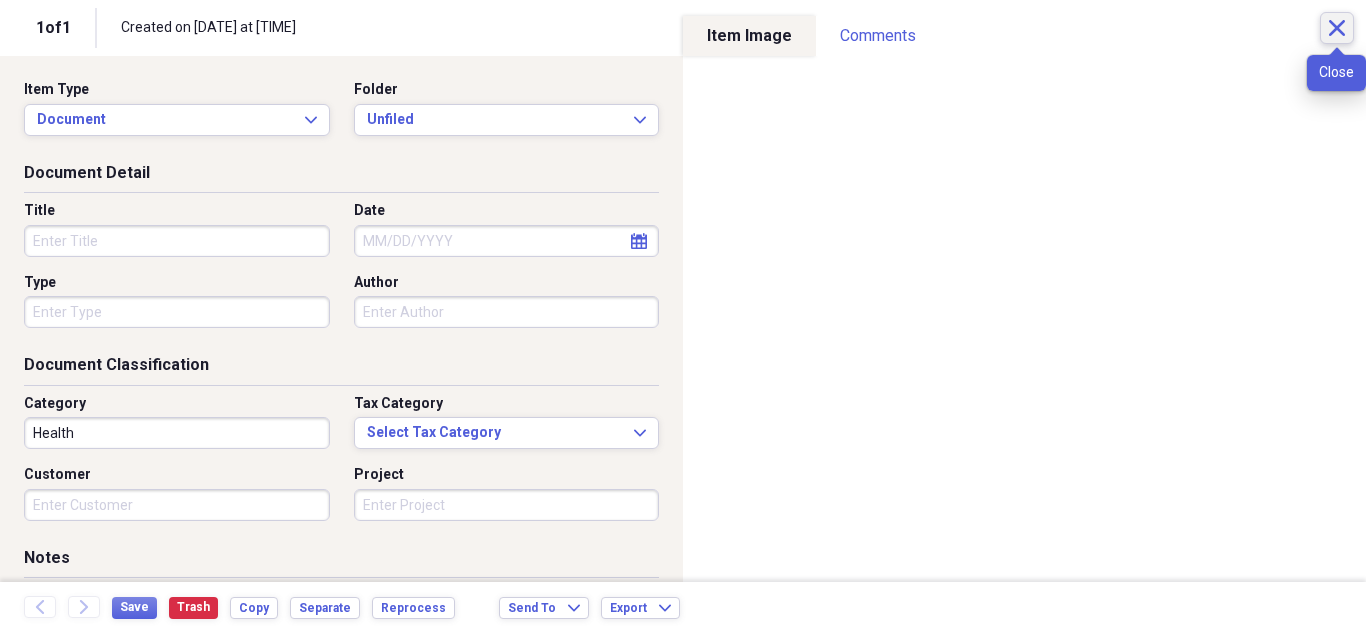 click on "Close" at bounding box center (1337, 28) 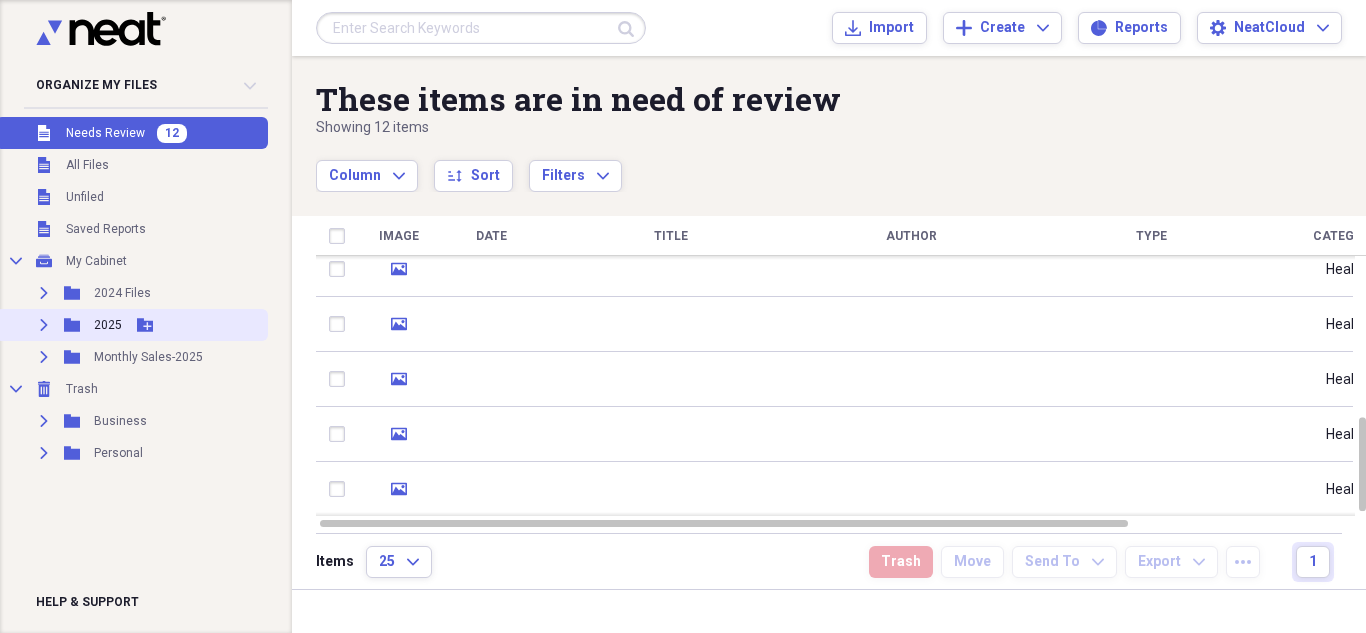 click 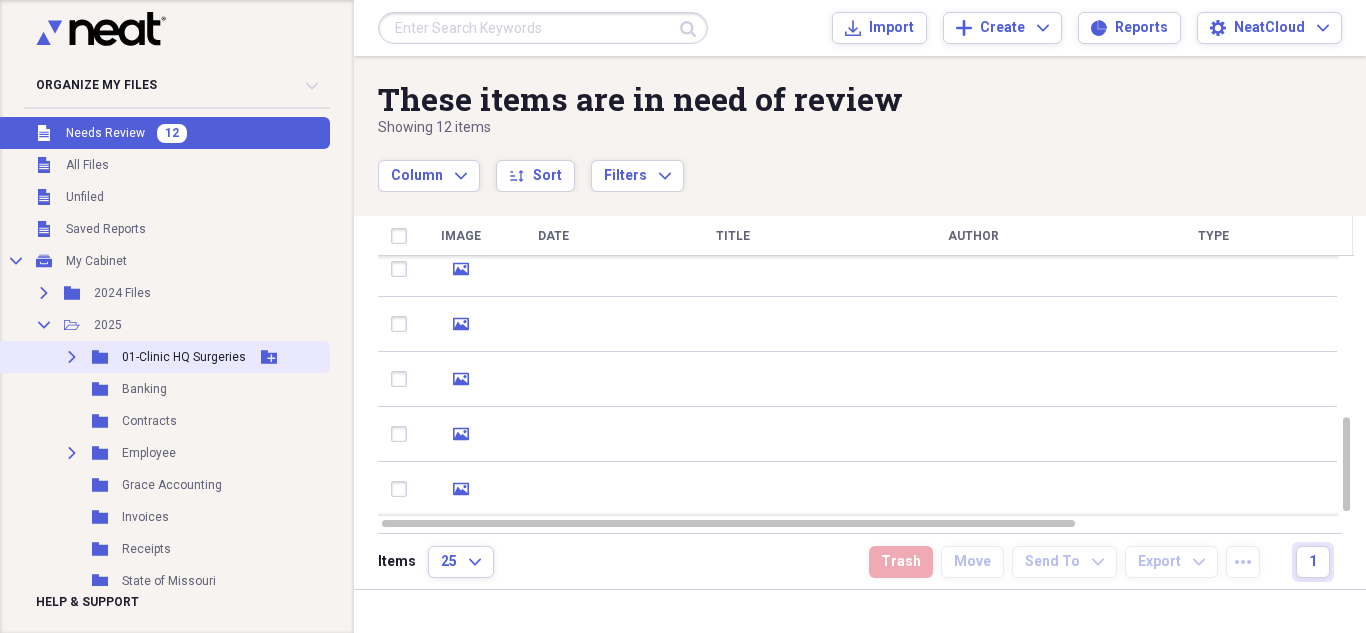 click on "01-Clinic HQ Surgeries" at bounding box center [184, 357] 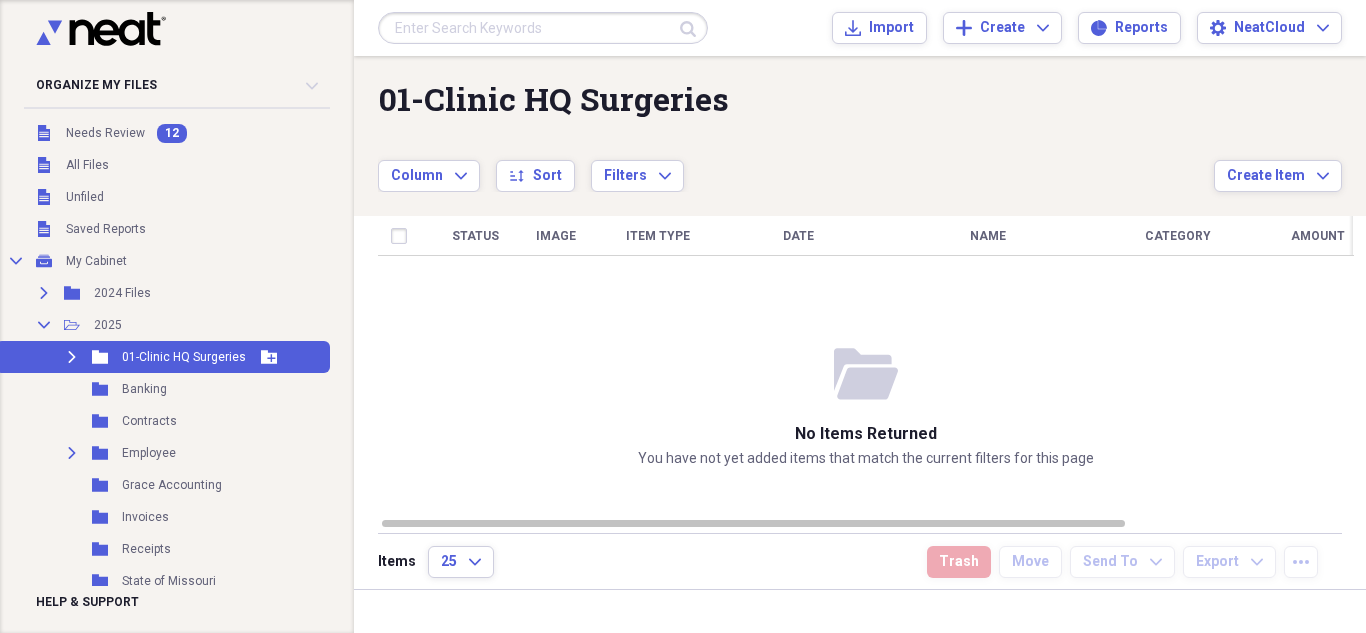 click 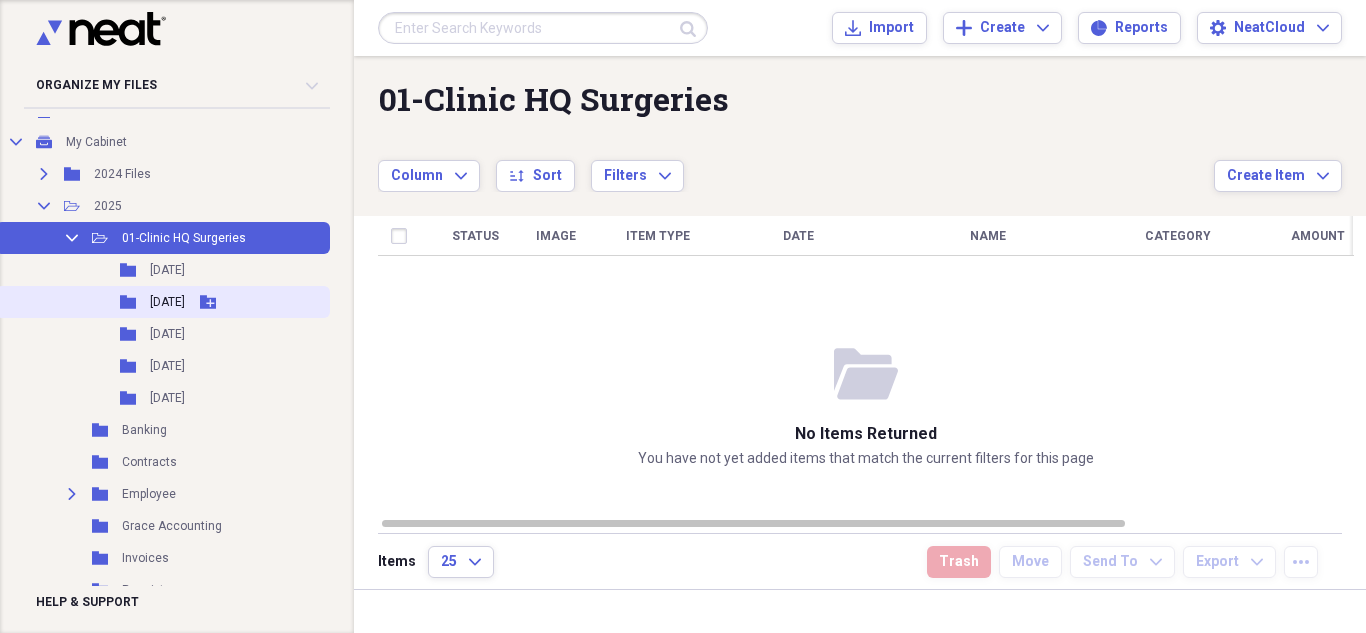 scroll, scrollTop: 120, scrollLeft: 0, axis: vertical 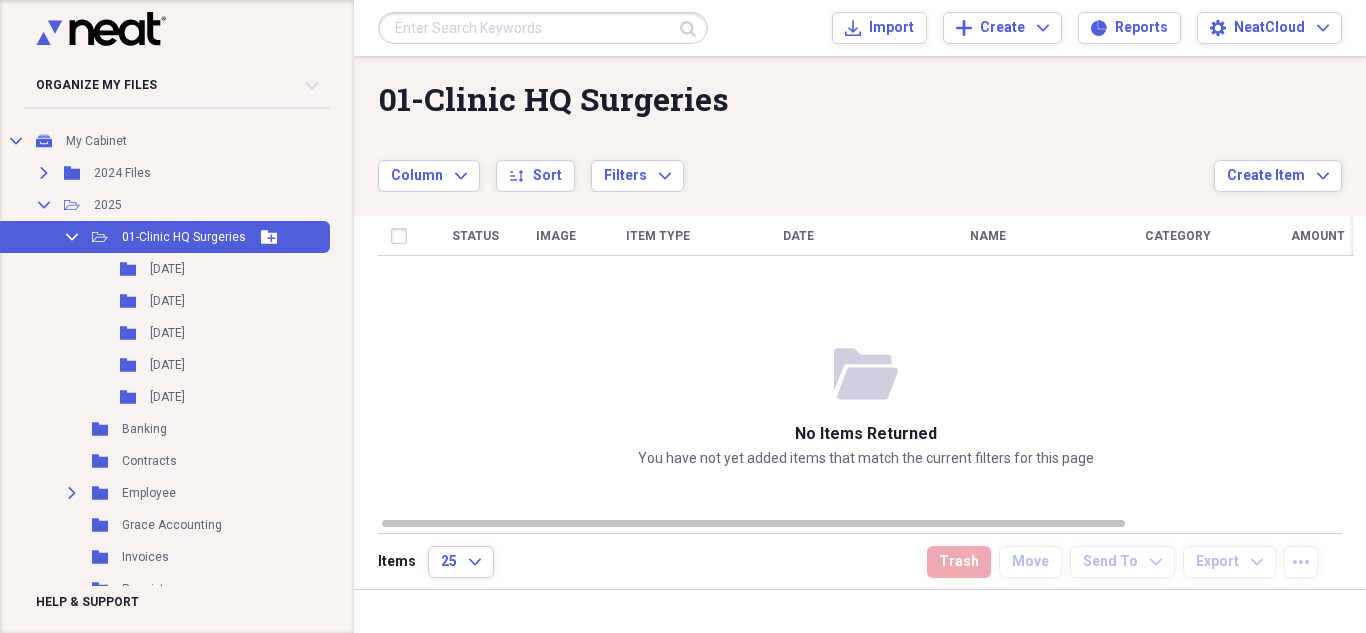 click on "Add Folder" at bounding box center (269, 237) 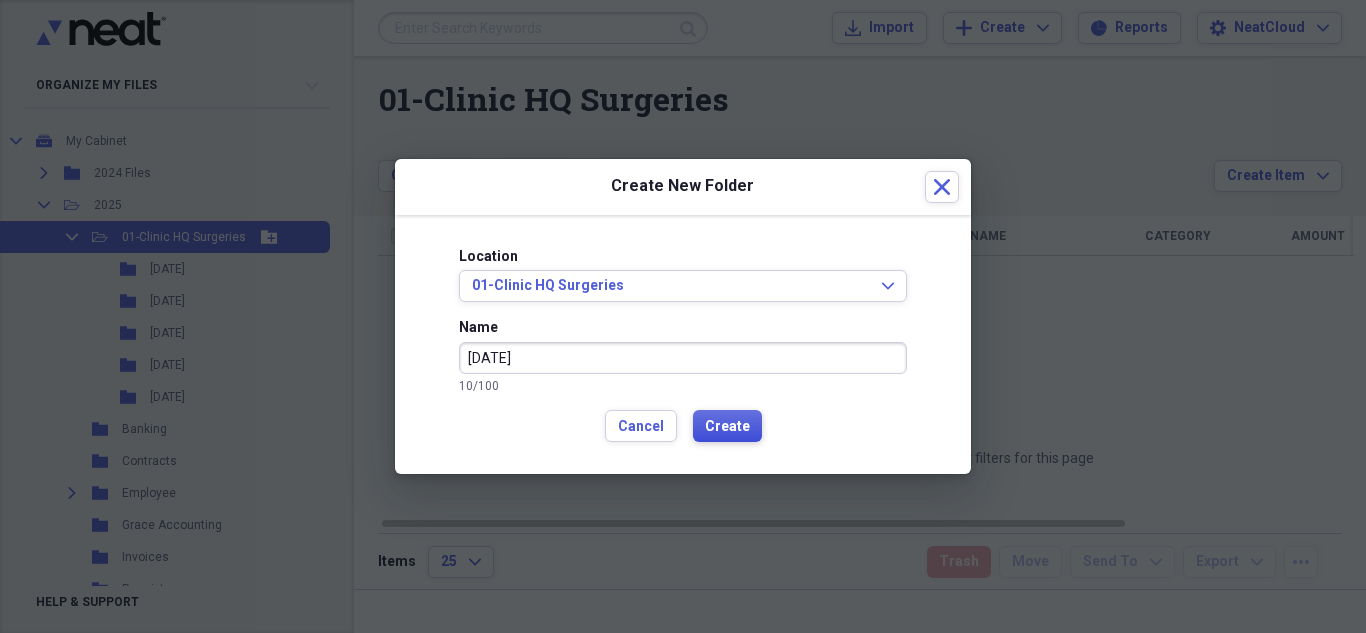 type on "[DATE]" 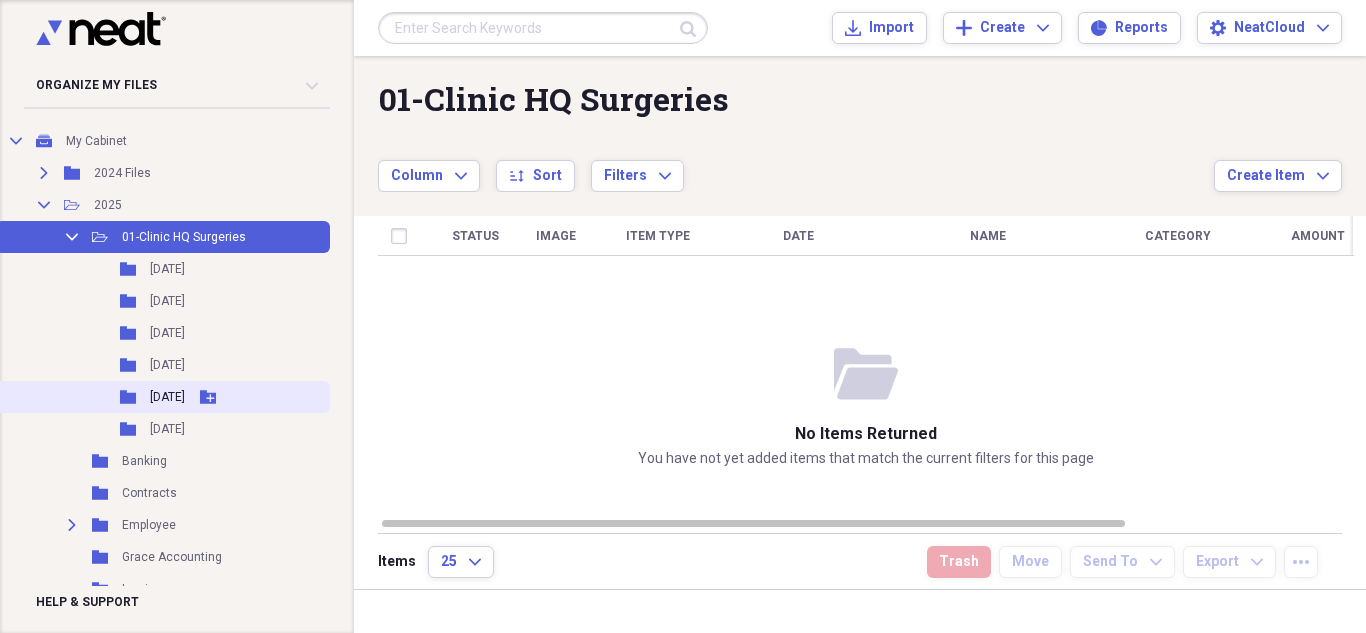 click on "Folder [DATE] Add Folder" at bounding box center [163, 397] 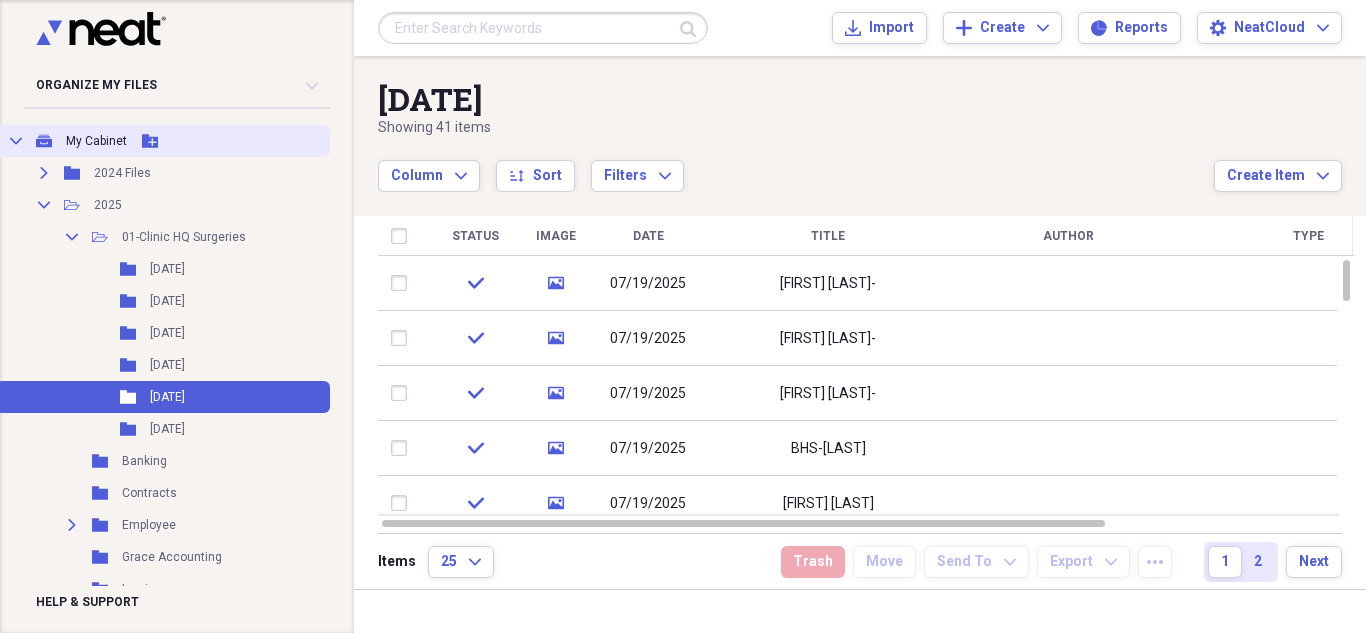 click on "My Cabinet" at bounding box center [96, 141] 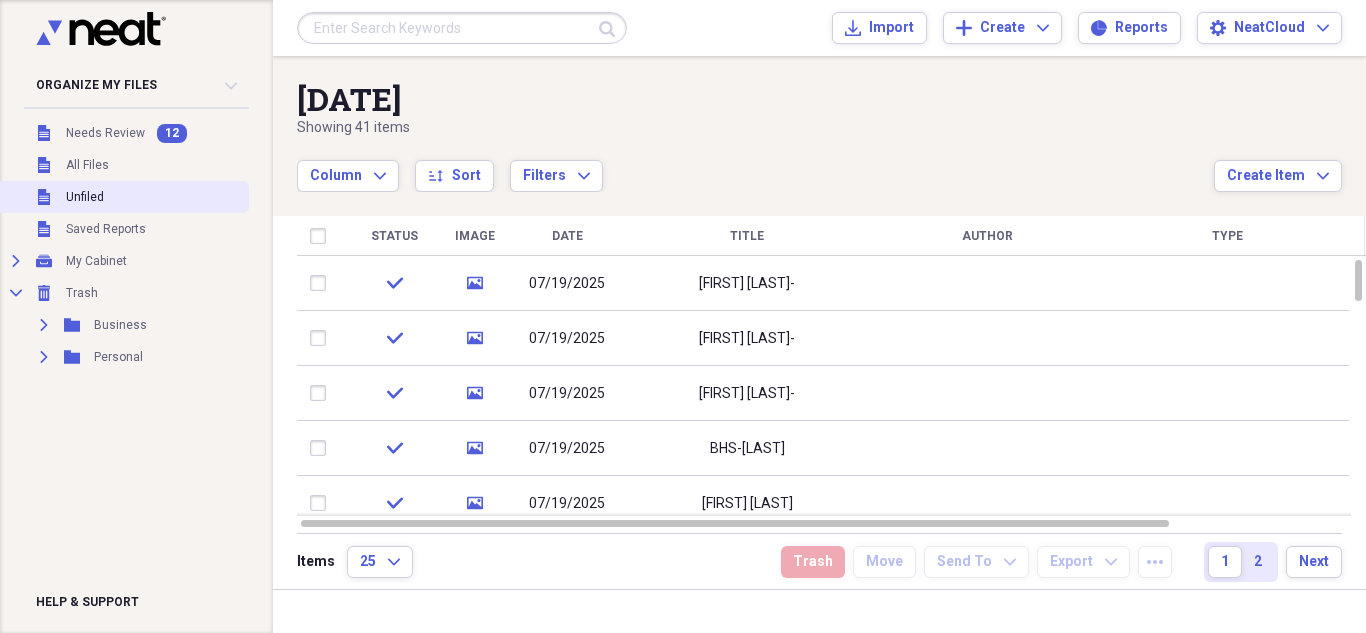 click on "Unfiled" at bounding box center [85, 197] 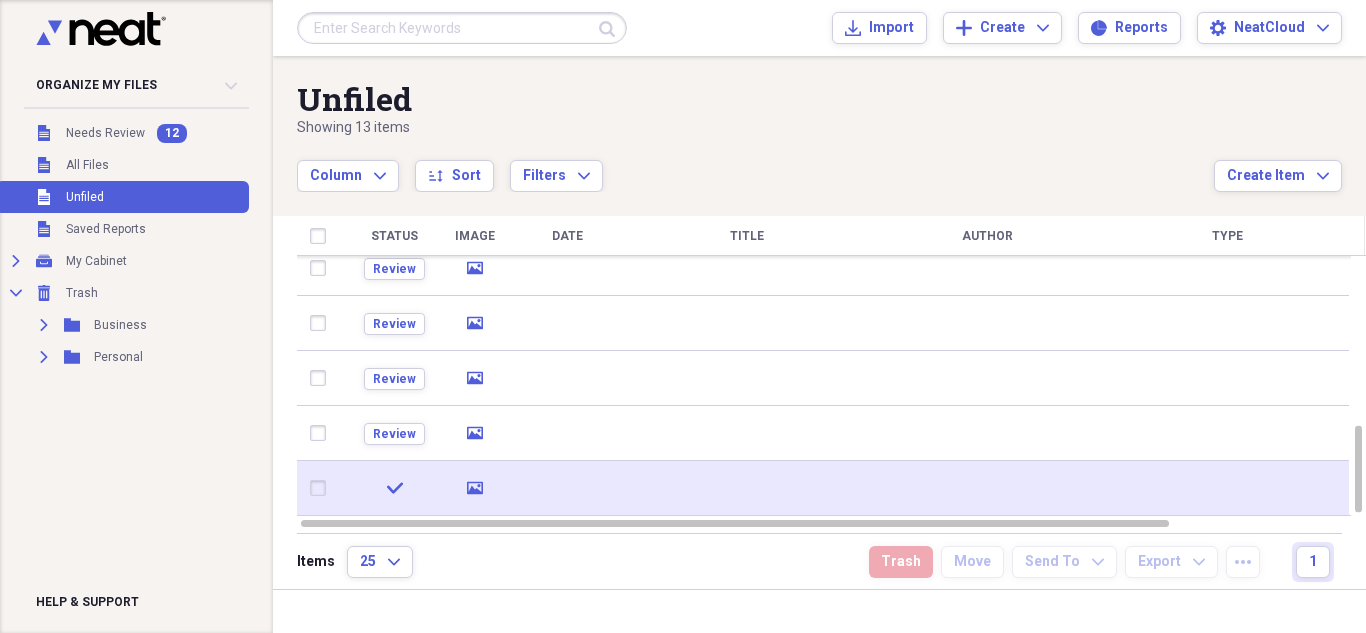 click on "media" at bounding box center [474, 488] 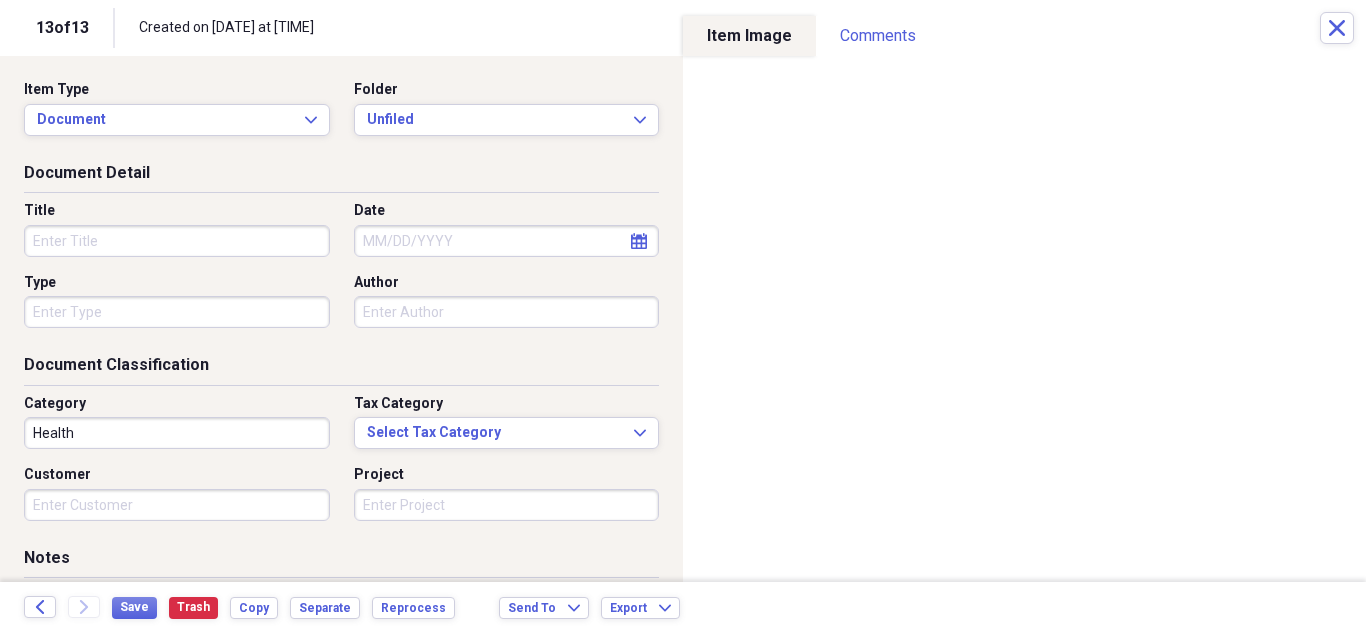 click on "Title" at bounding box center (177, 241) 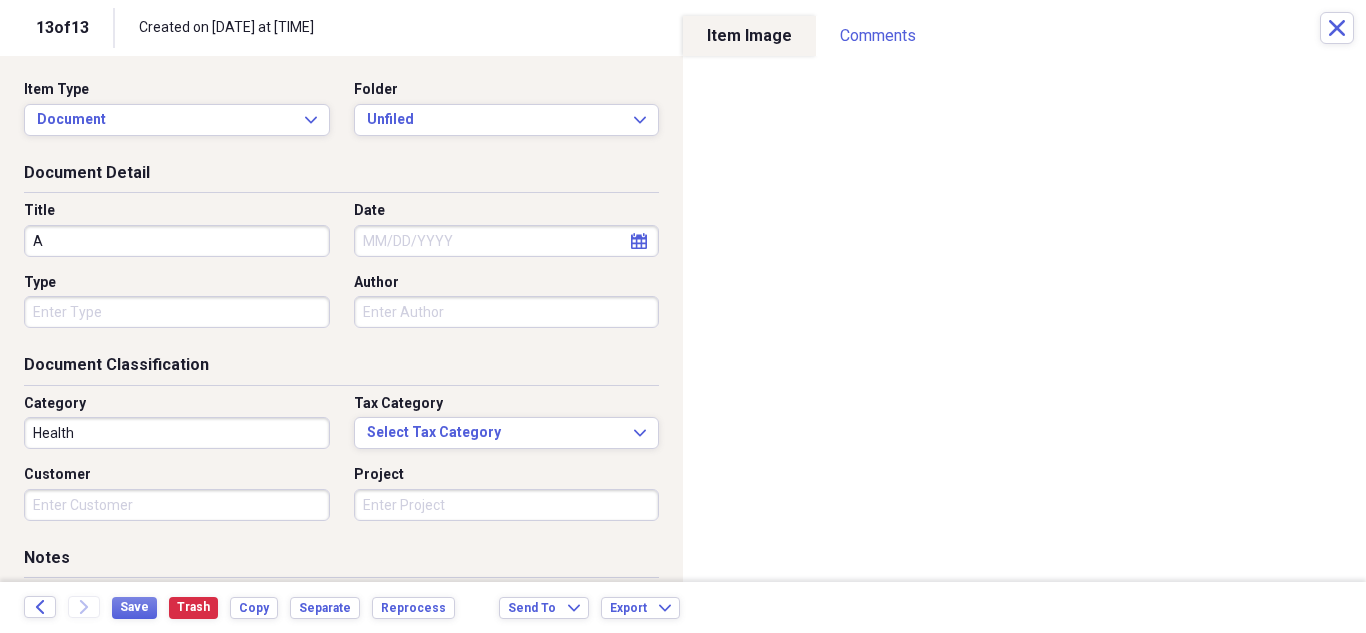click on "A" at bounding box center [177, 241] 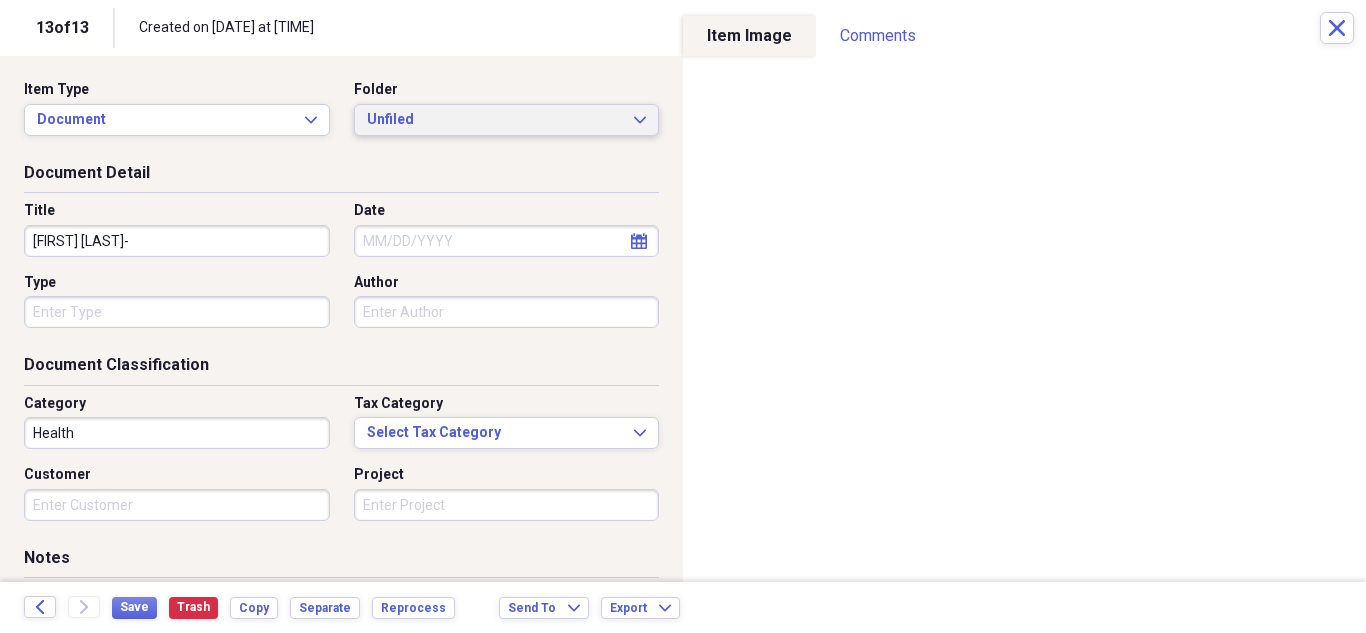 type on "[FIRST] [LAST]-" 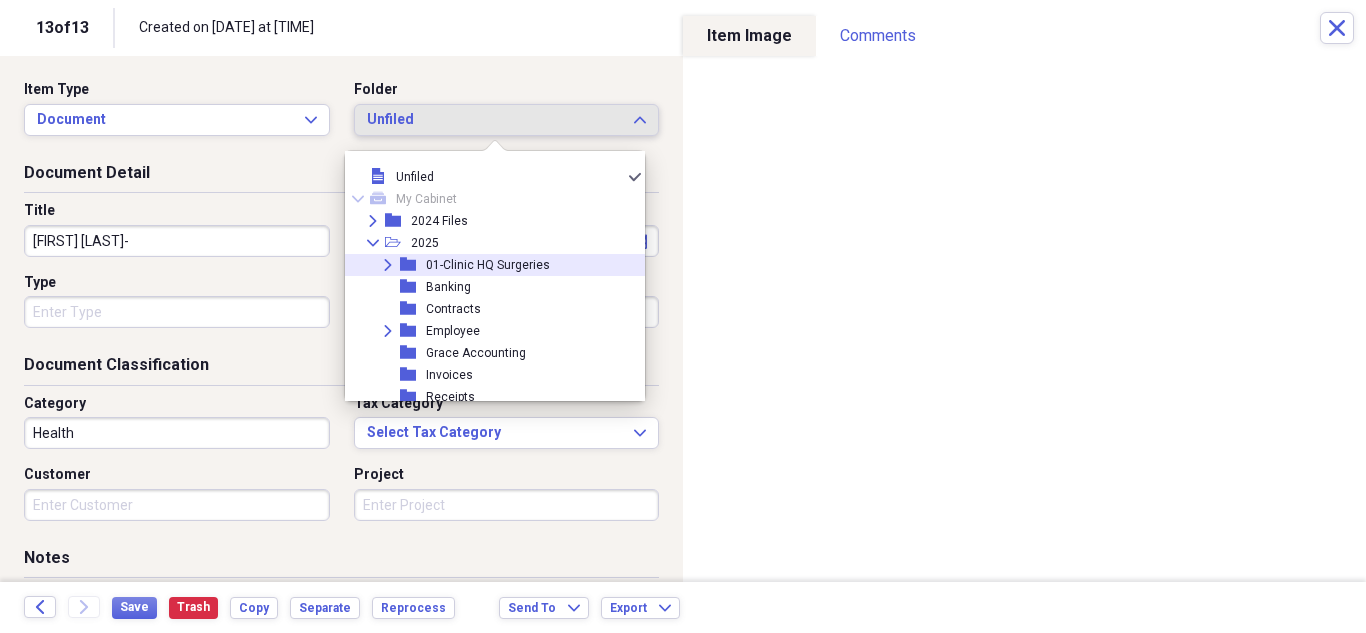 click 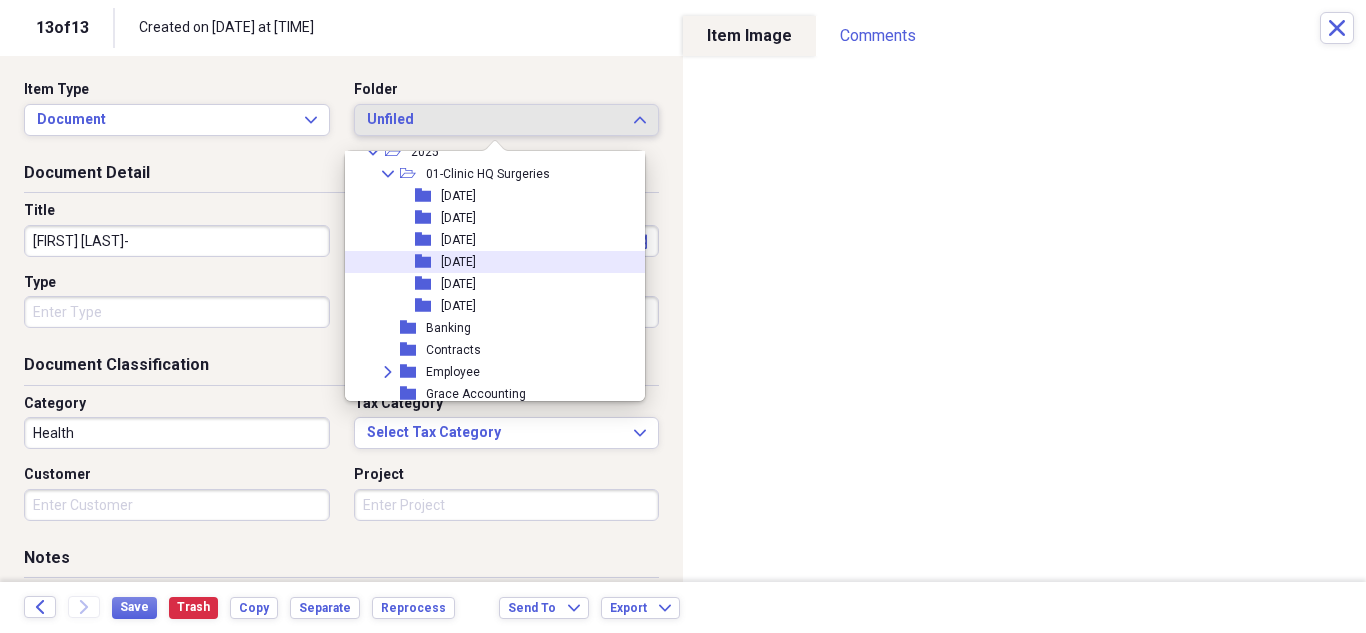 scroll, scrollTop: 91, scrollLeft: 0, axis: vertical 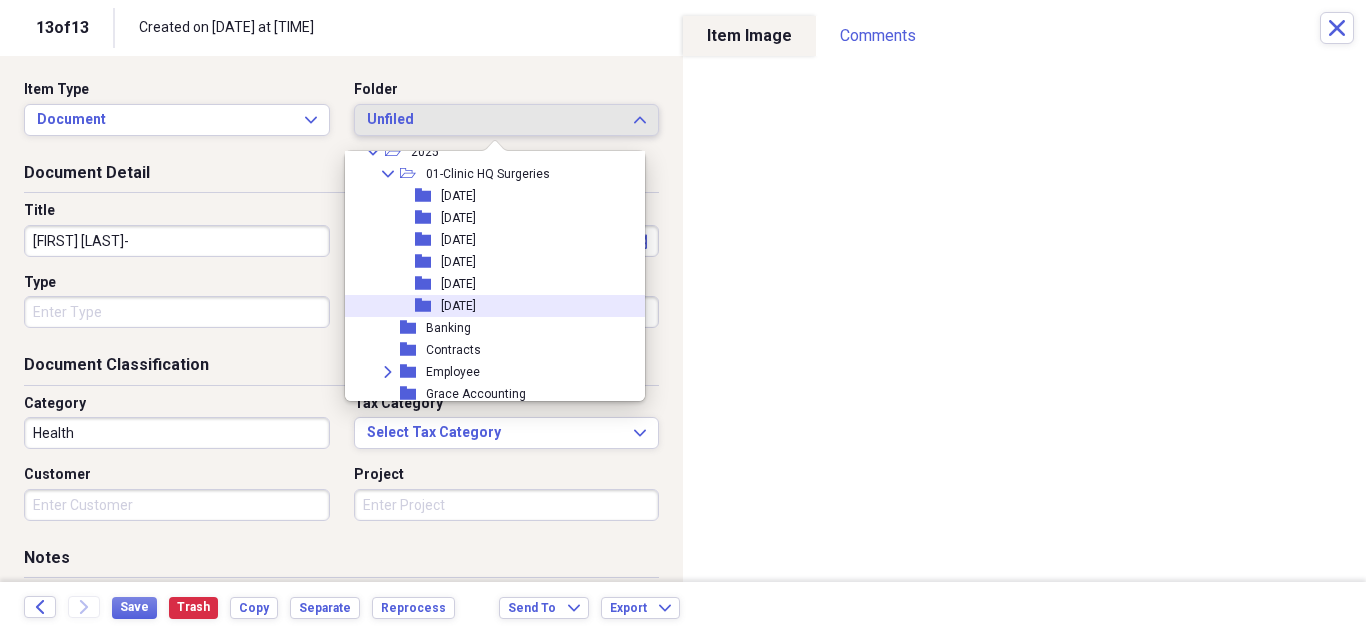 click on "[DATE]" at bounding box center (458, 306) 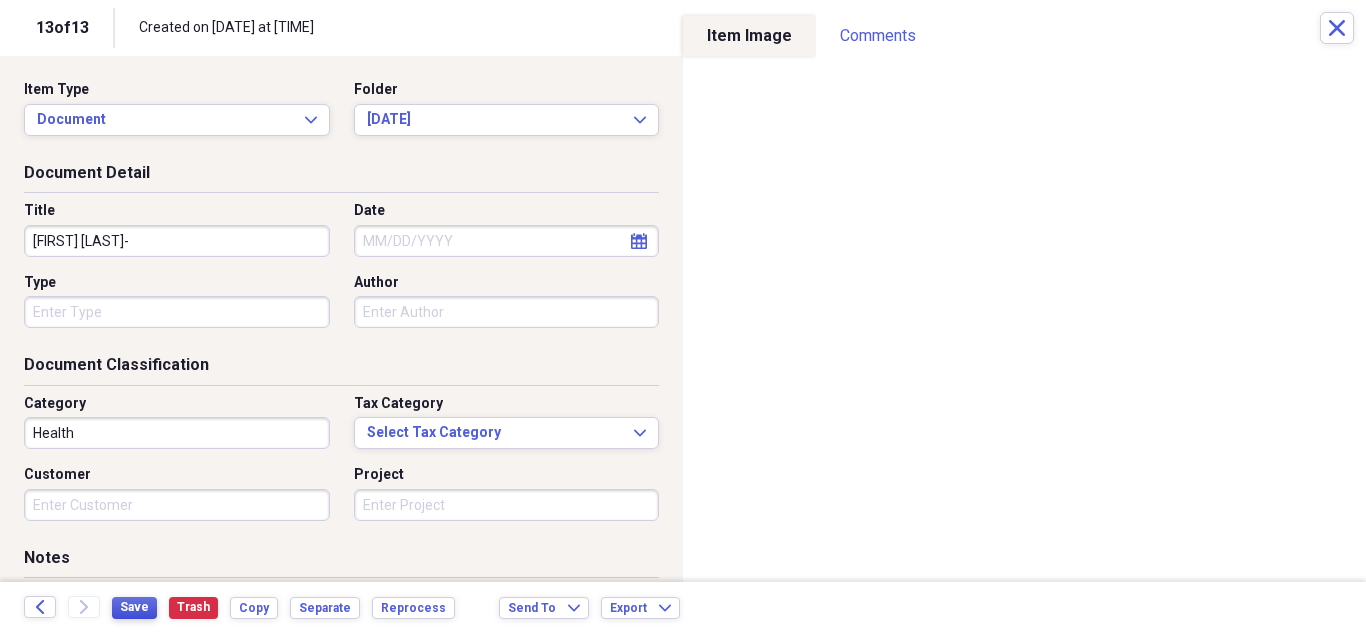 click on "Save" at bounding box center (134, 607) 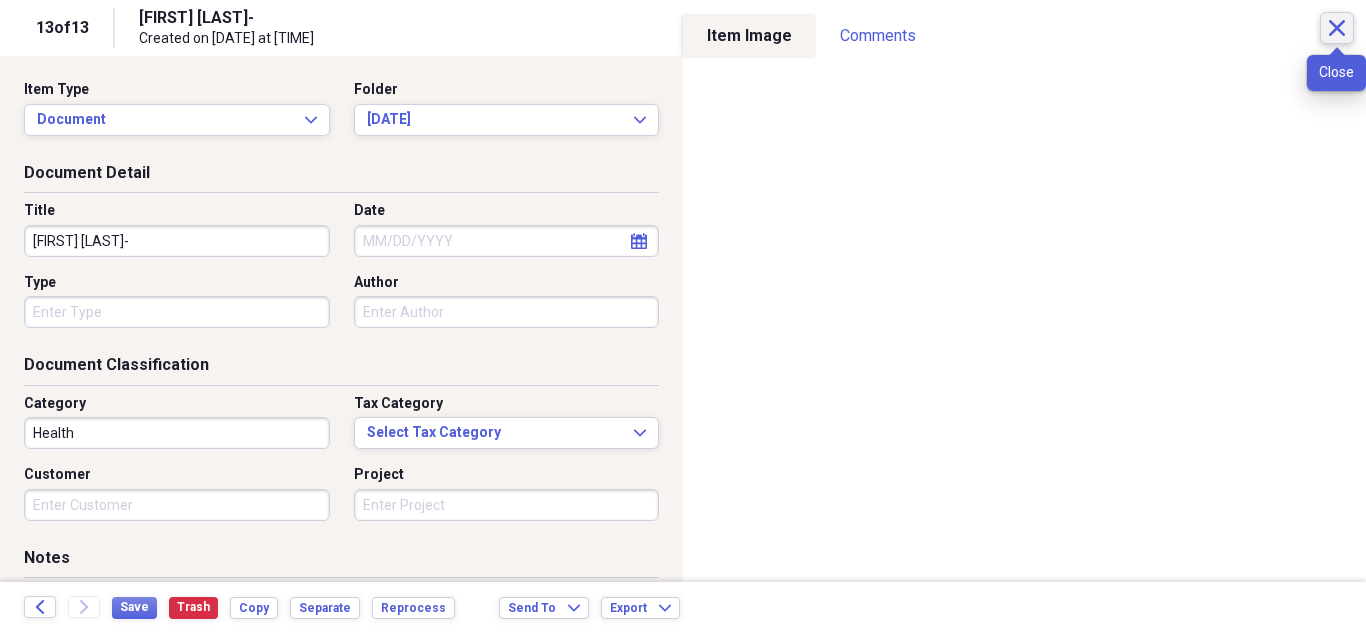 click 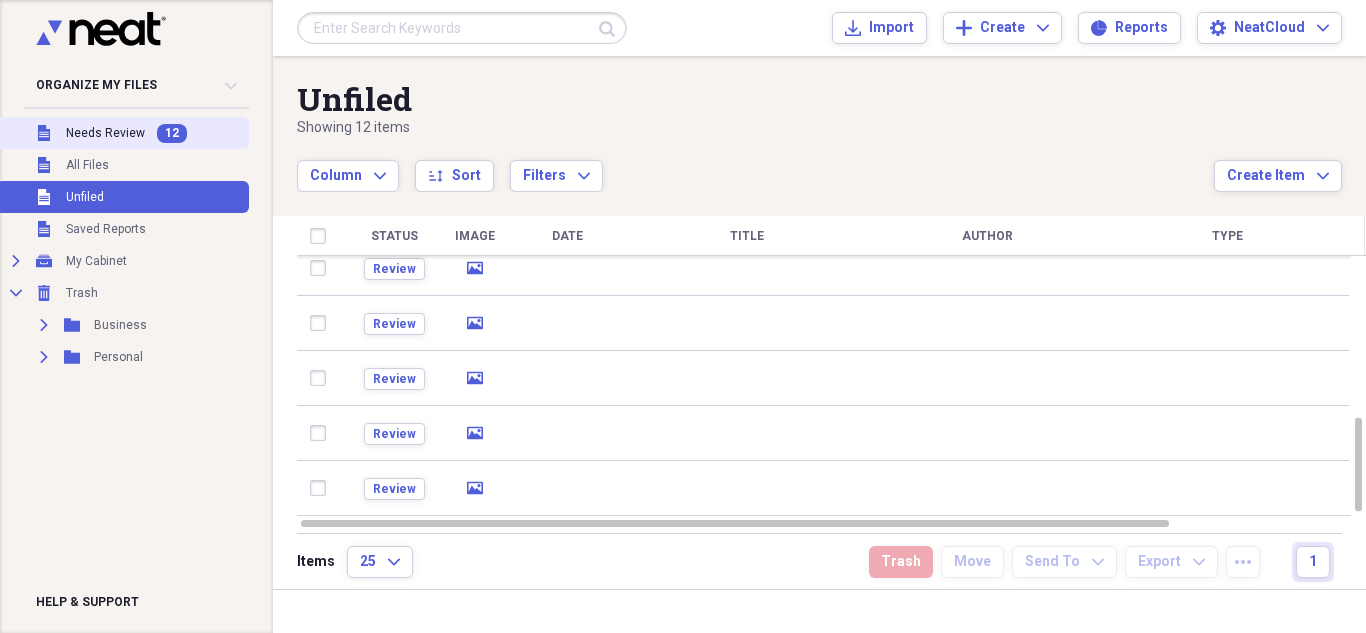 click on "12" at bounding box center (172, 133) 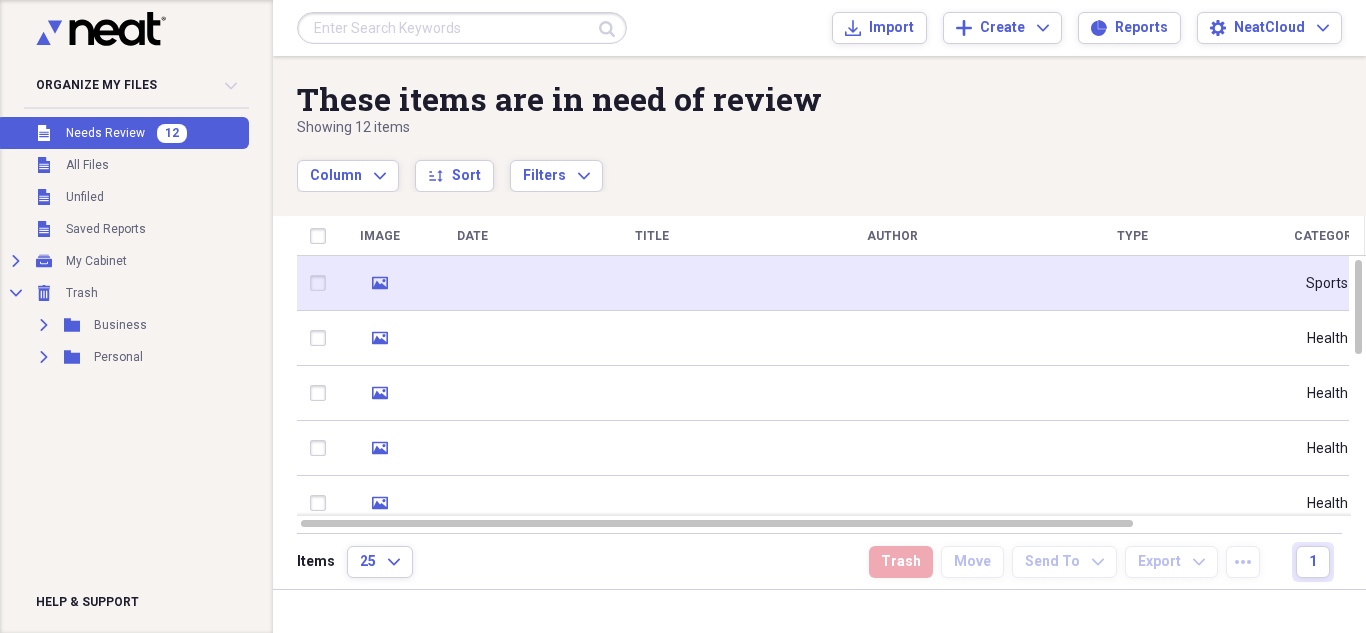 click at bounding box center [652, 283] 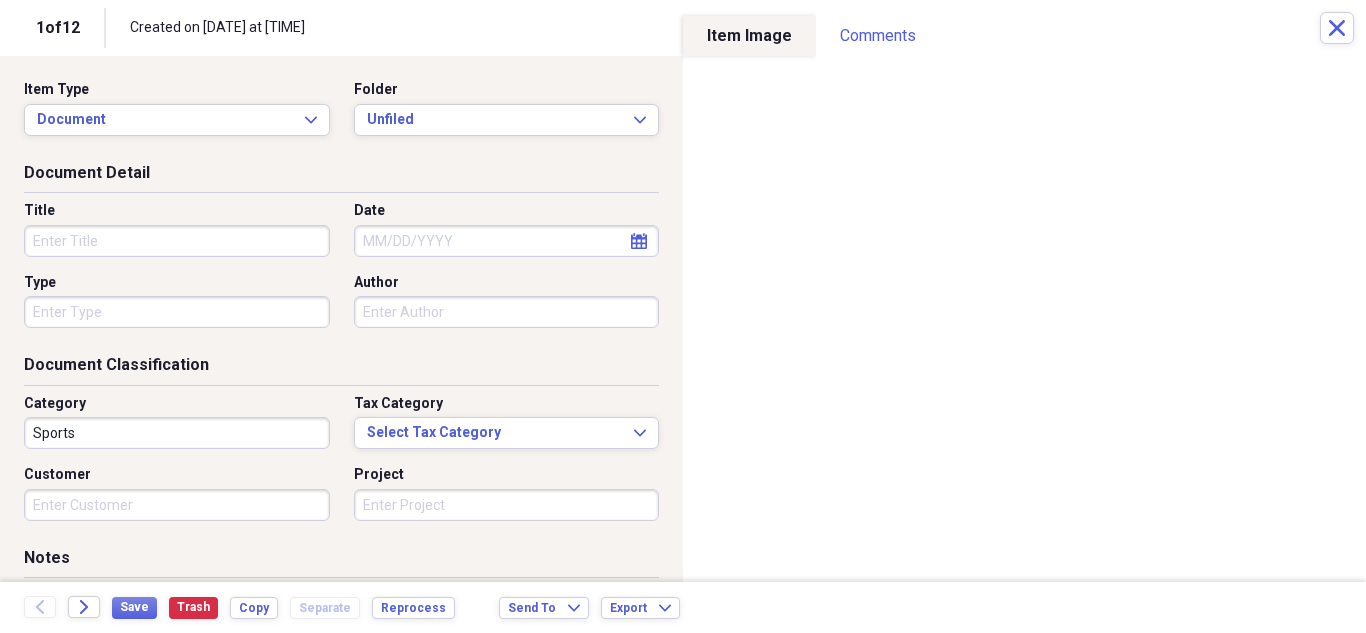 click on "Title" at bounding box center [177, 241] 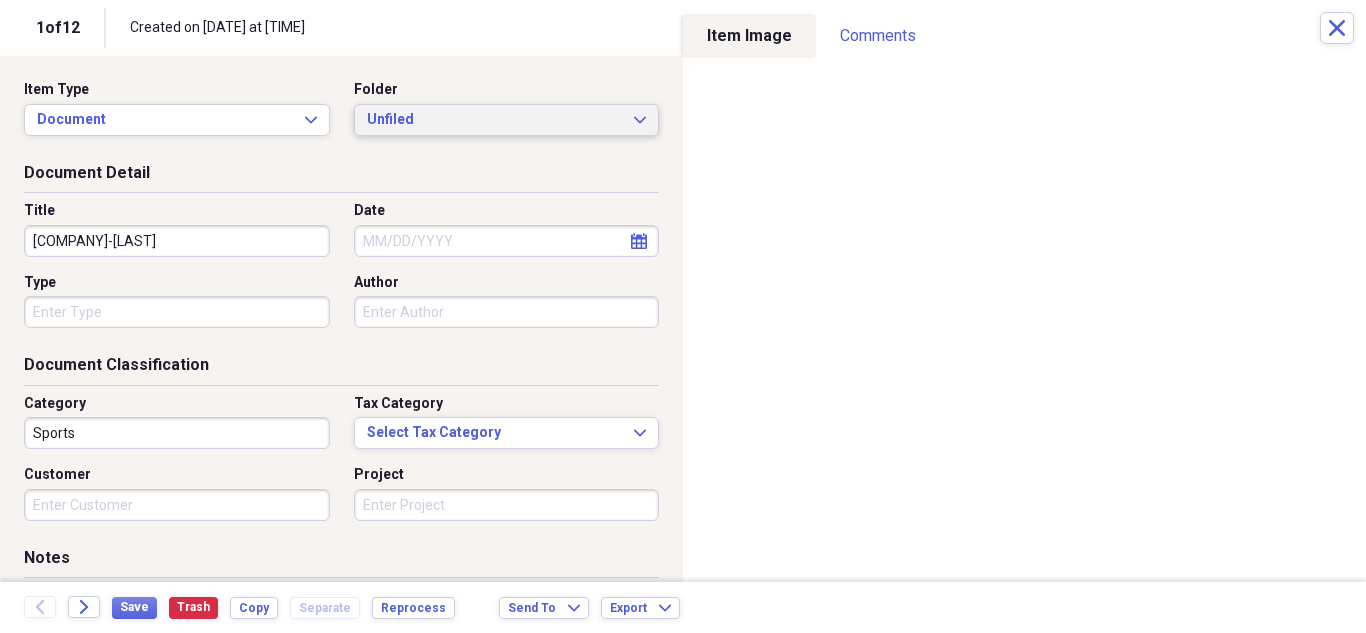 type on "[COMPANY]-[LAST]" 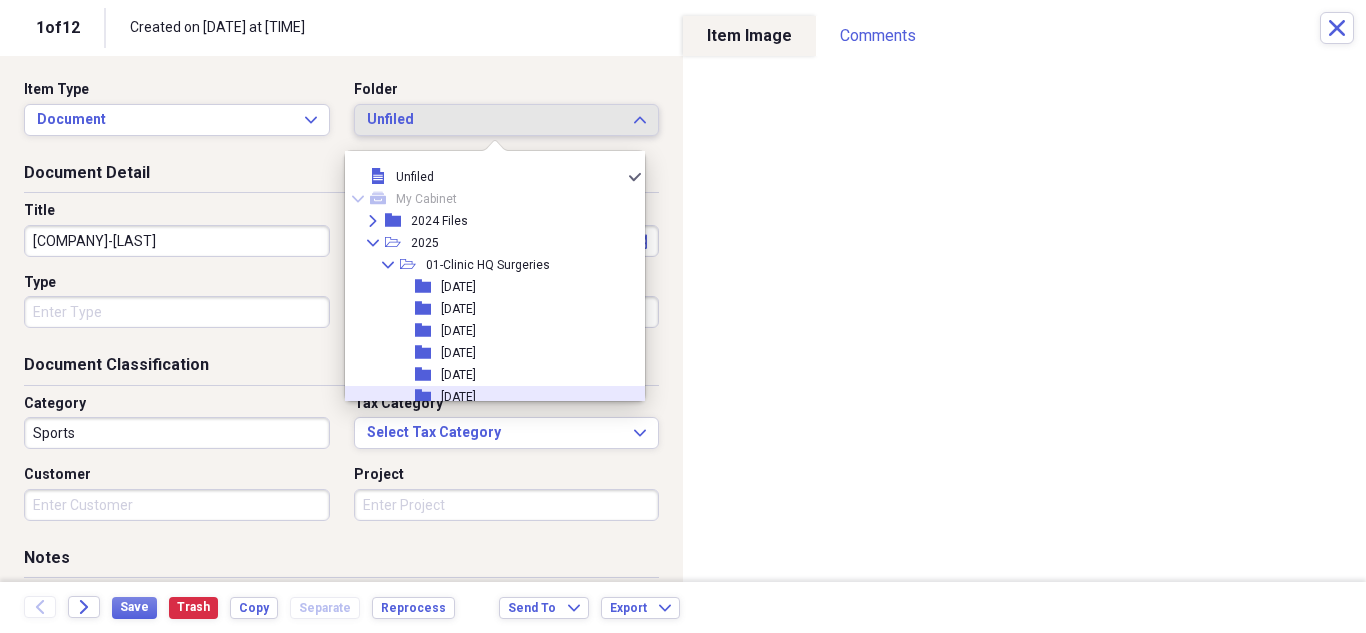 click on "[DATE]" at bounding box center [458, 397] 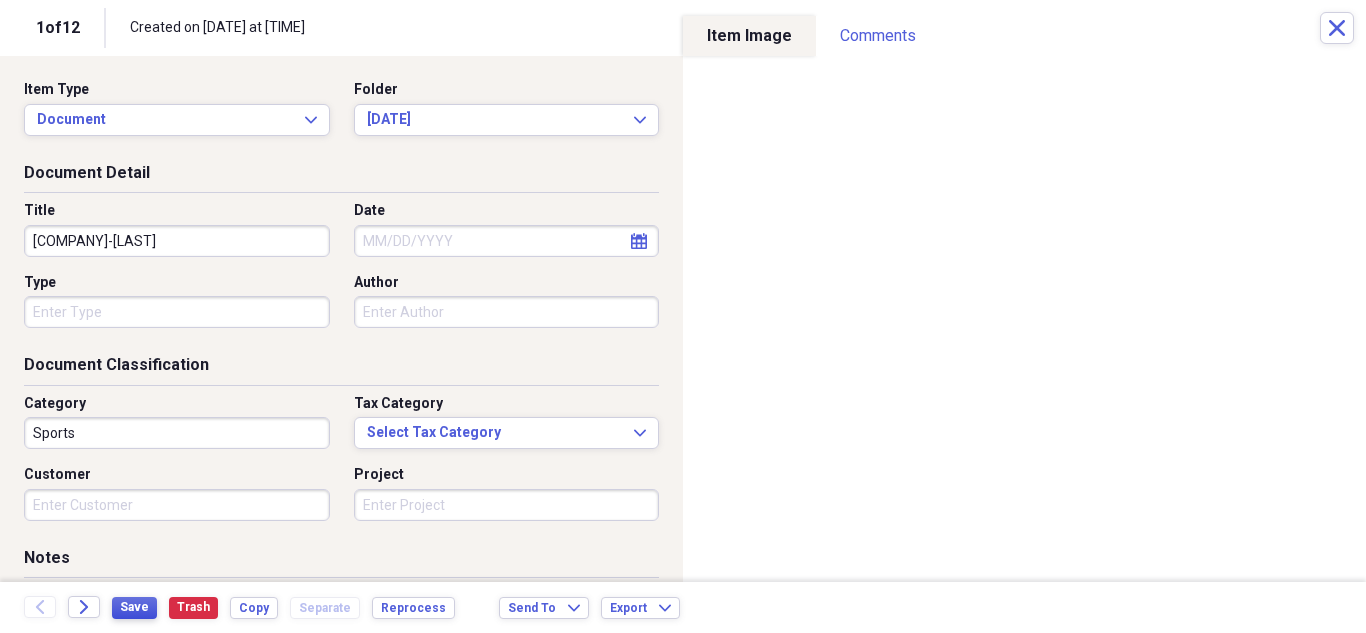 click on "Save" at bounding box center [134, 607] 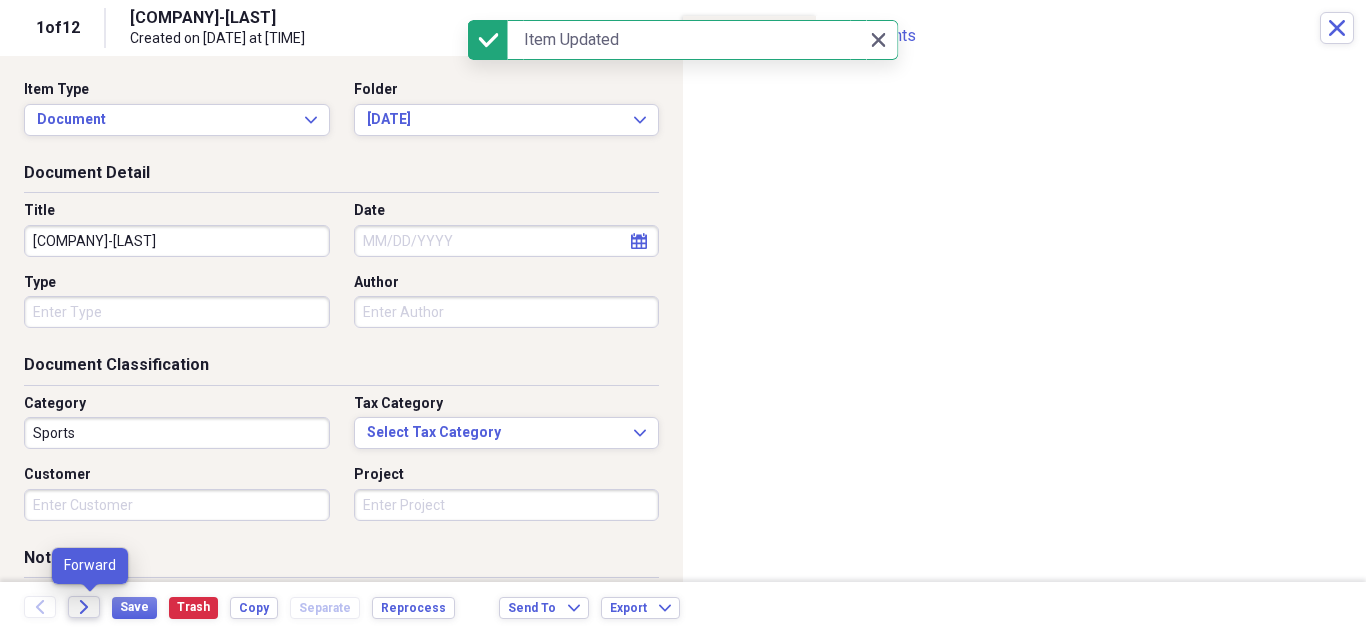 click 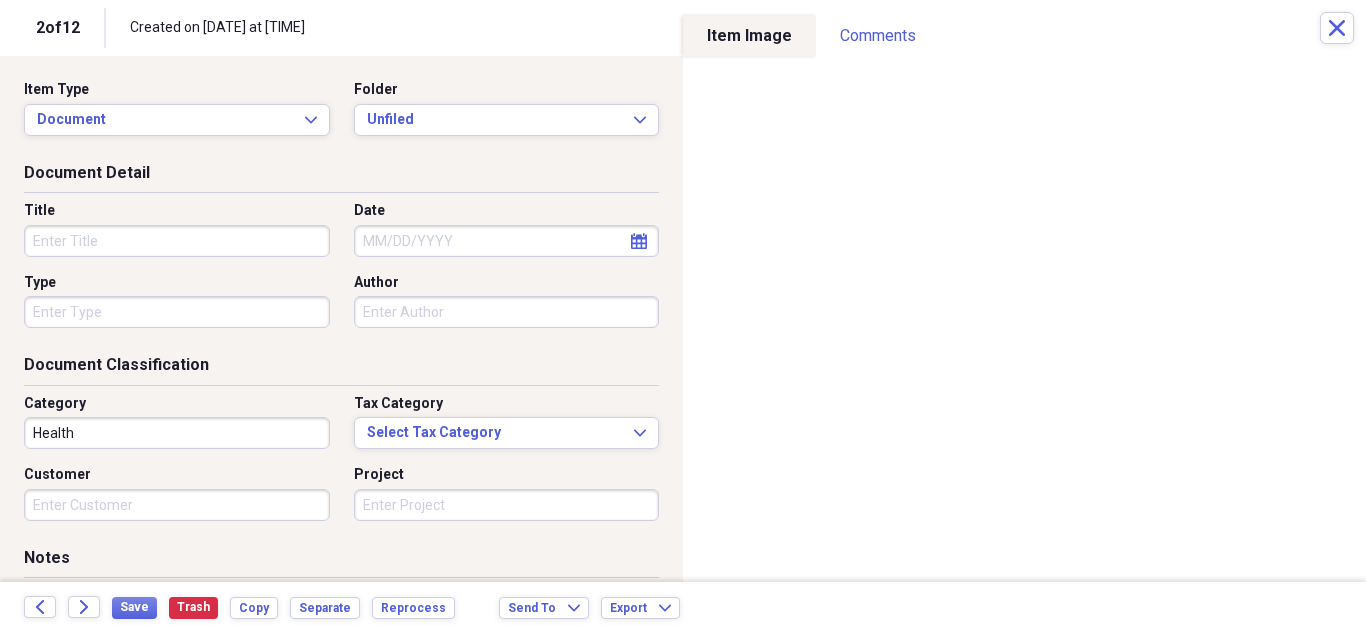 click on "Title" at bounding box center (177, 241) 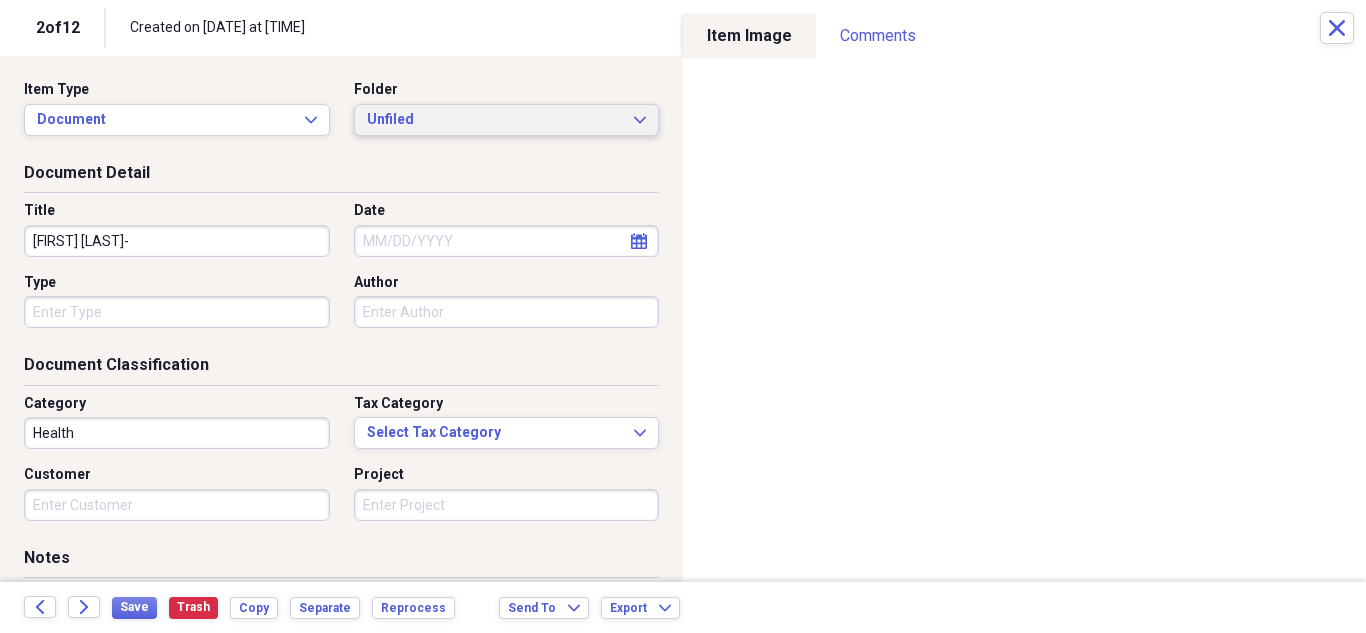 type on "[FIRST] [LAST]-" 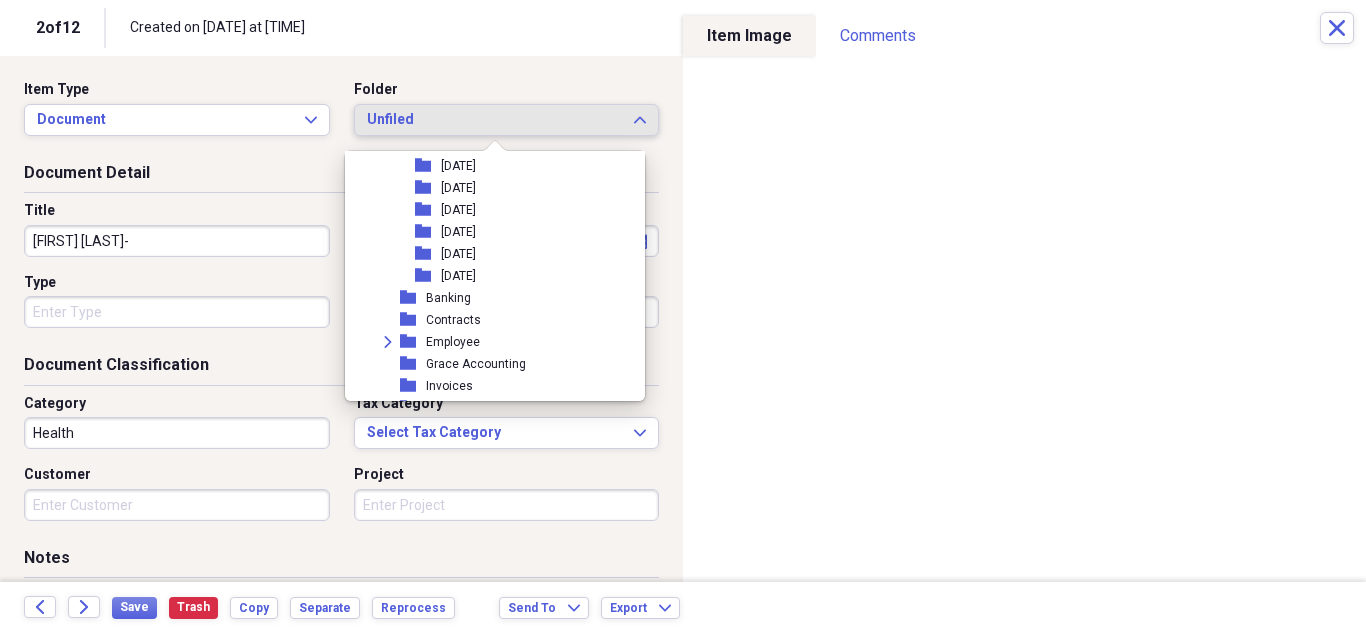 scroll, scrollTop: 122, scrollLeft: 0, axis: vertical 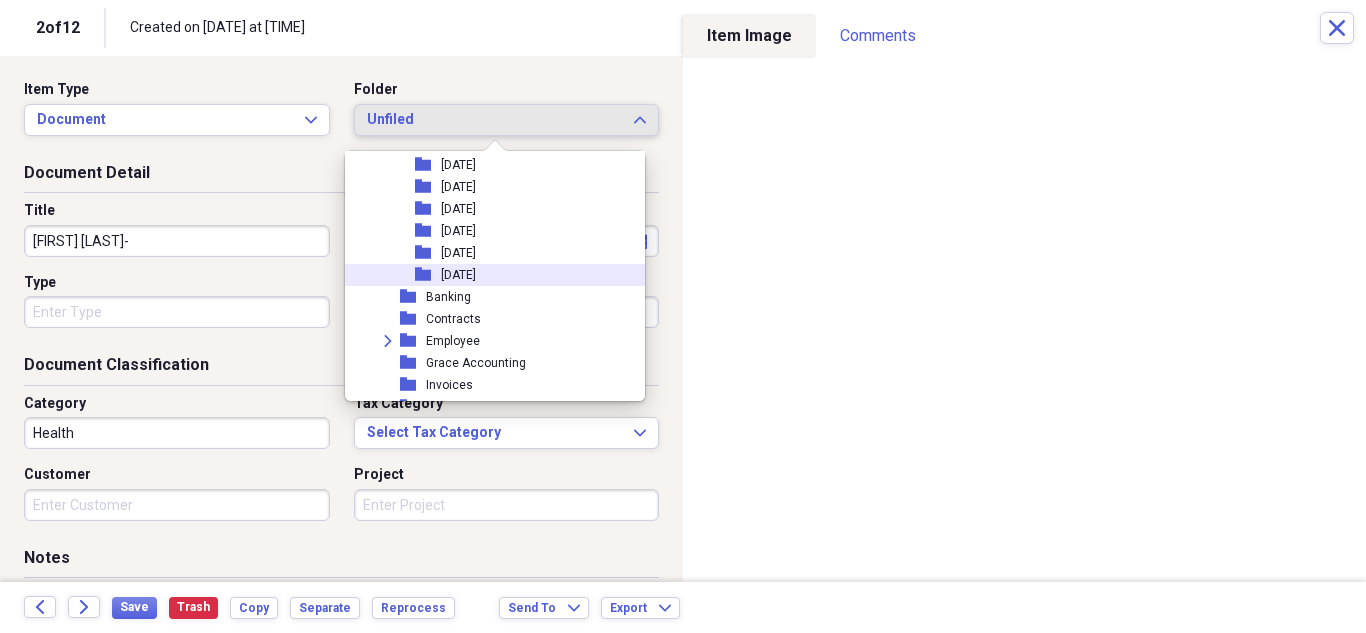 click on "[DATE]" at bounding box center (458, 275) 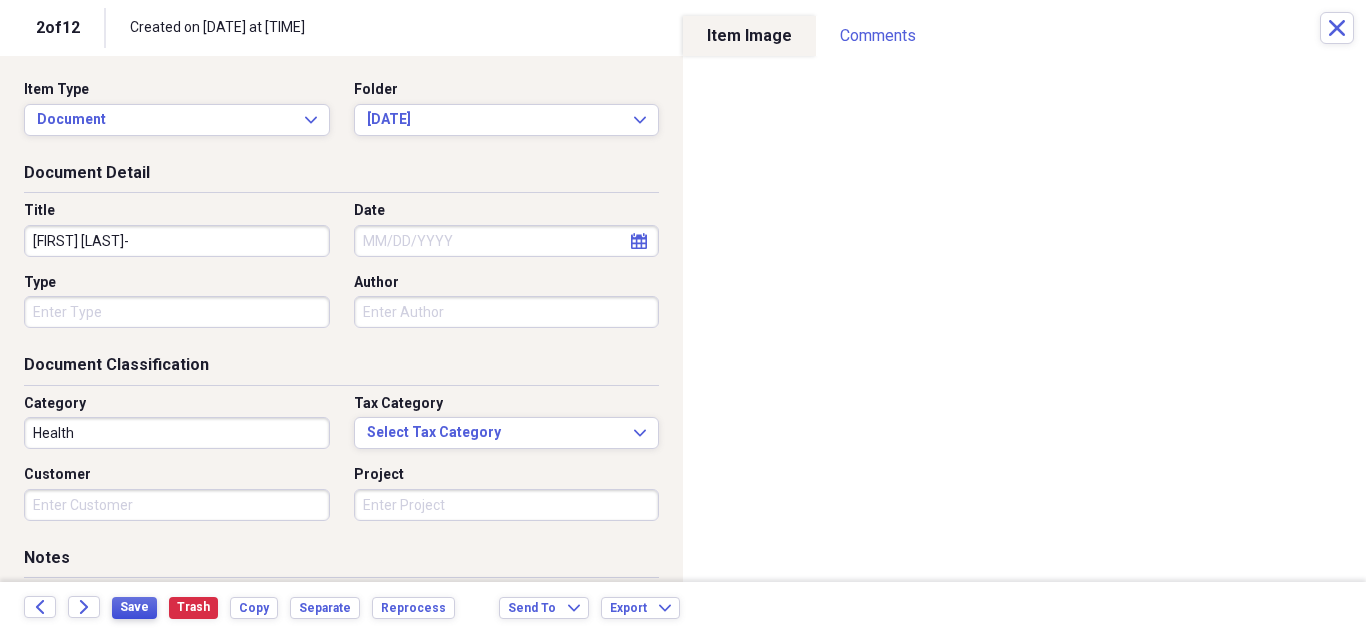 click on "Save" at bounding box center (134, 607) 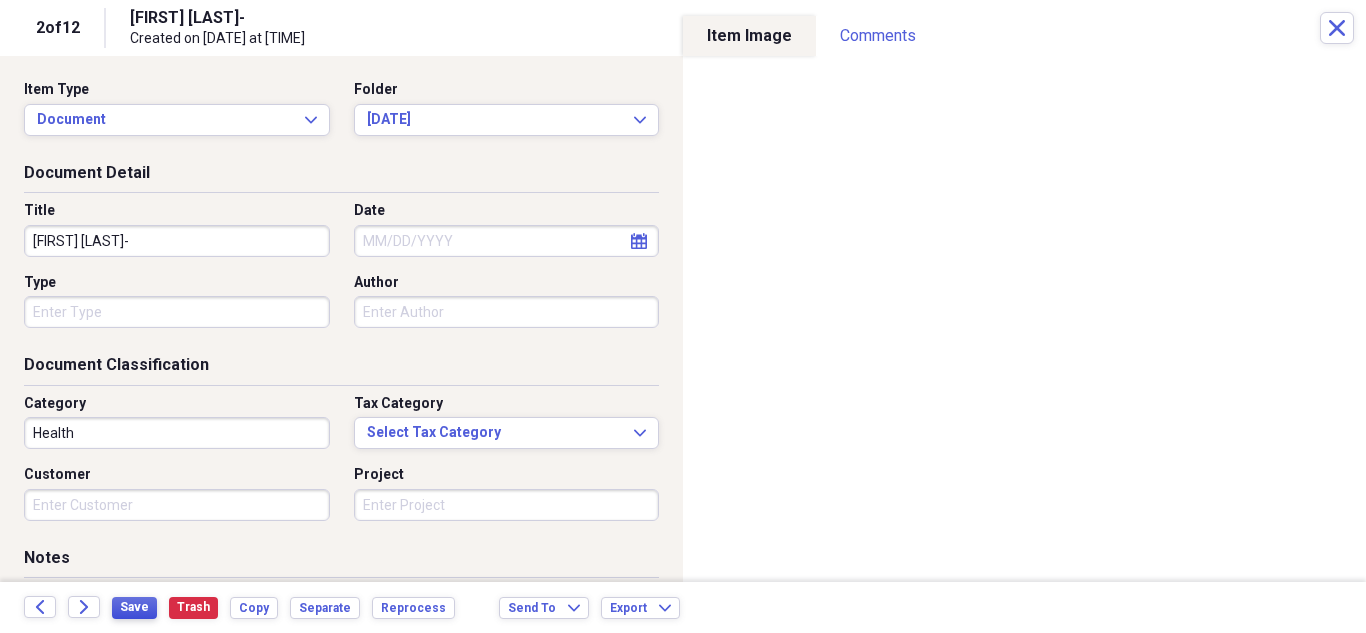 click on "Save" at bounding box center [134, 607] 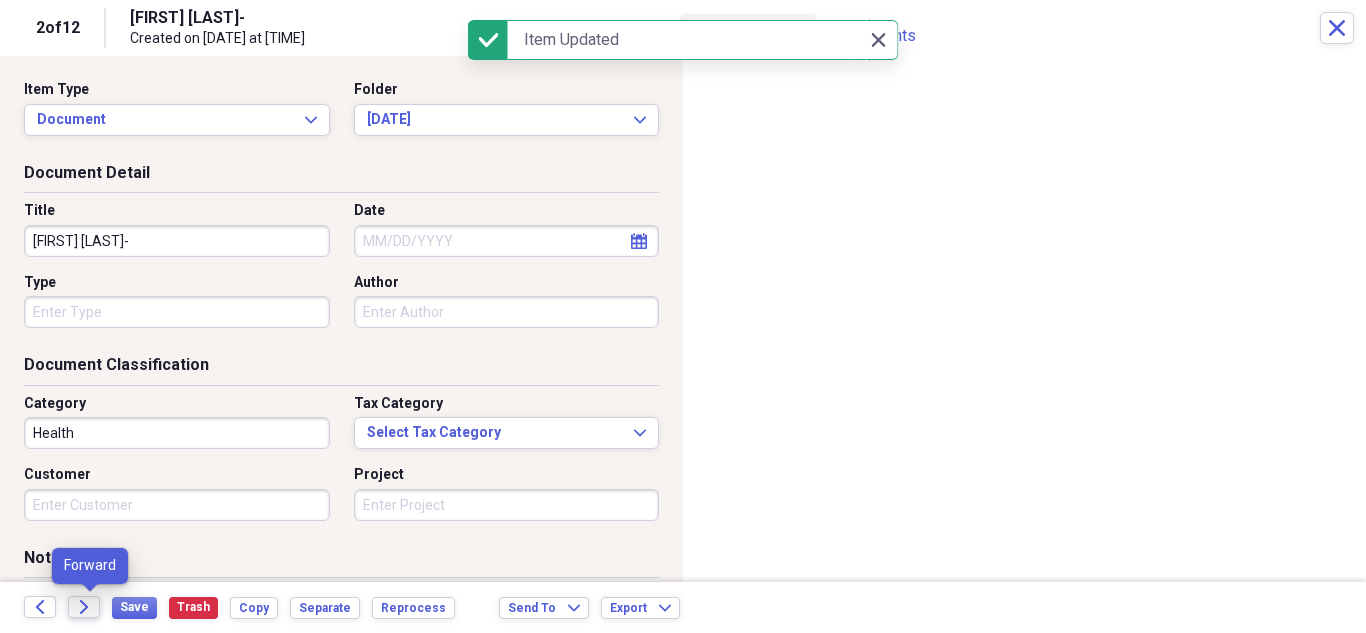 click on "Forward" 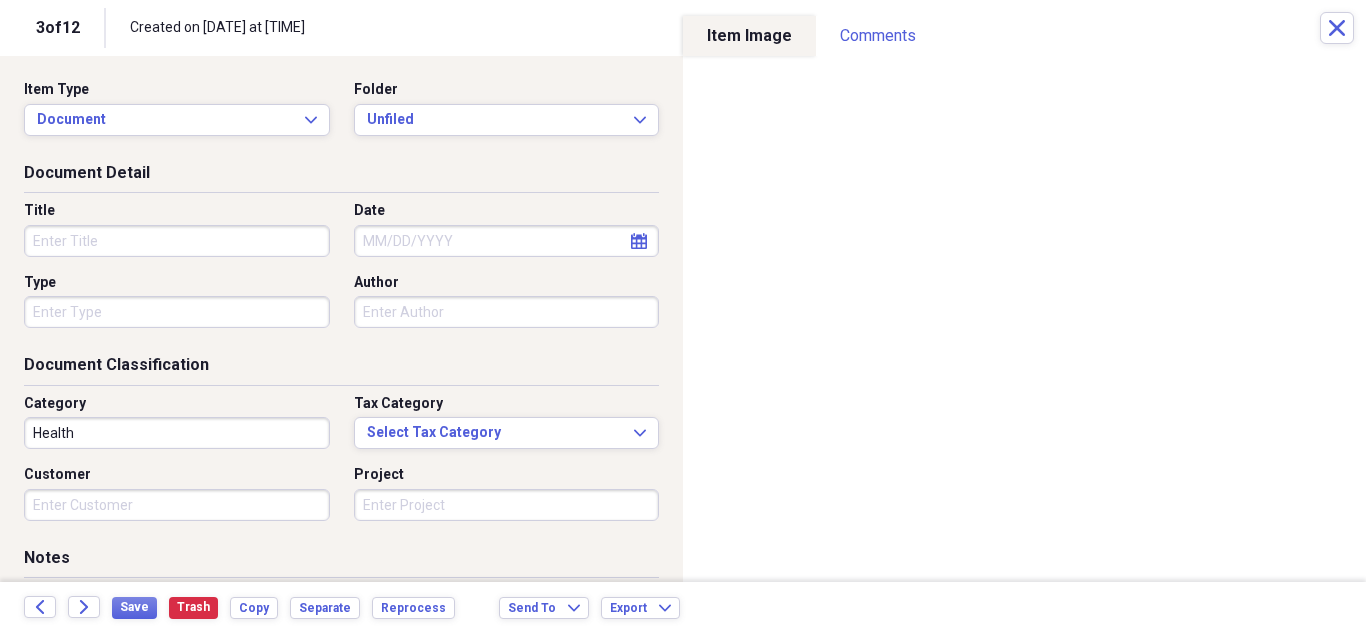 click on "Title" at bounding box center (177, 241) 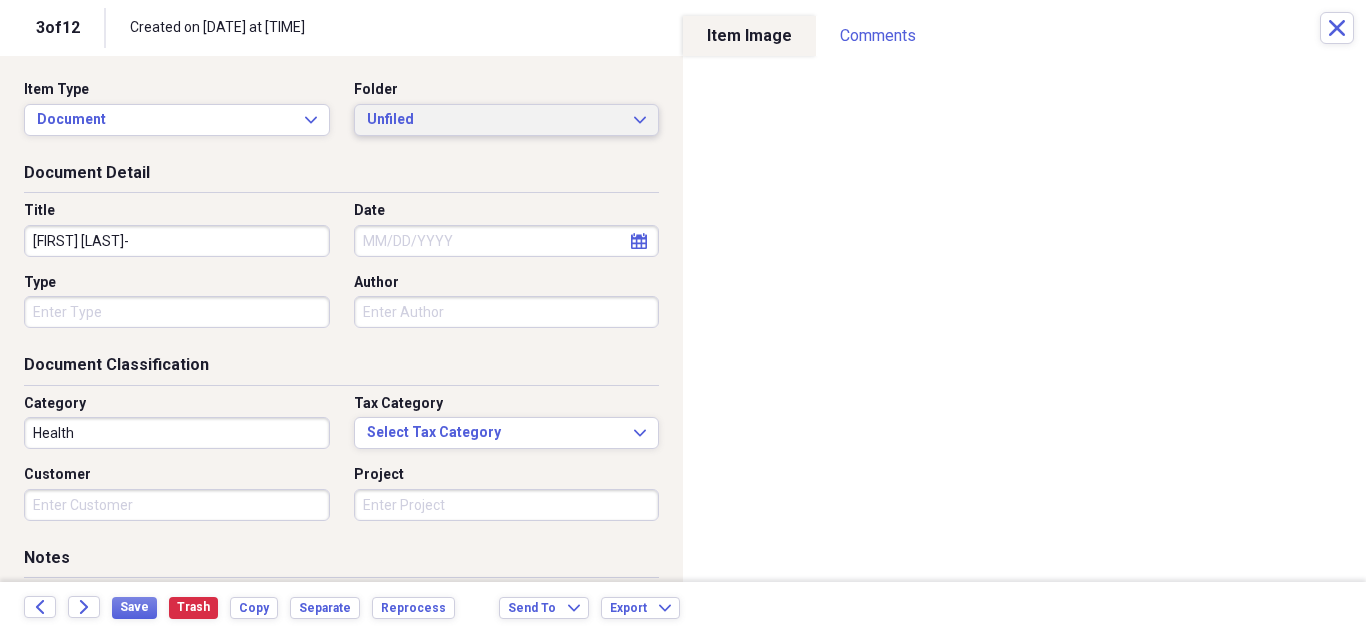 type on "[FIRST] [LAST]-" 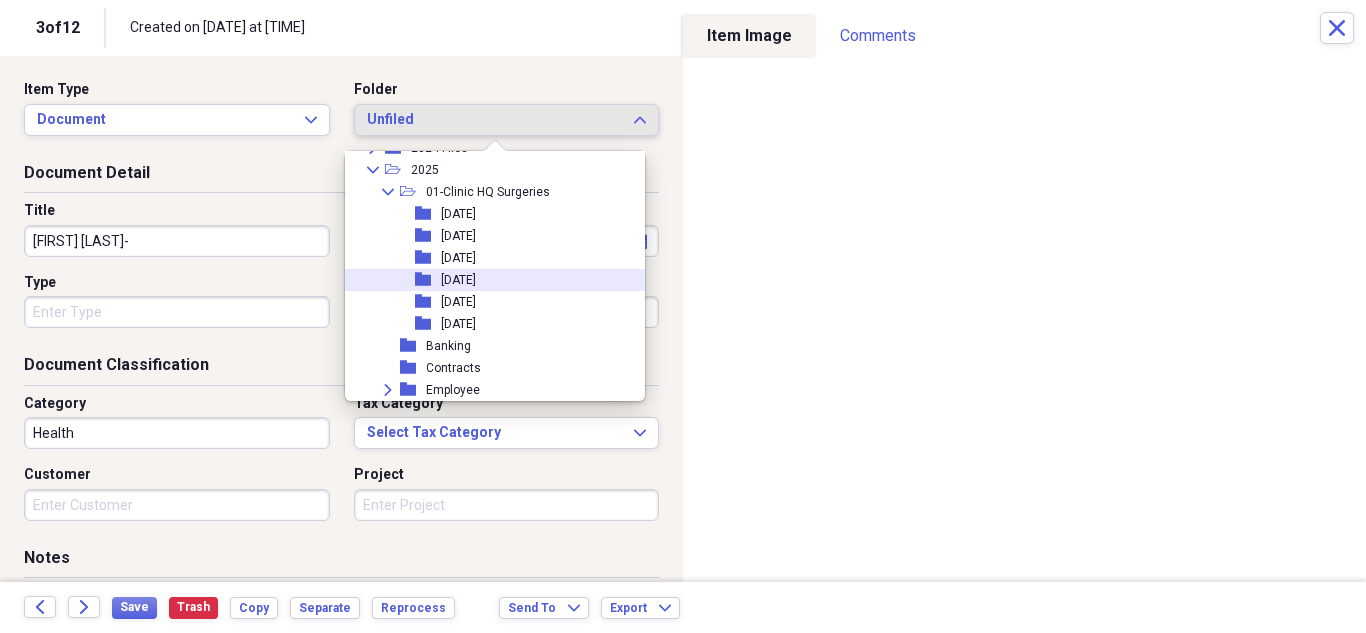 scroll, scrollTop: 100, scrollLeft: 0, axis: vertical 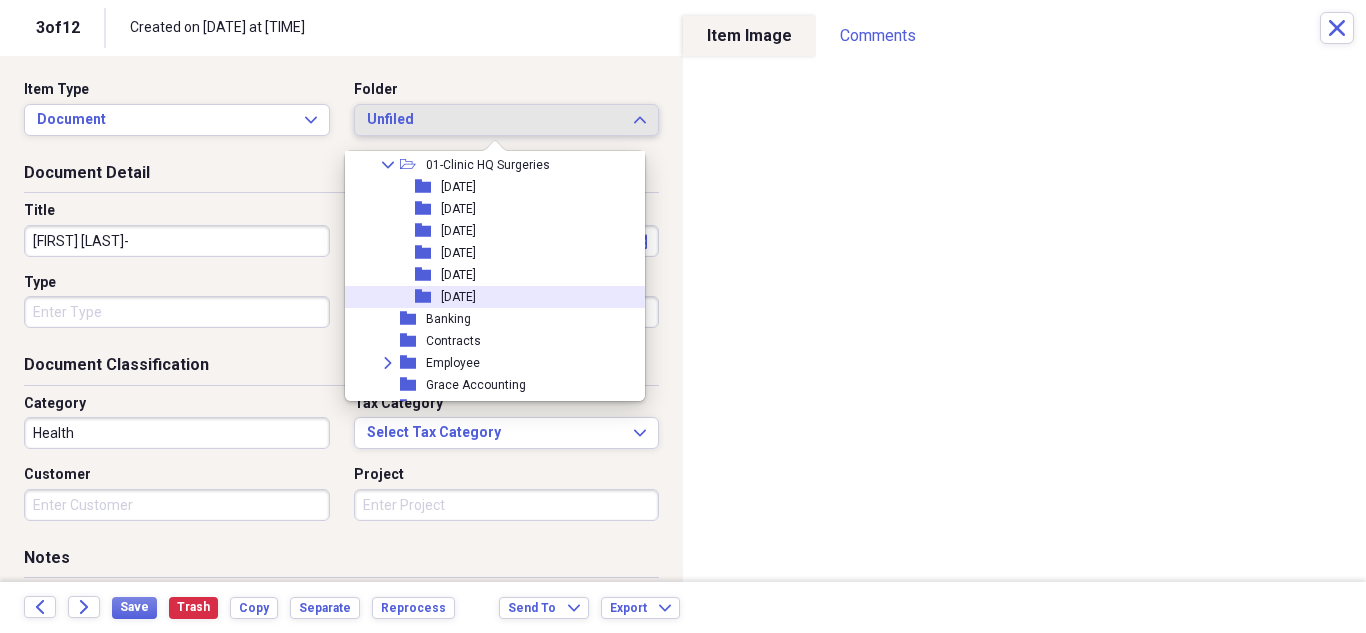 click on "[DATE]" at bounding box center (458, 297) 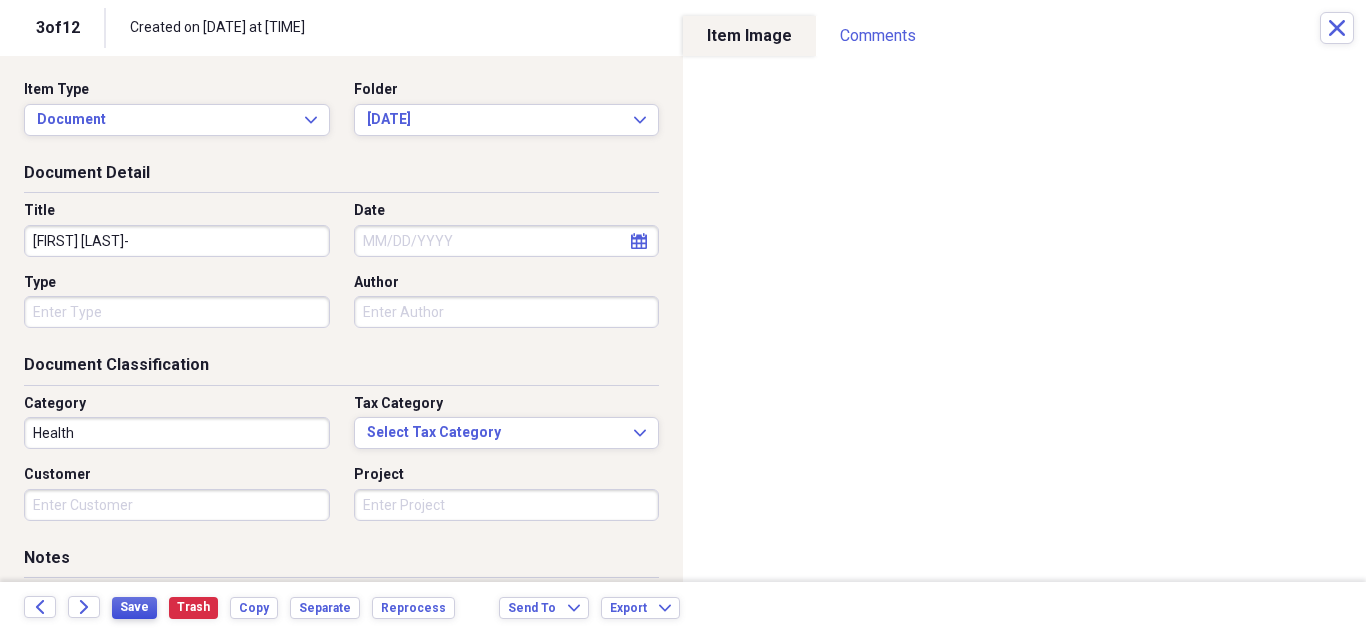 click on "Save" at bounding box center [134, 607] 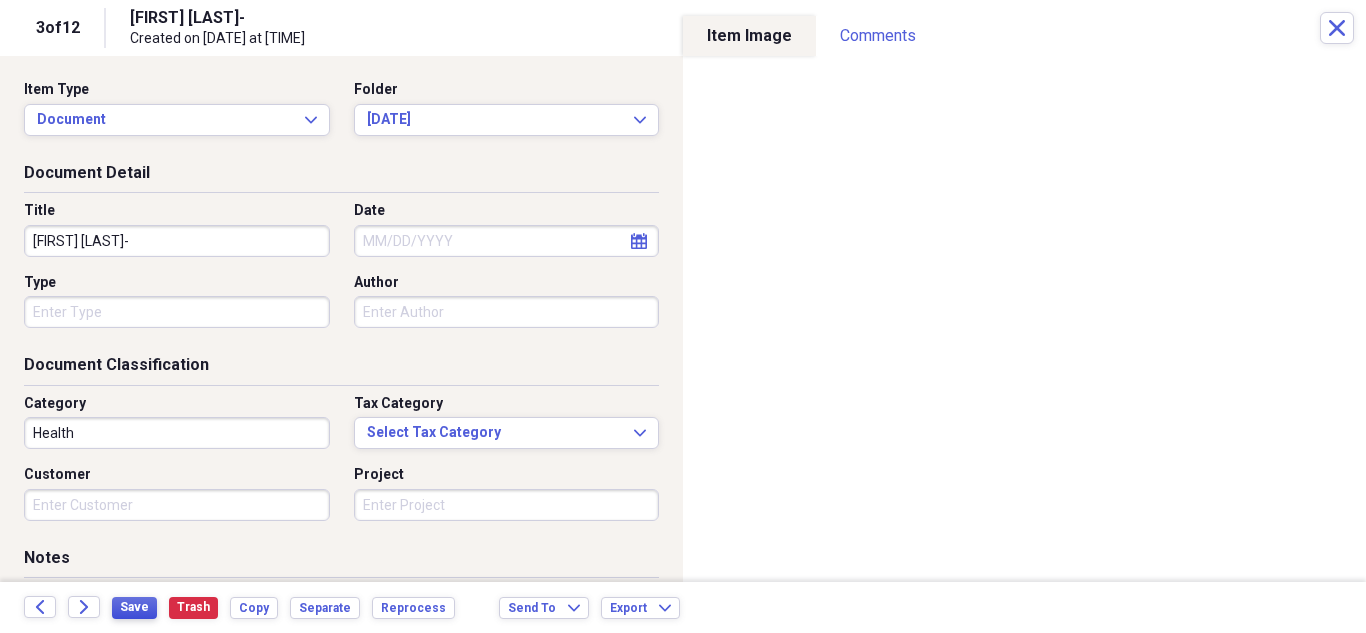 click on "Save" at bounding box center (134, 607) 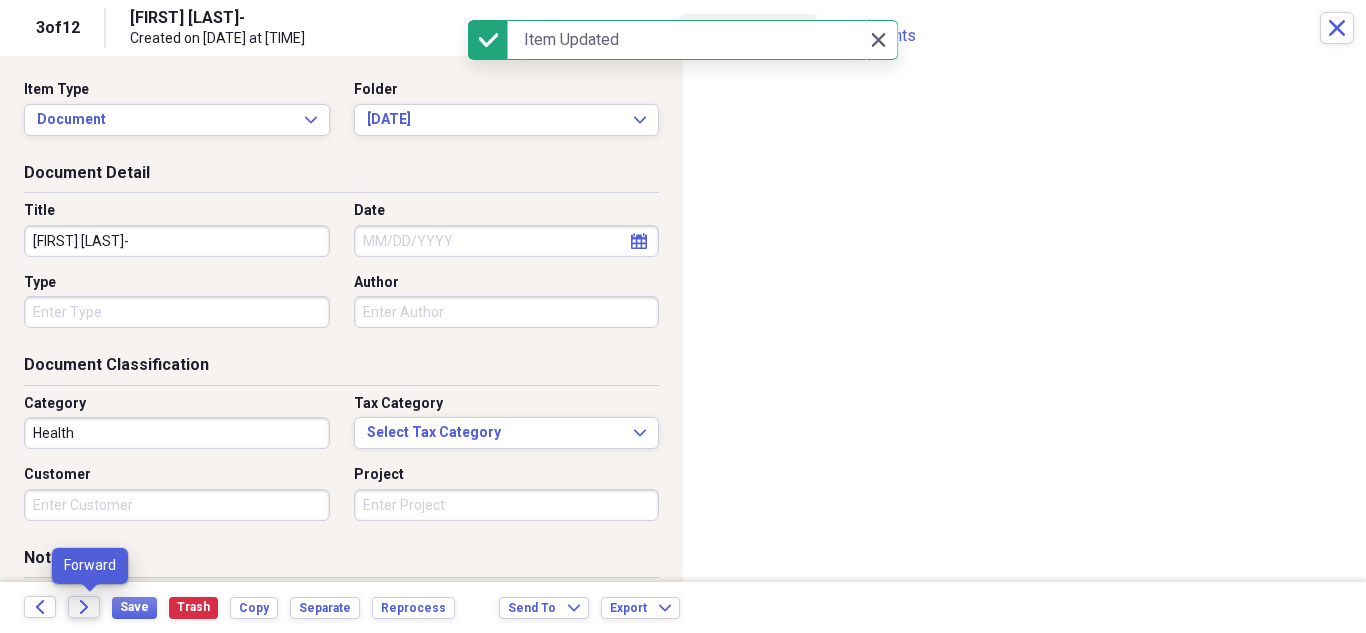 click on "Forward" 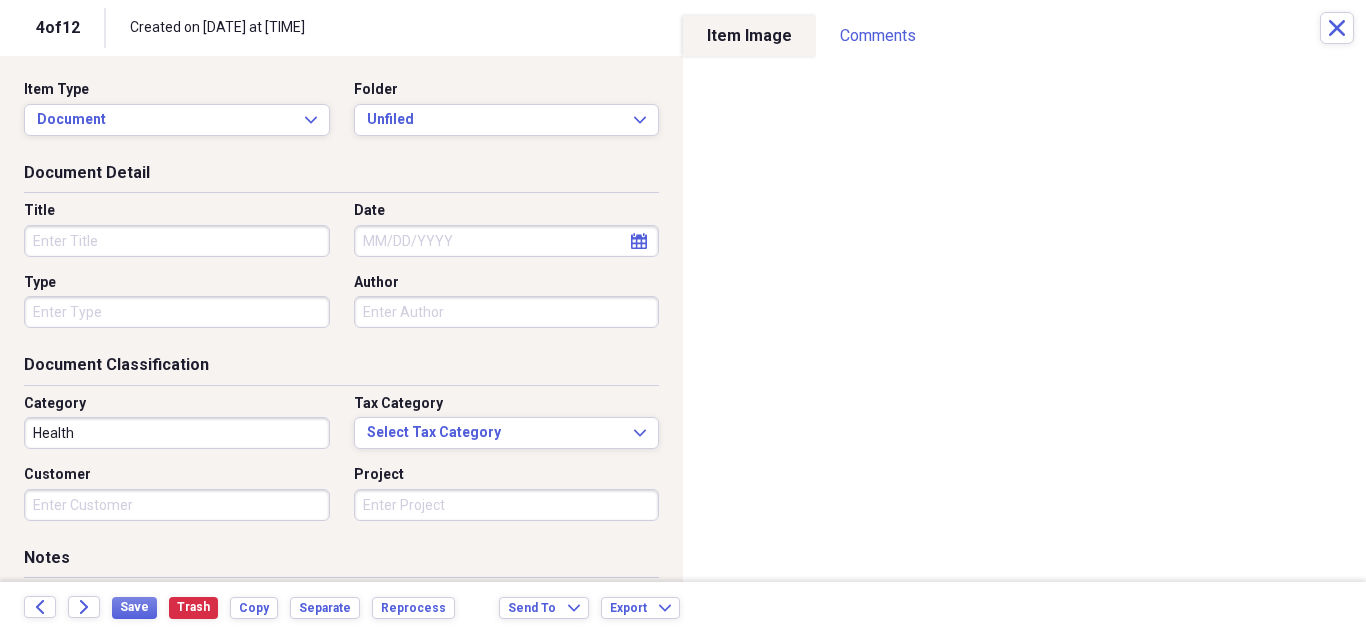 click on "Title" at bounding box center (177, 241) 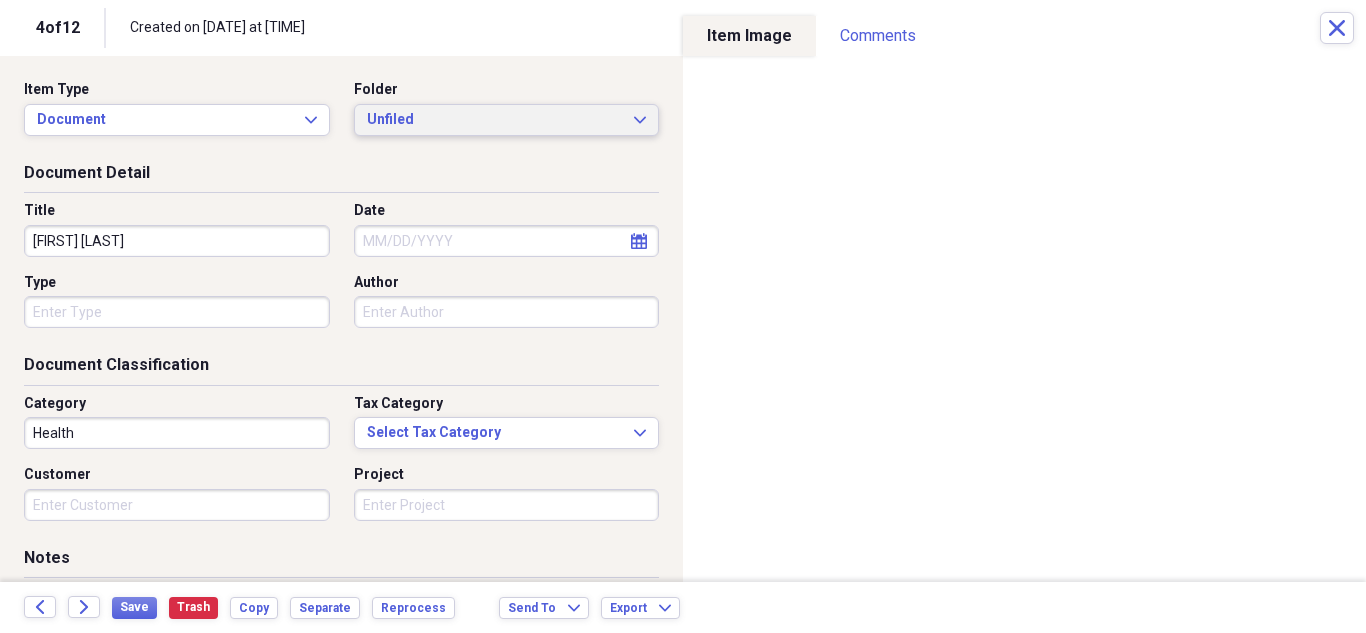 type on "[FIRST] [LAST]" 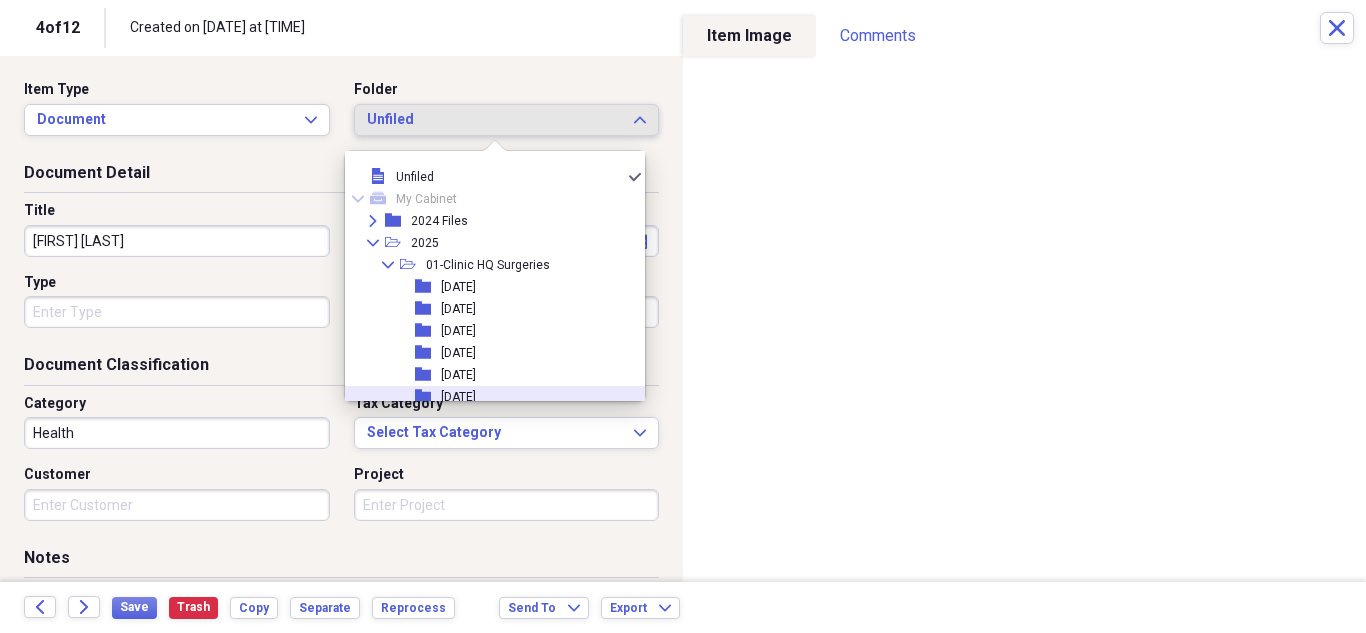 click on "[DATE]" at bounding box center (458, 397) 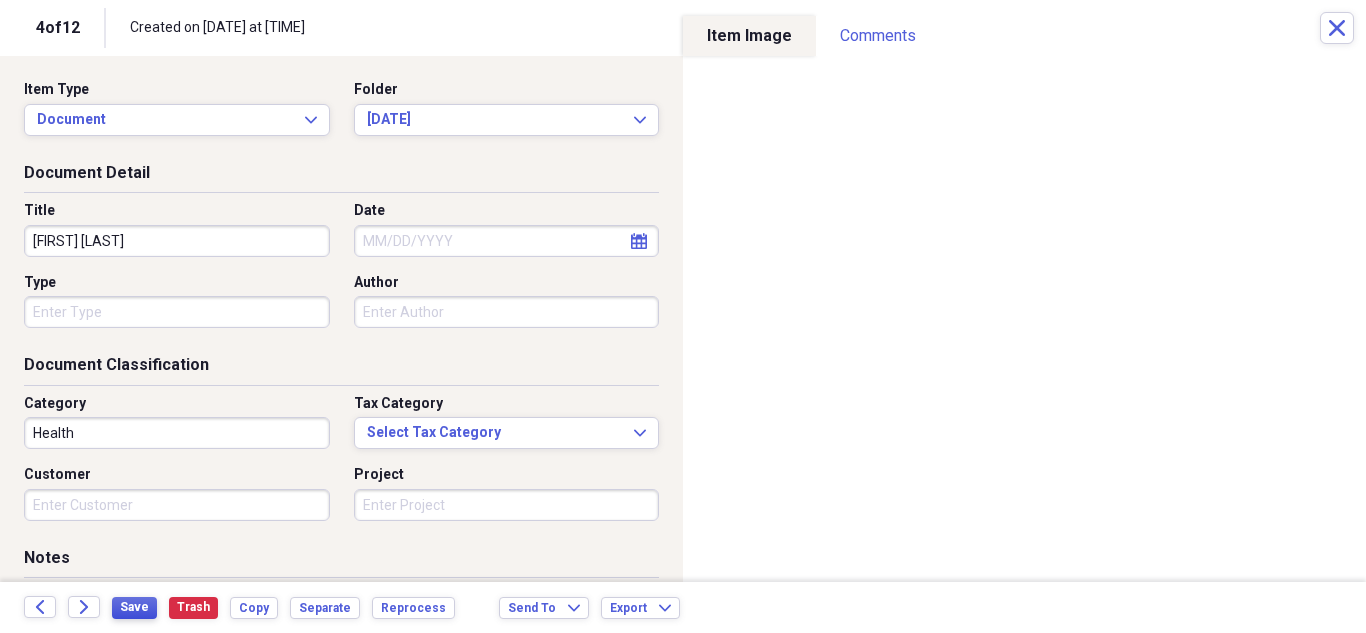 click on "Save" at bounding box center (134, 607) 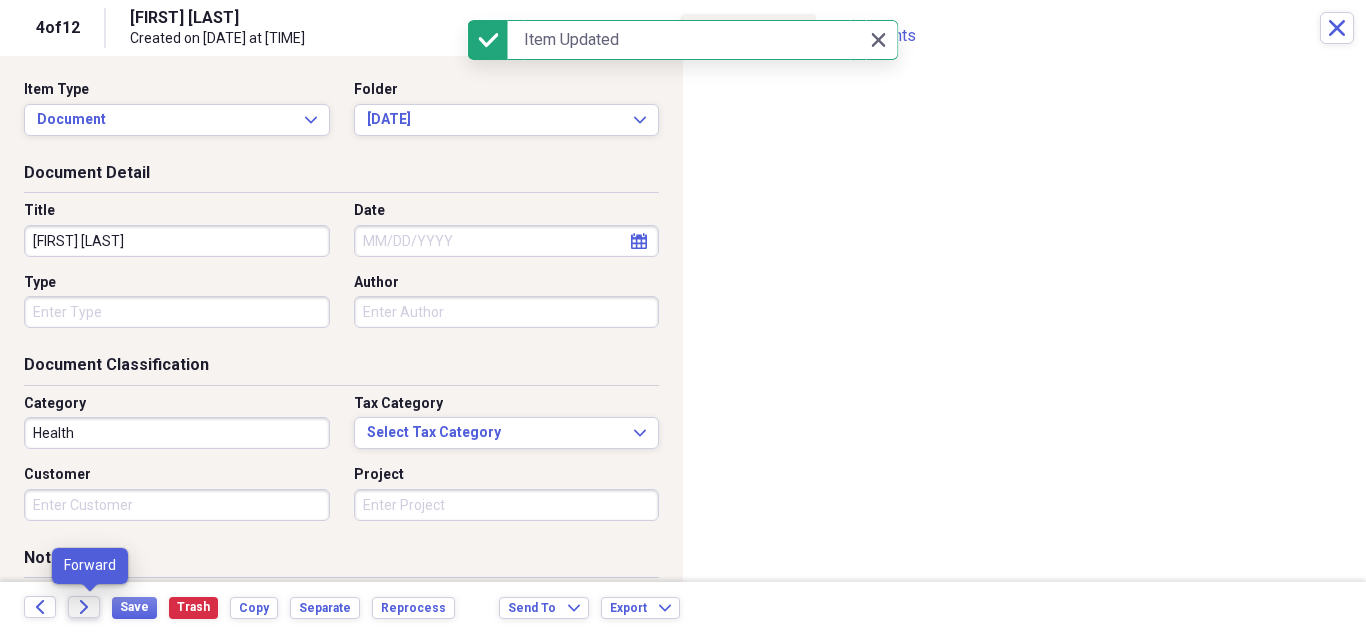 click on "Forward" 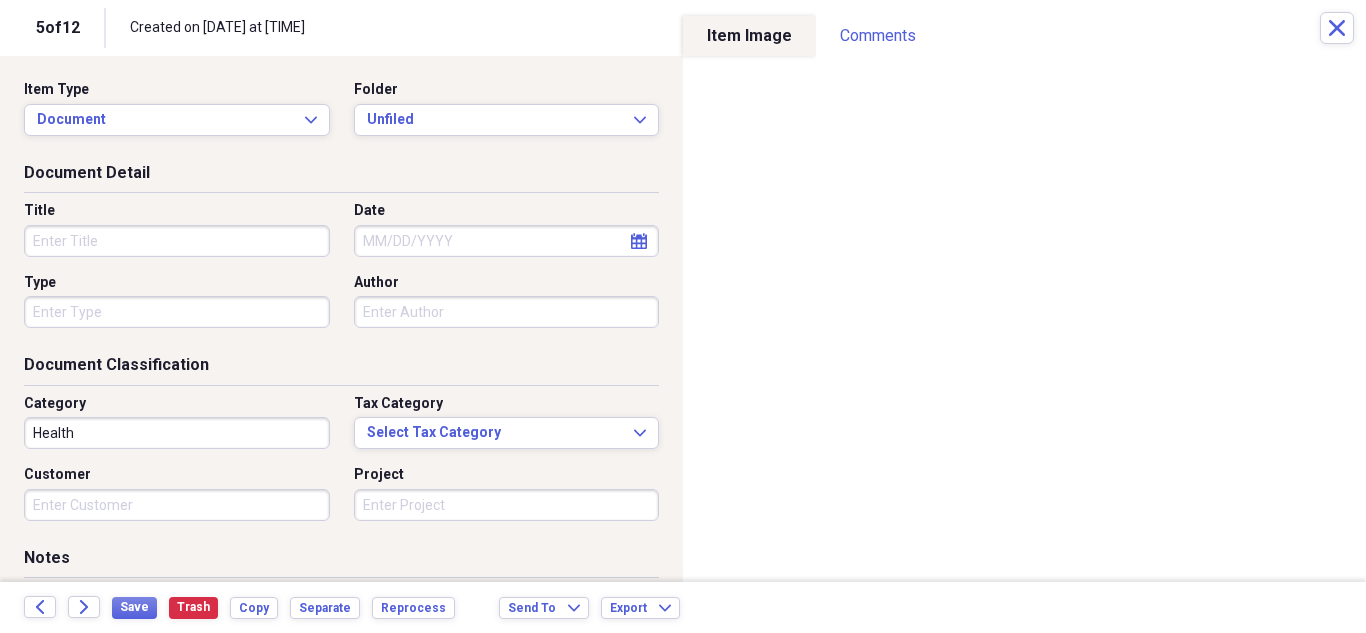 click on "Title" at bounding box center [177, 241] 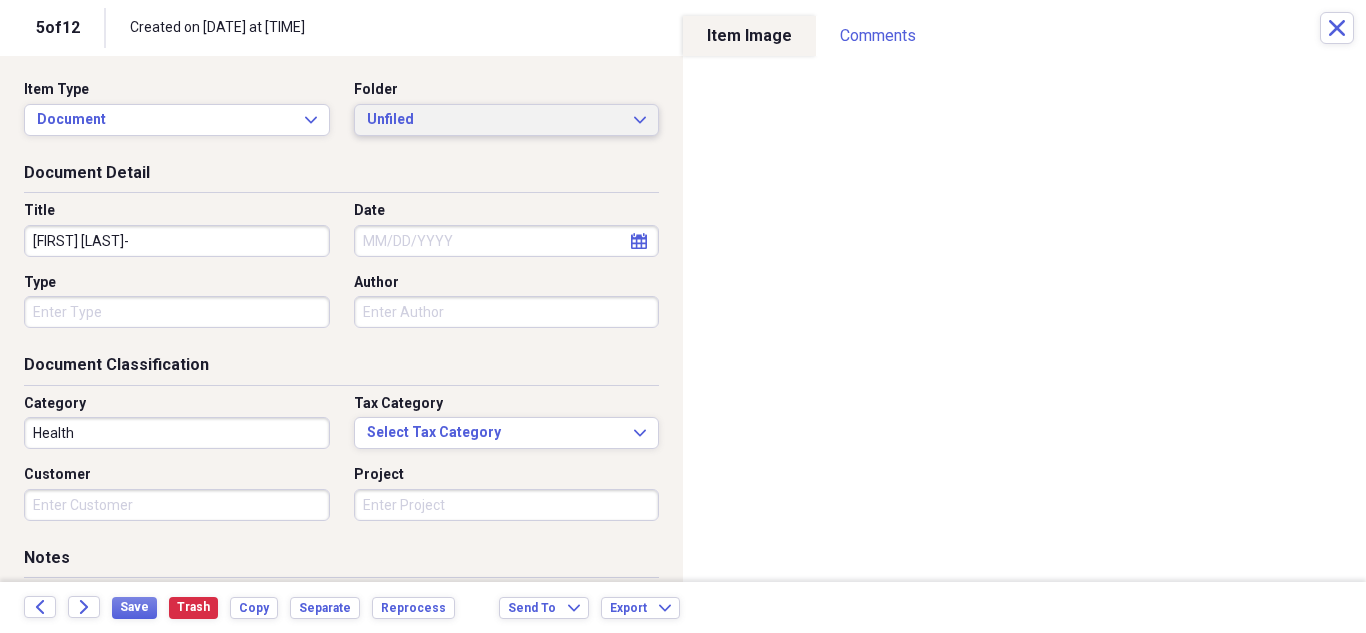 type on "[FIRST] [LAST]-" 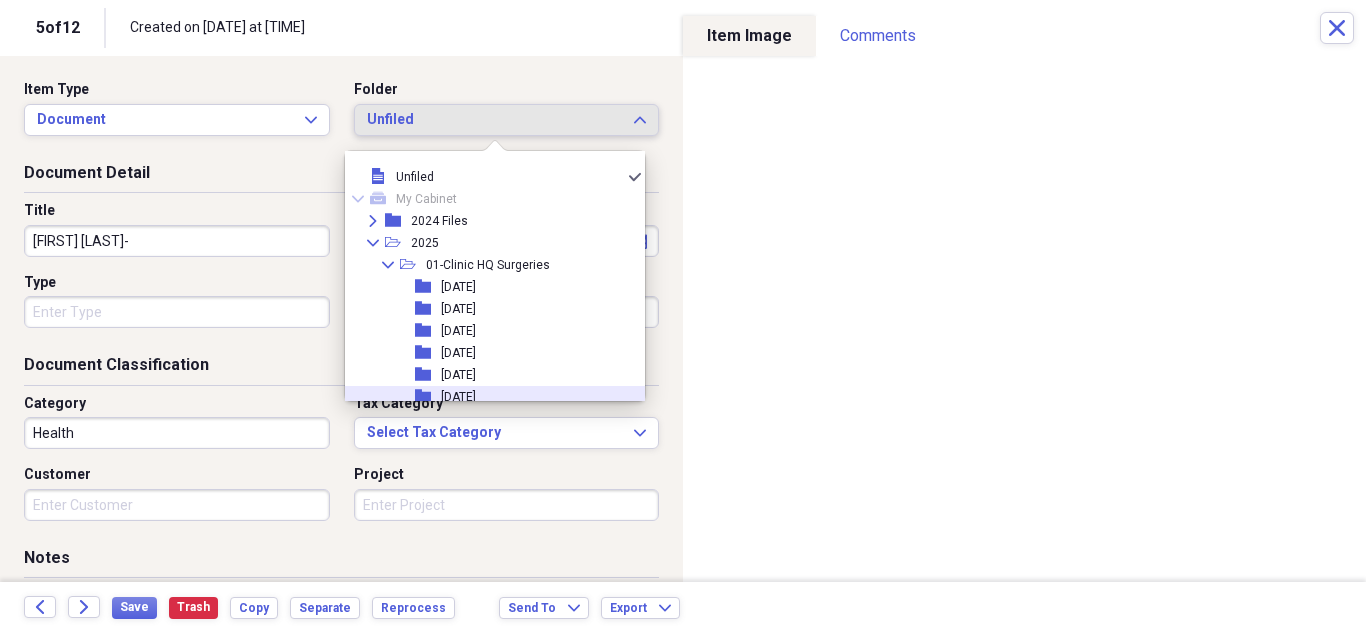click on "TCAC-Dobby Sports NeatConnect [DATE] media [FIRST] [LAST] Health NeatConnect [DATE] media [FIRST] [LAST] Health NeatConnect [DATE] media [FIRST] [LAST] Health NeatConnect [DATE] media [FIRST] [LAST] Health NeatConnect Unfiled media Health NeatConnect Unfiled media Health NeatConnect Unfiled media Health NeatConnect Unfiled Items 25 Expand Trash Move Send To Expand Export Expand more 1 Neat 5 of 12 Created on [DATE] at [TIME] Close Item Type Document Expand Folder Unfiled Expand Document Detail Title Date calendar" at bounding box center (683, 316) 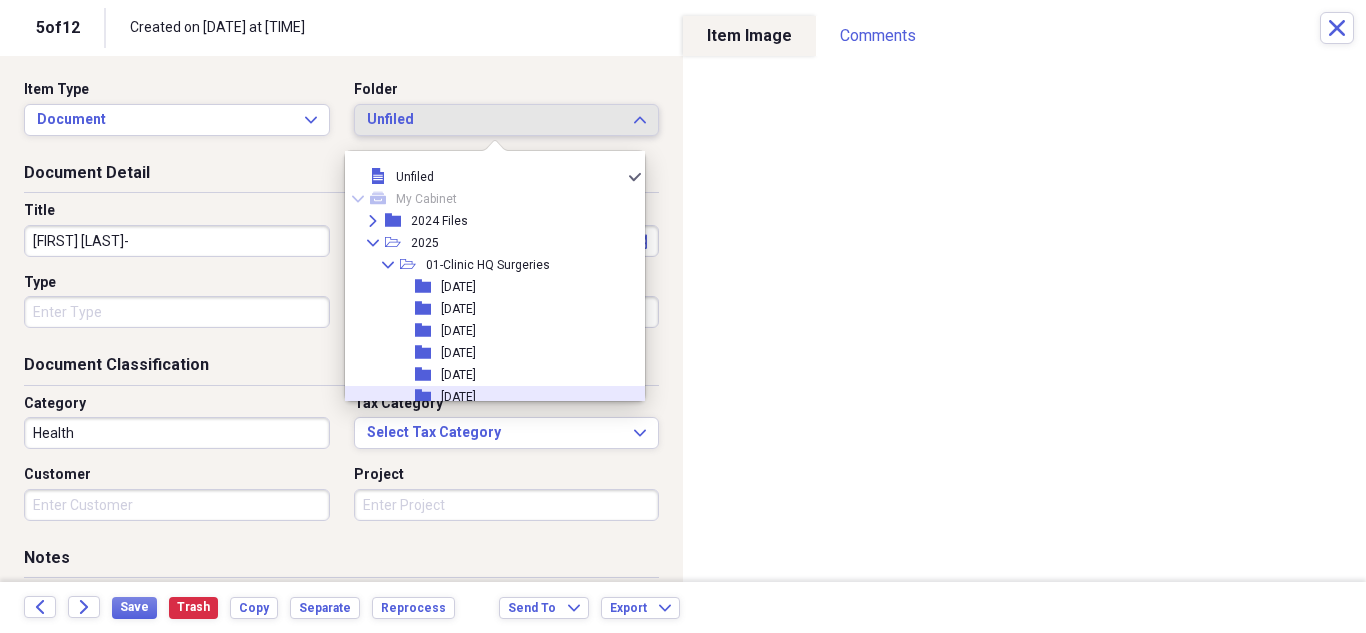click on "folder" at bounding box center [428, 397] 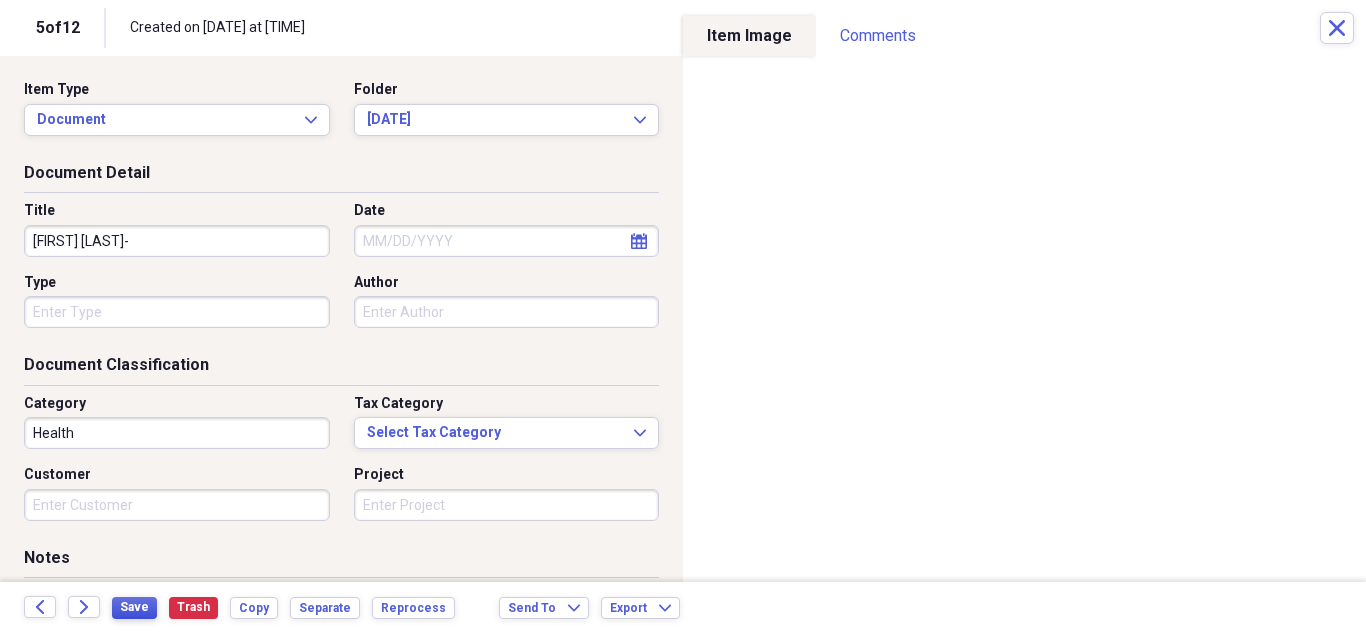 click on "Save" at bounding box center (134, 607) 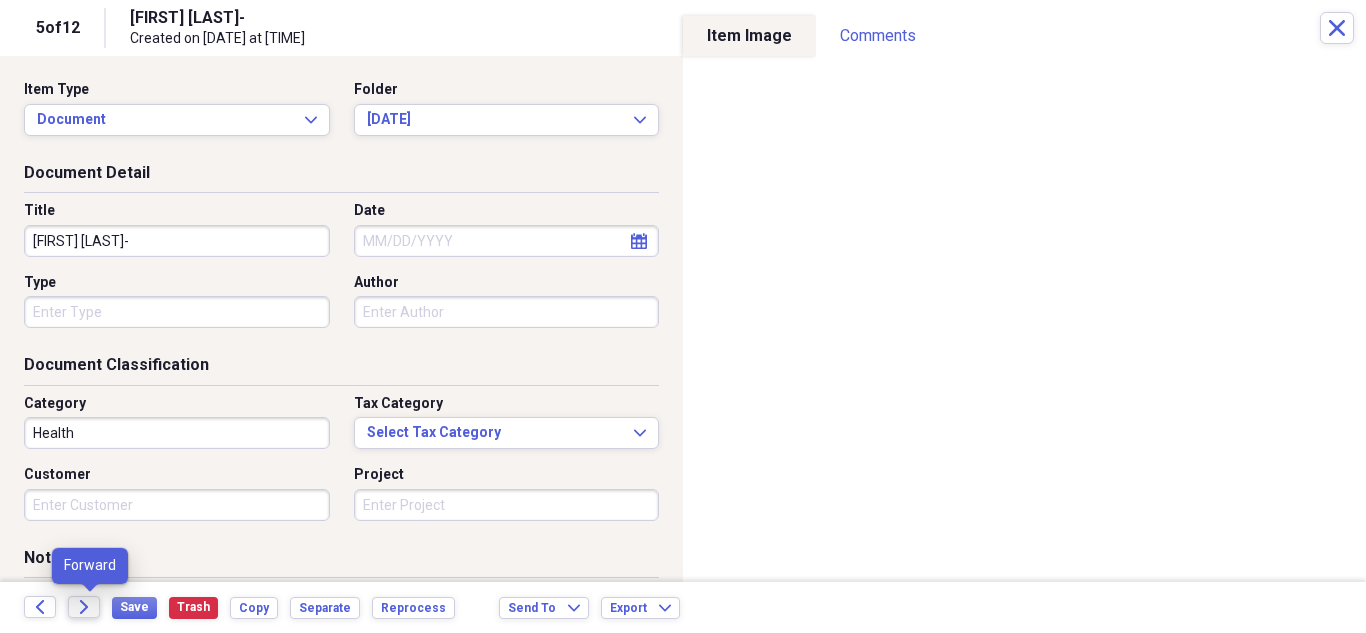 click on "Forward" at bounding box center (84, 607) 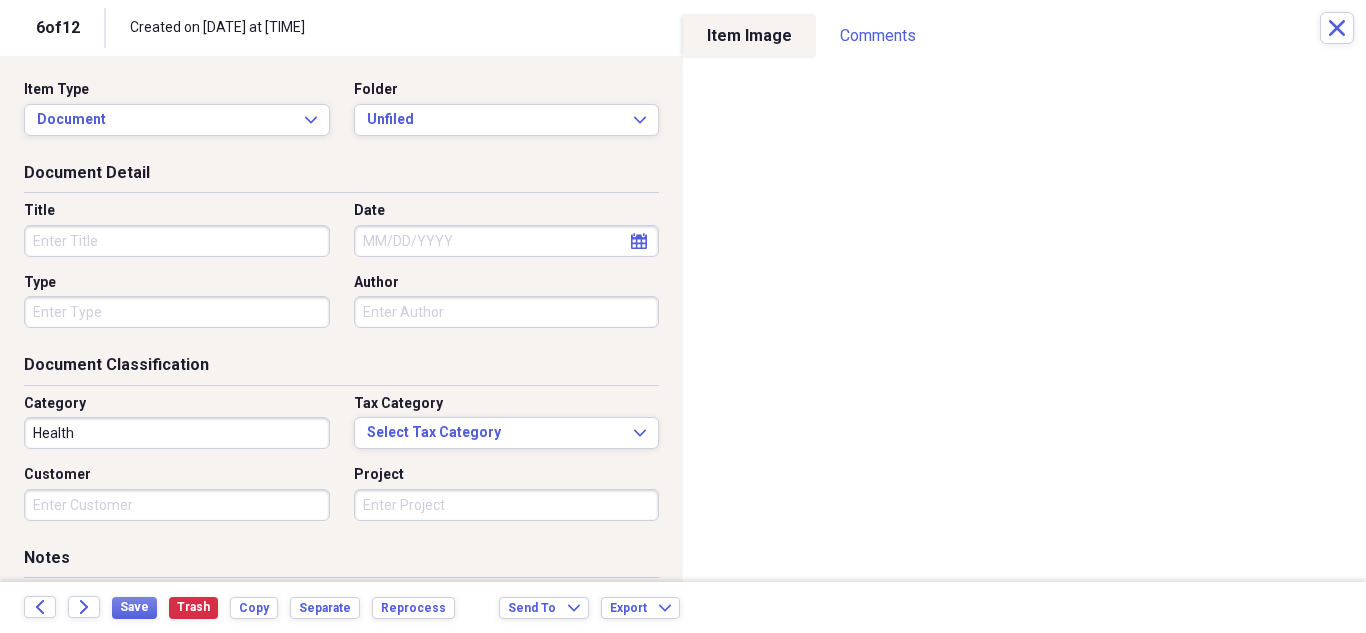 click on "Title" at bounding box center [177, 211] 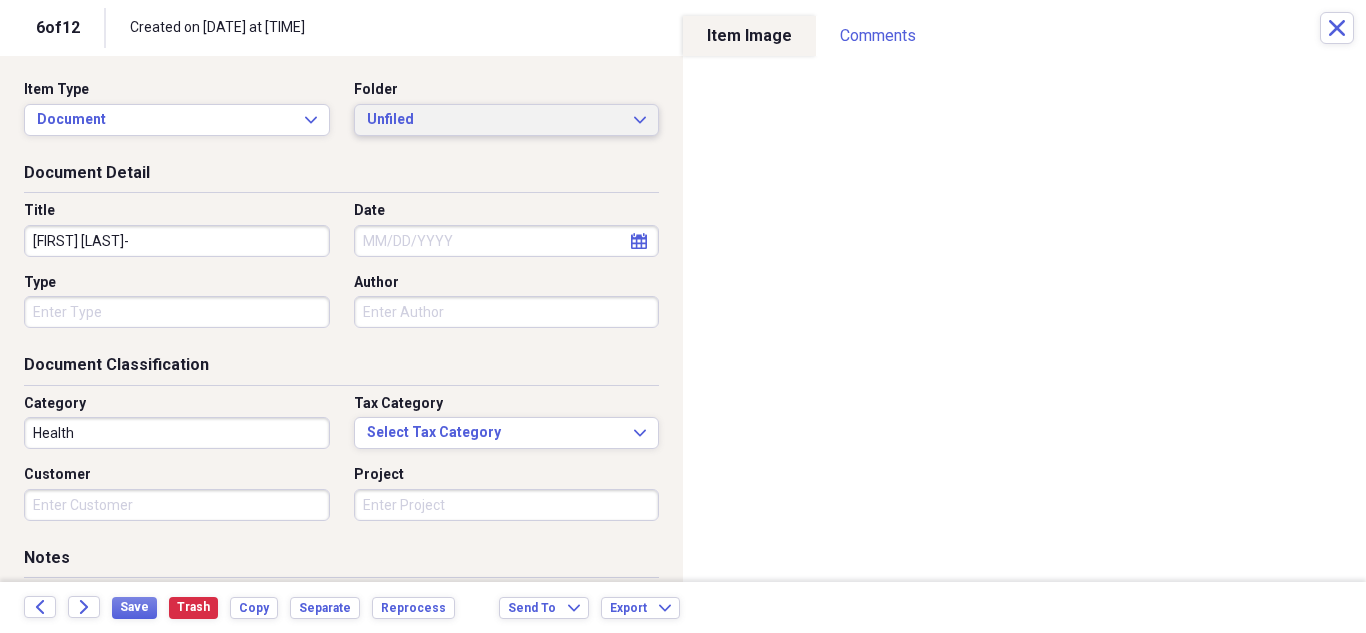 type on "[FIRST] [LAST]-" 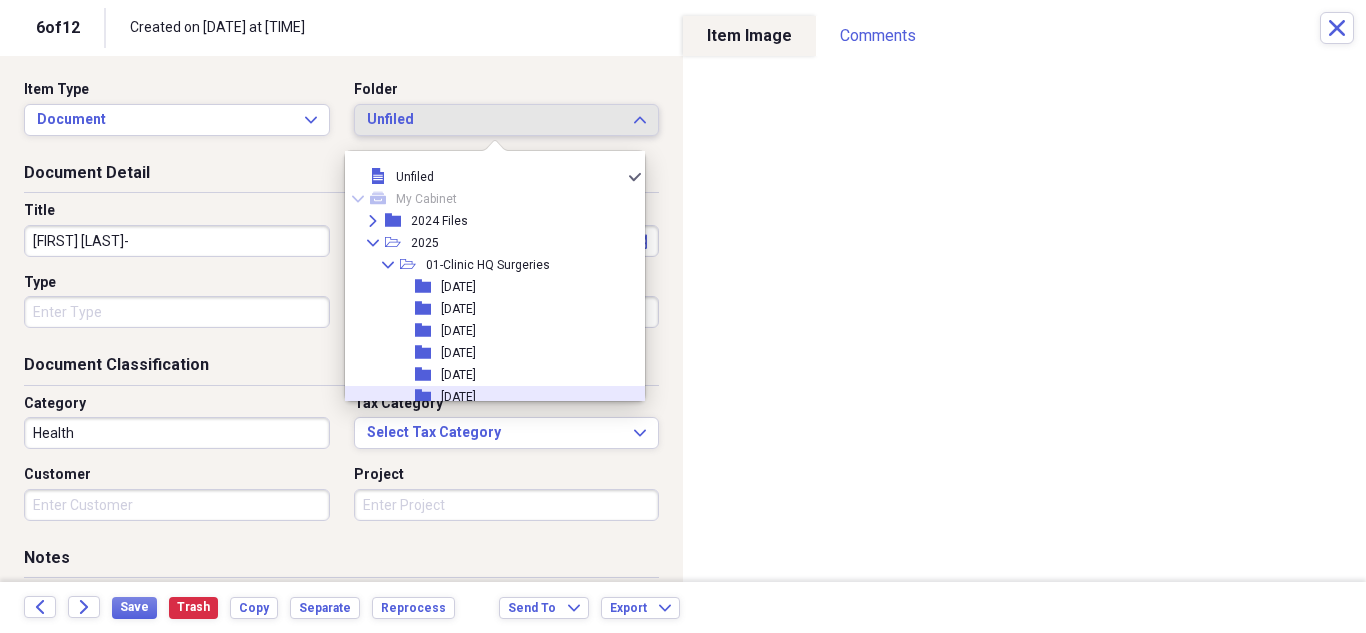 click on "[DATE]" at bounding box center (458, 397) 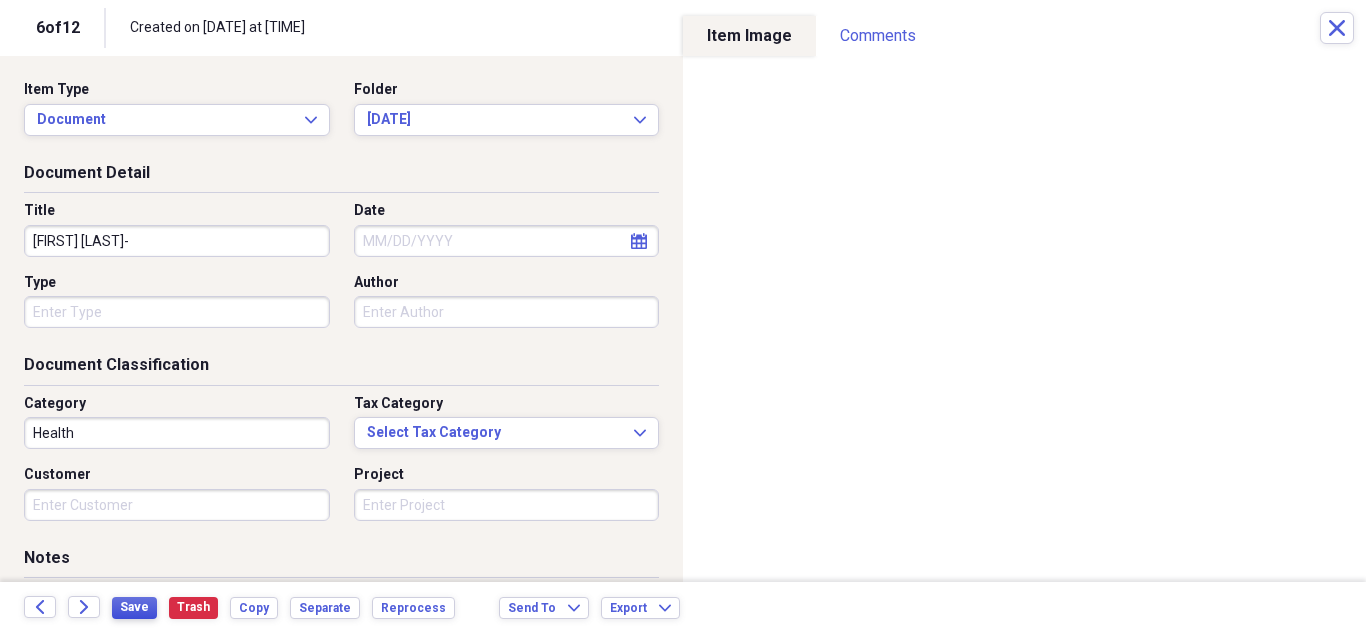 click on "Save" at bounding box center [134, 607] 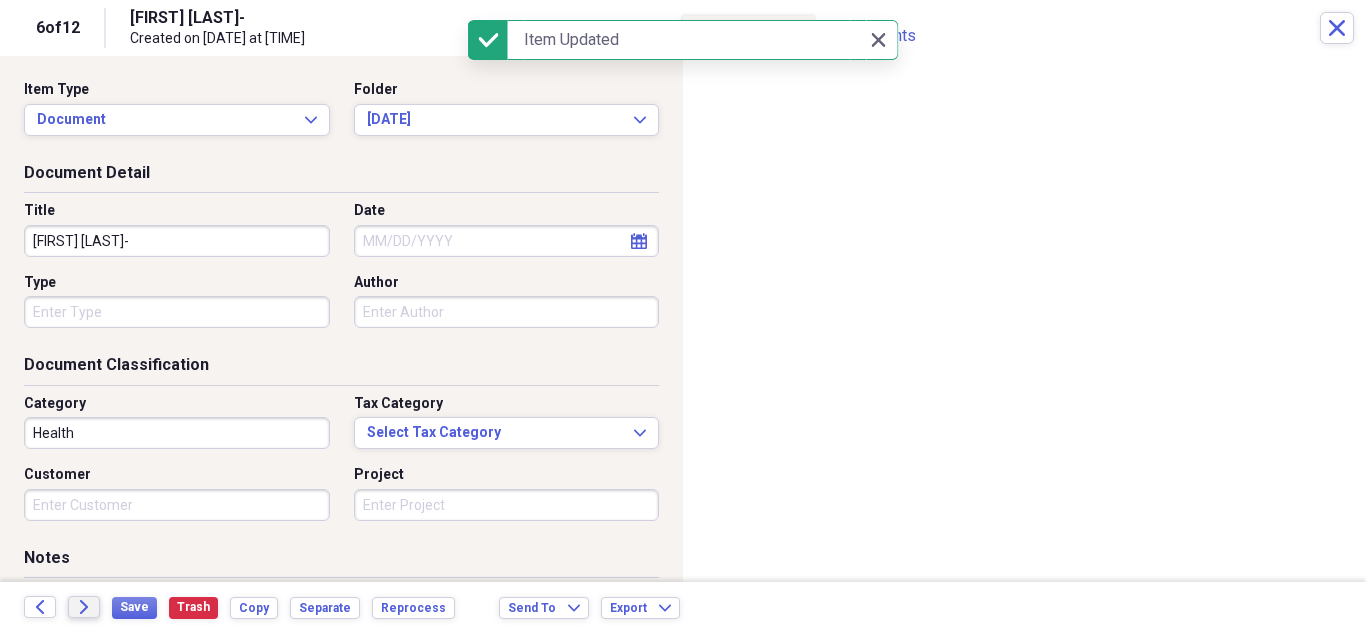 click on "Forward" at bounding box center (84, 607) 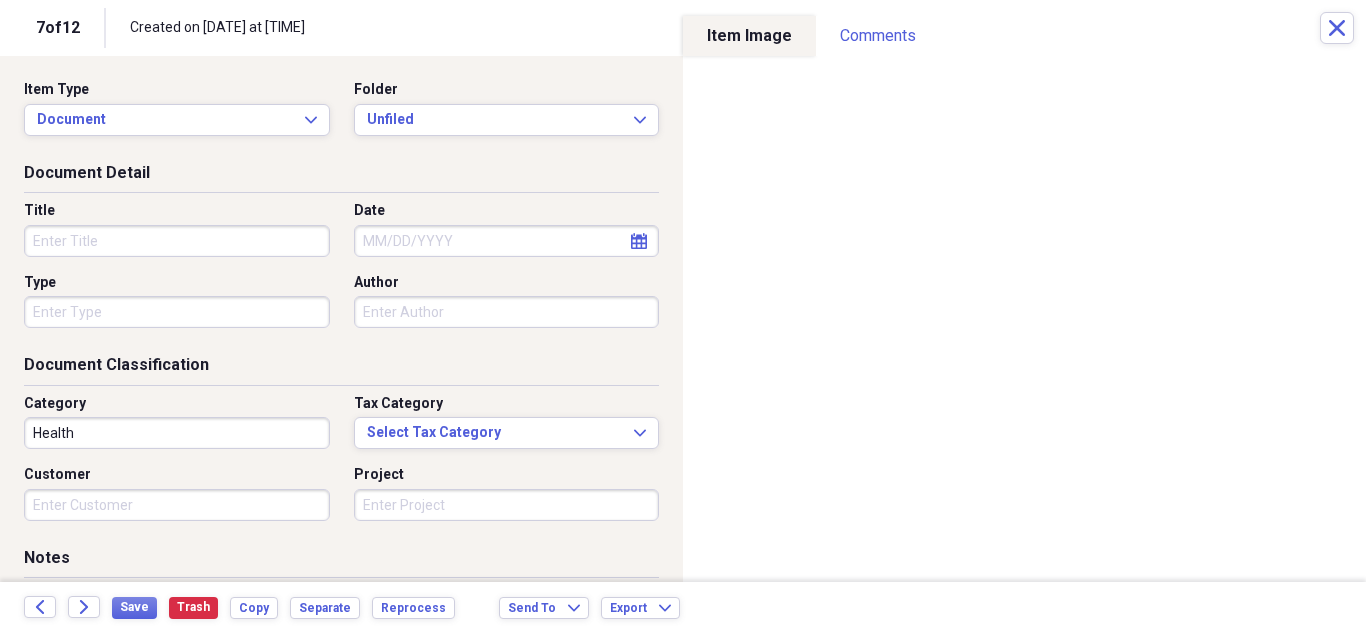 click on "Title" at bounding box center [177, 241] 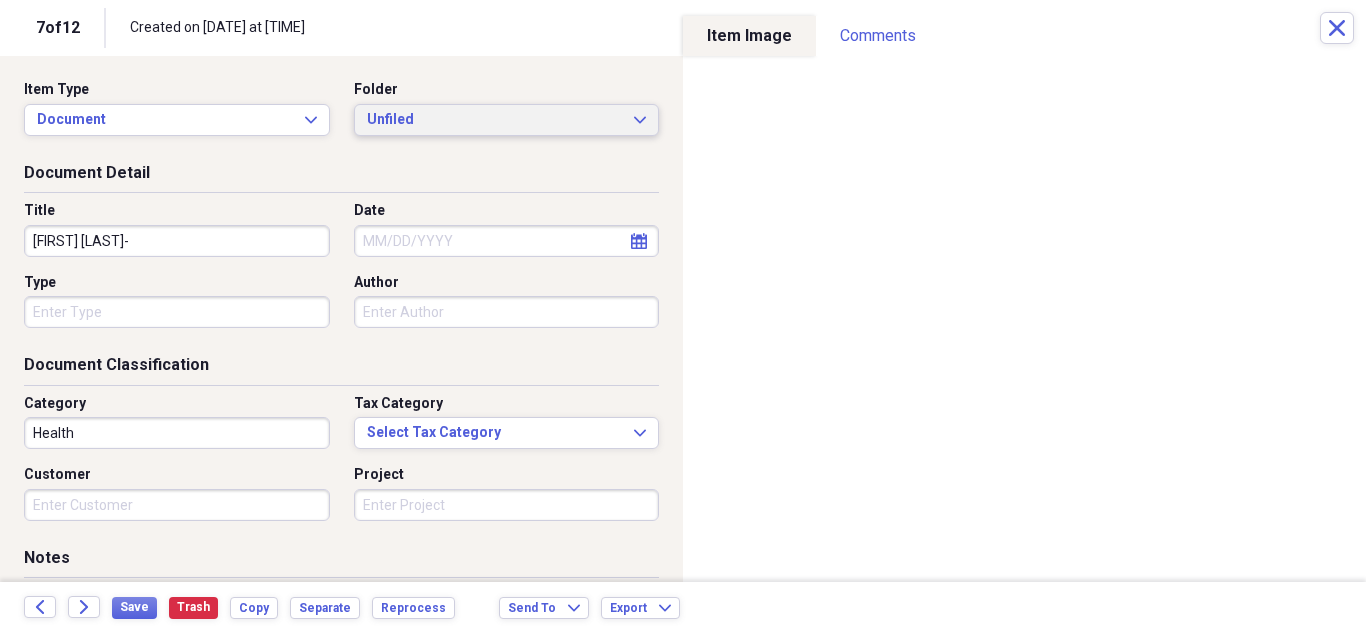 type on "[FIRST] [LAST]-" 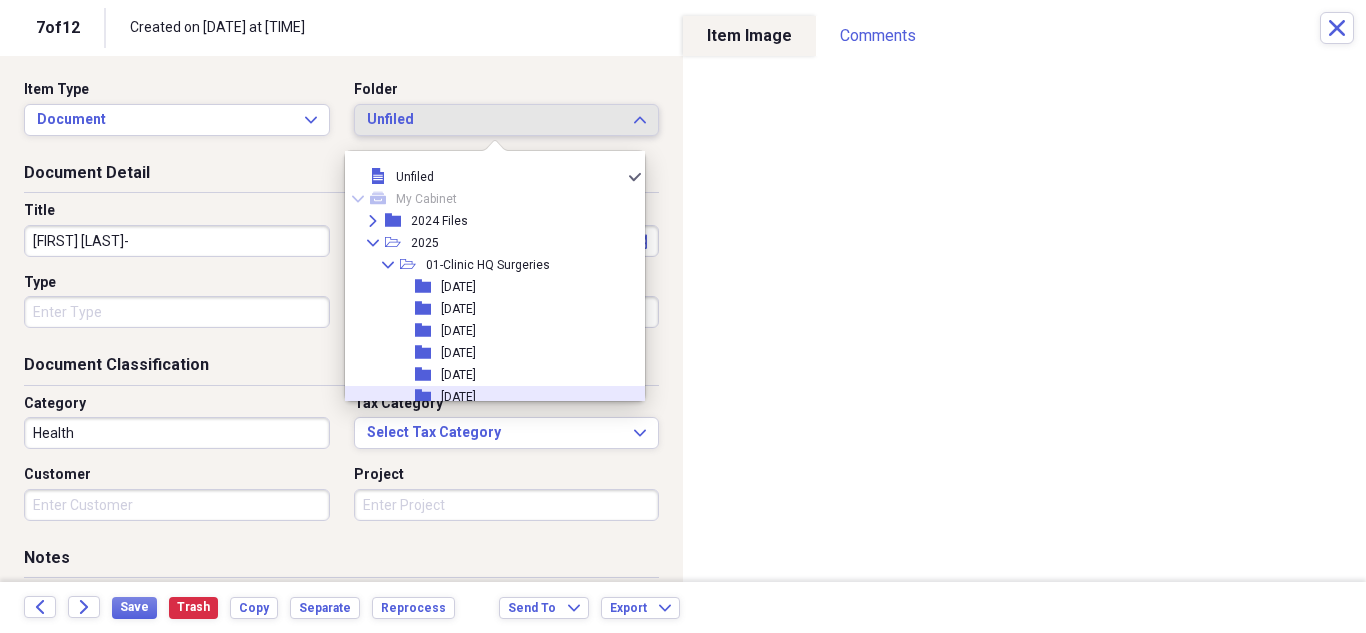 click on "[DATE]" at bounding box center [458, 397] 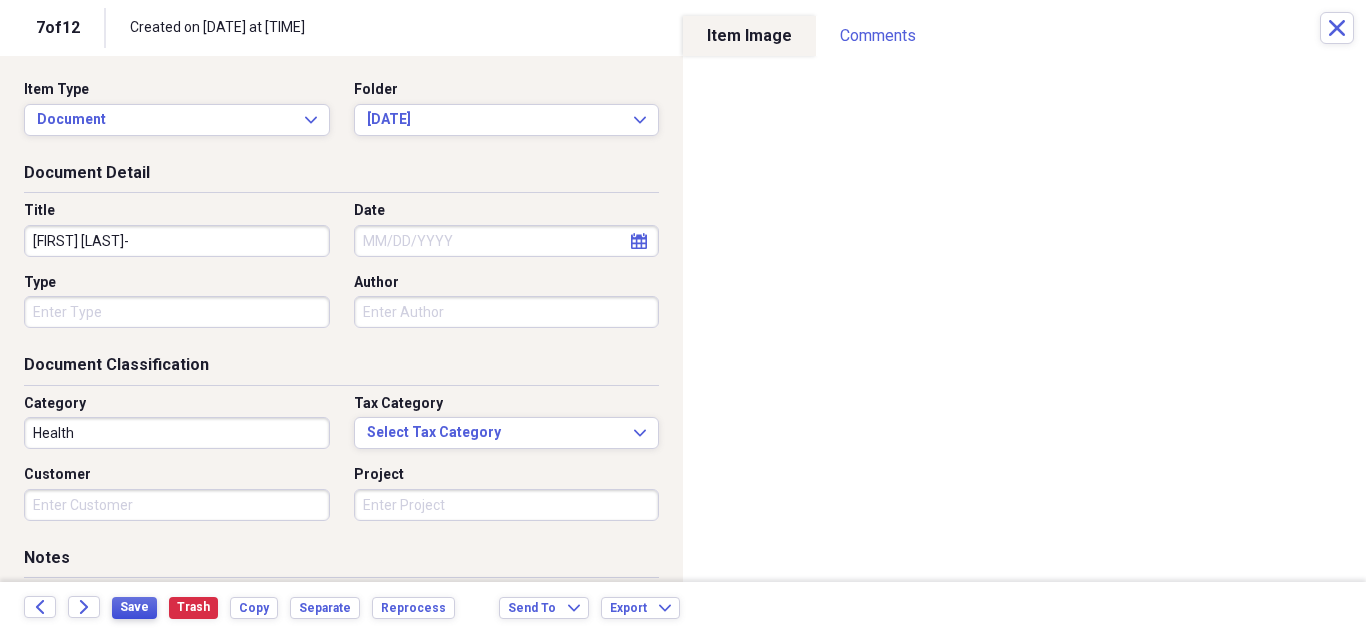 click on "Save" at bounding box center [134, 607] 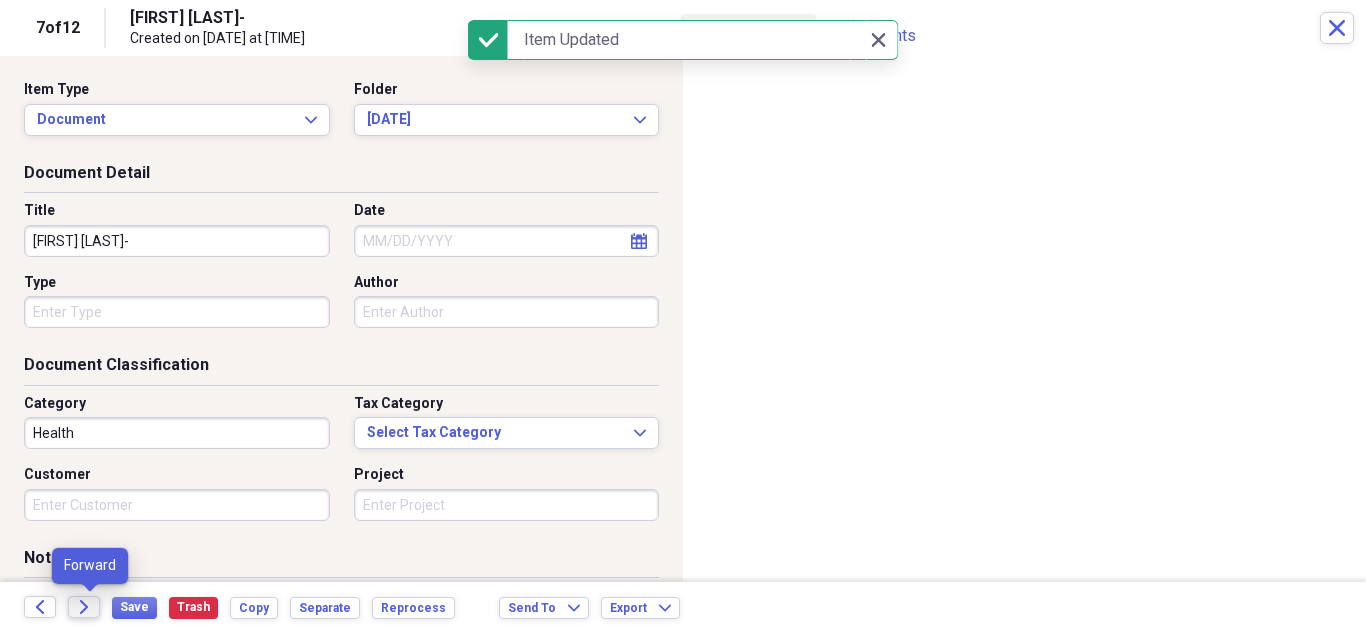 click on "Forward" 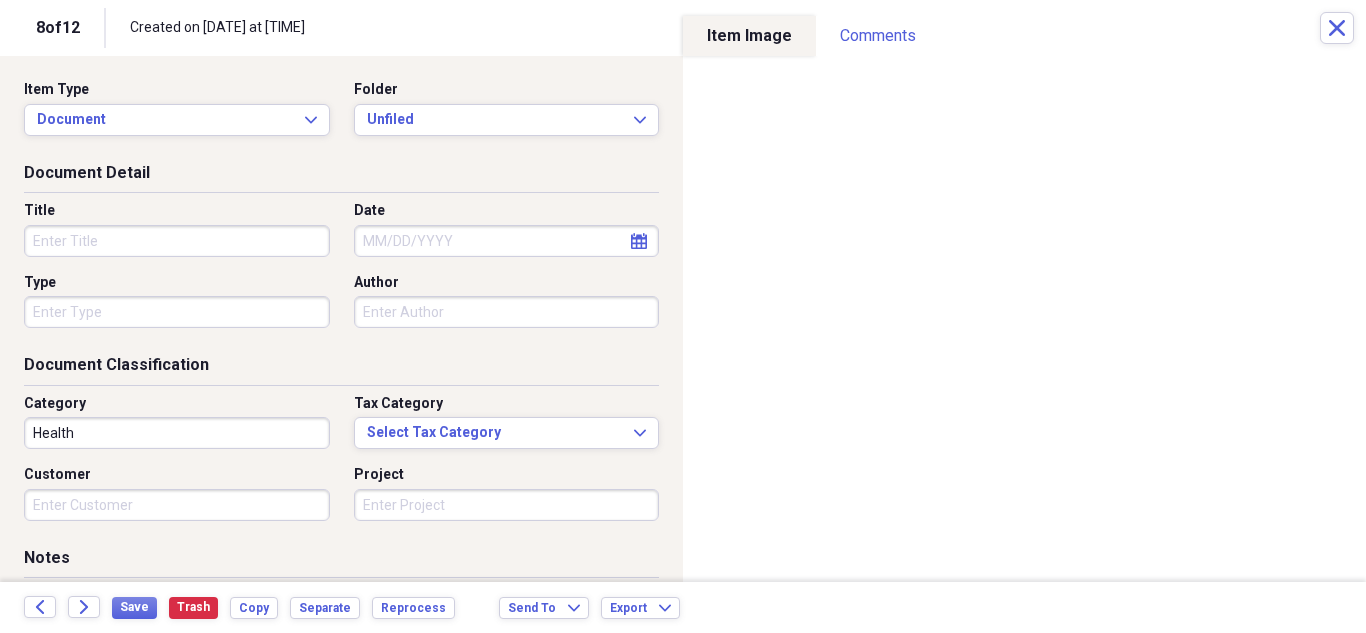 click on "Title" at bounding box center [177, 241] 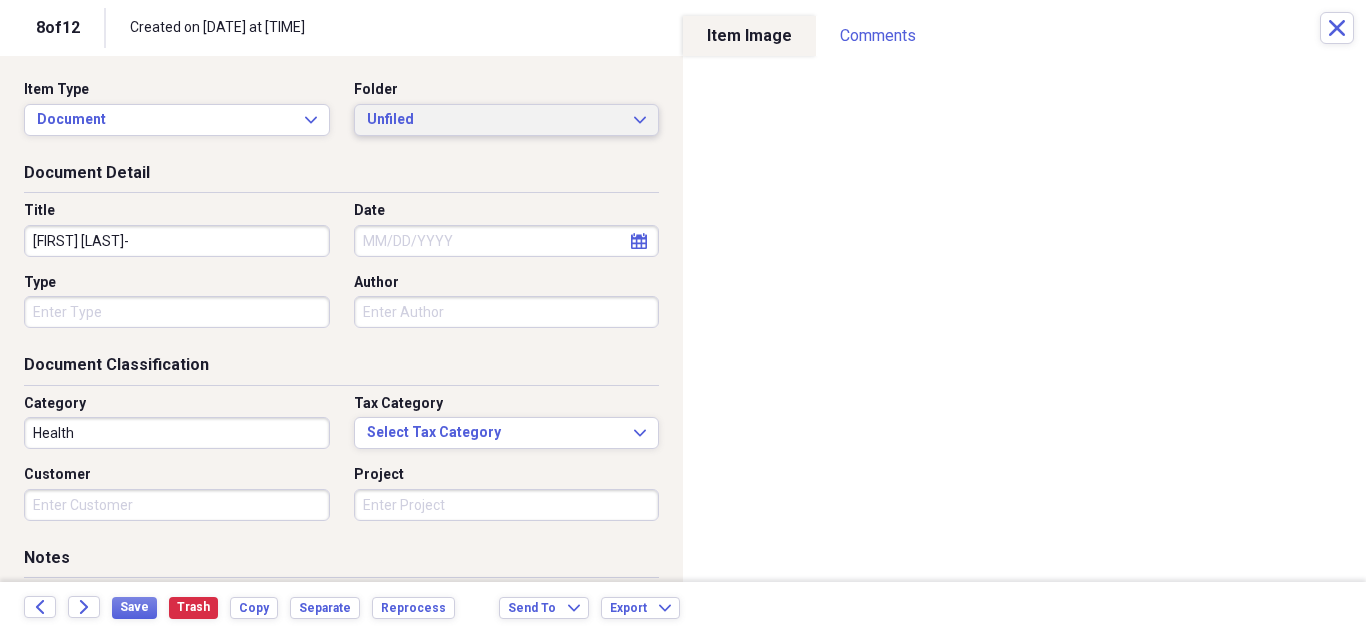type on "[FIRST] [LAST]-" 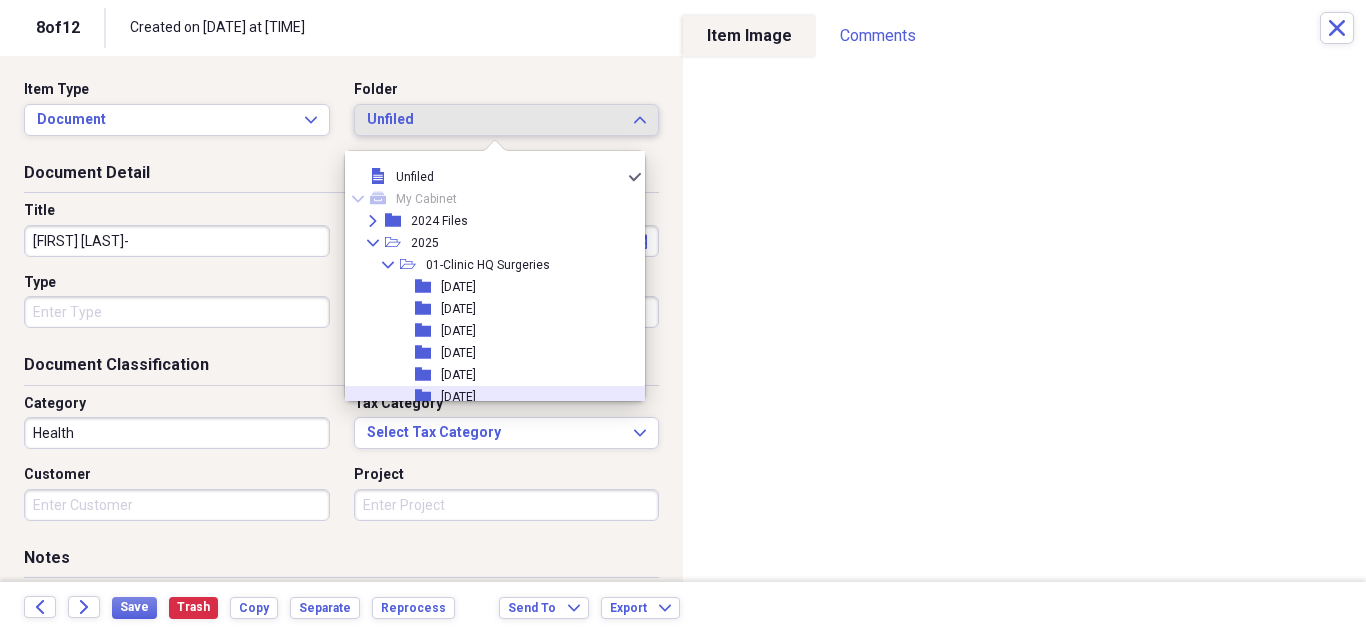 click on "folder [DATE]" at bounding box center (487, 397) 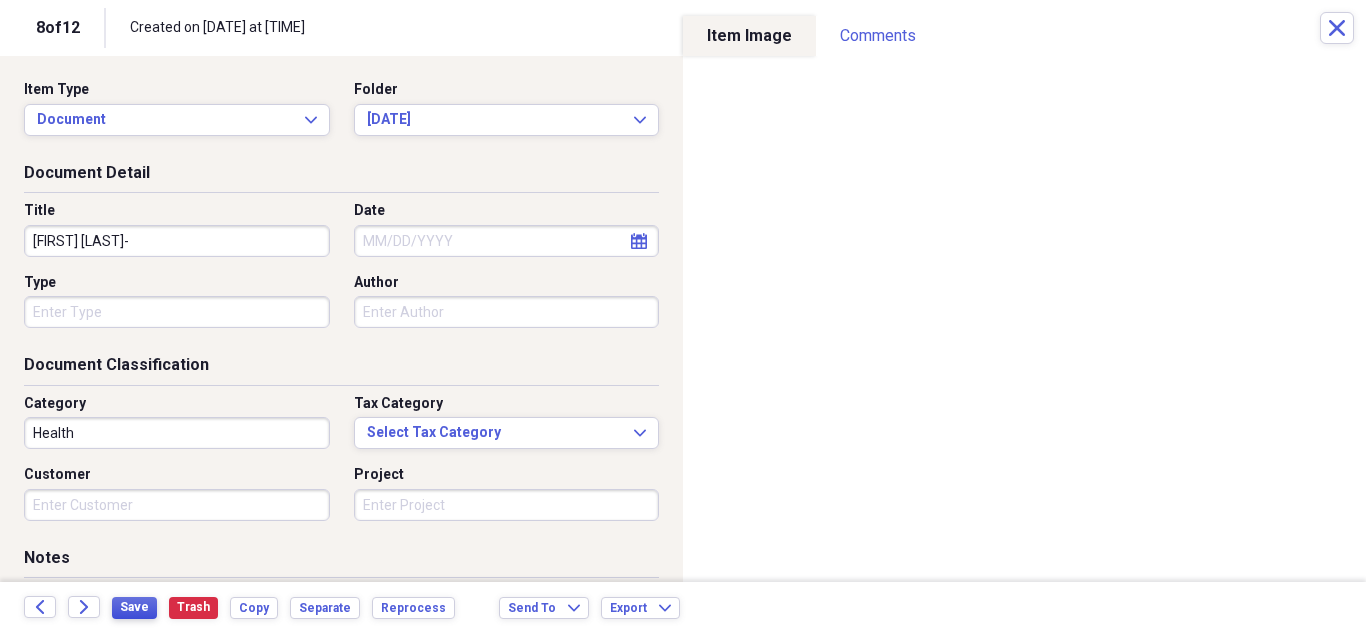 click on "Save" at bounding box center [134, 607] 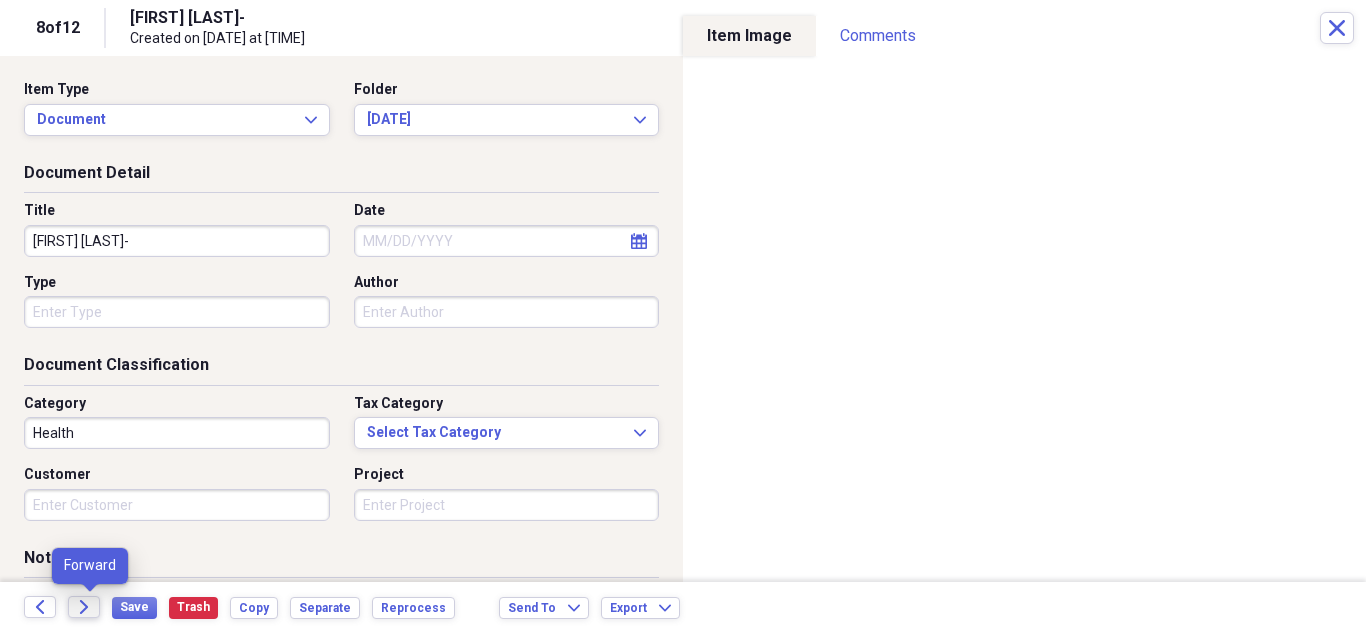 click on "Forward" 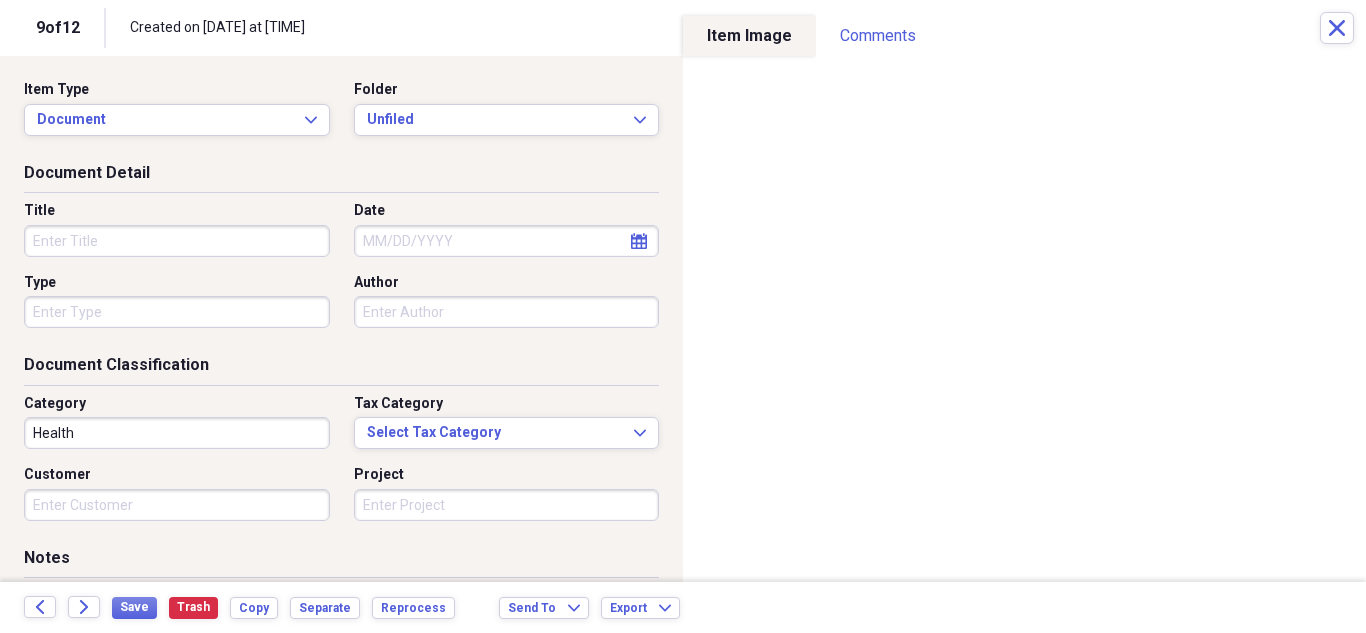 click on "Title" at bounding box center [177, 241] 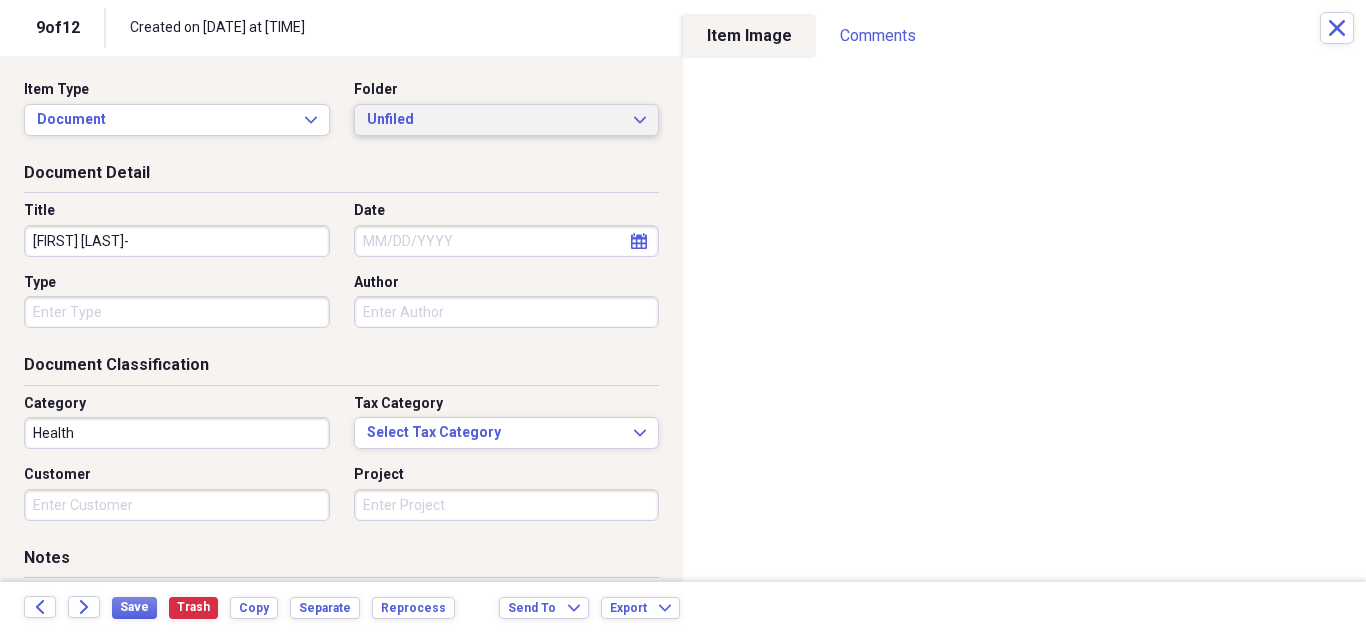 type on "[FIRST] [LAST]-" 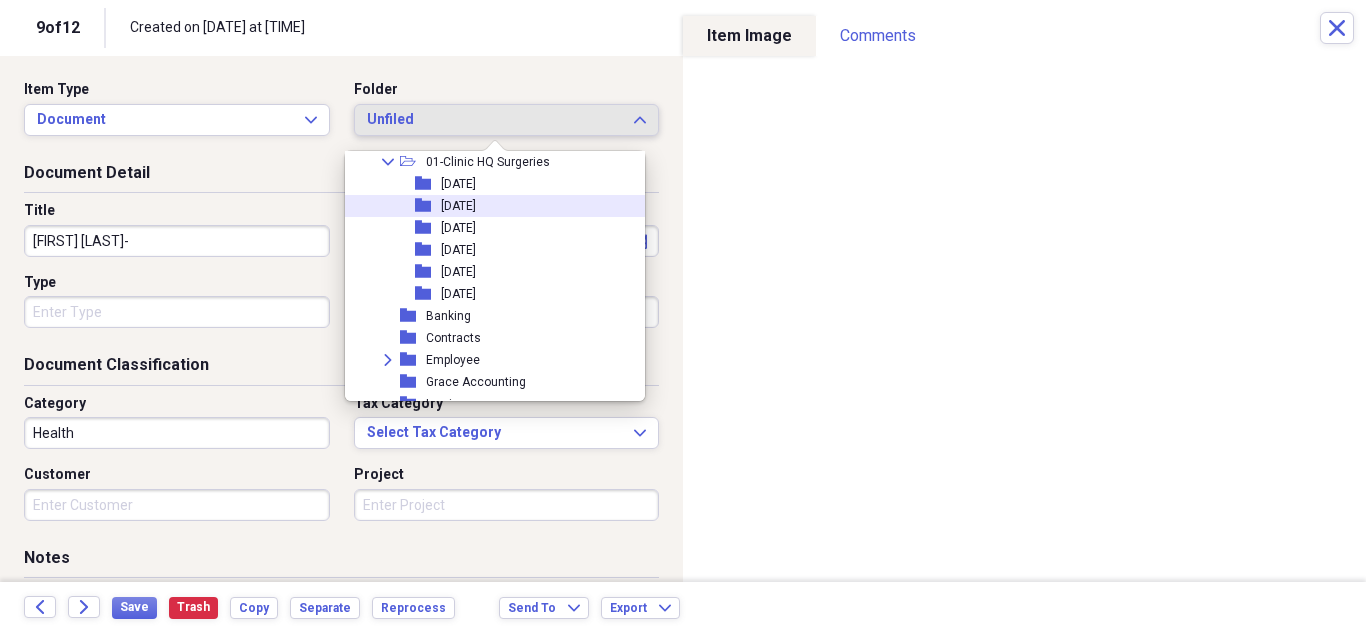 scroll, scrollTop: 200, scrollLeft: 0, axis: vertical 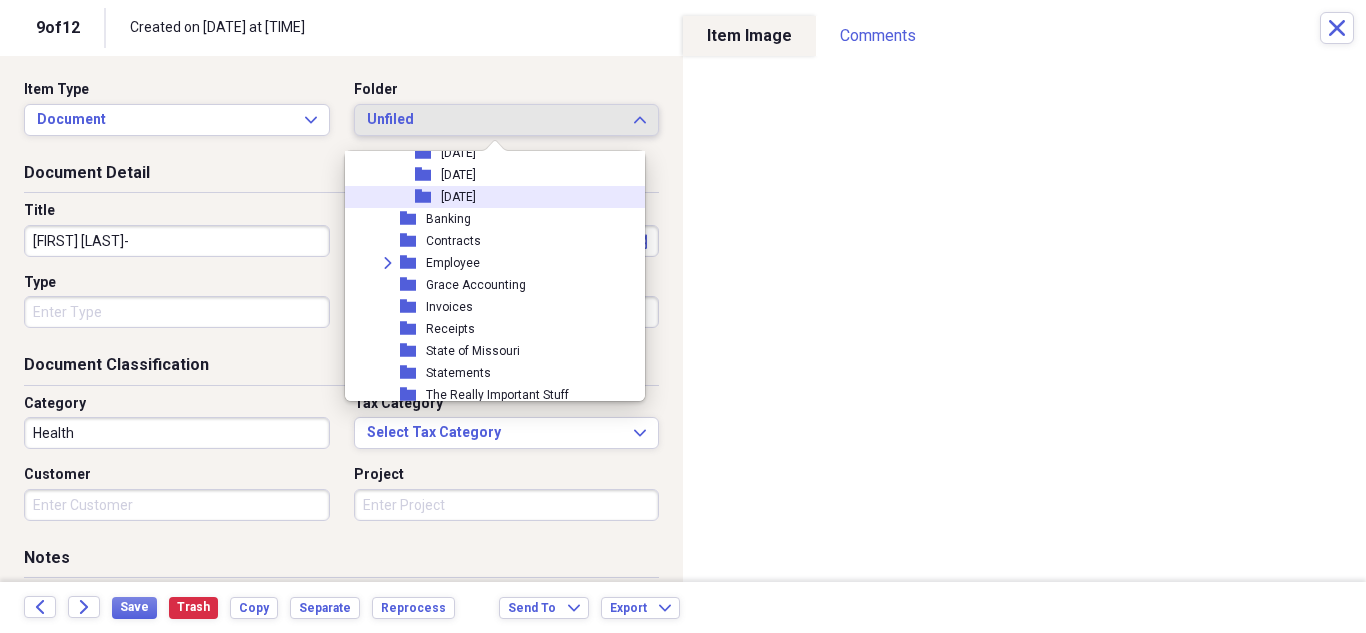 click on "[DATE]" at bounding box center (458, 197) 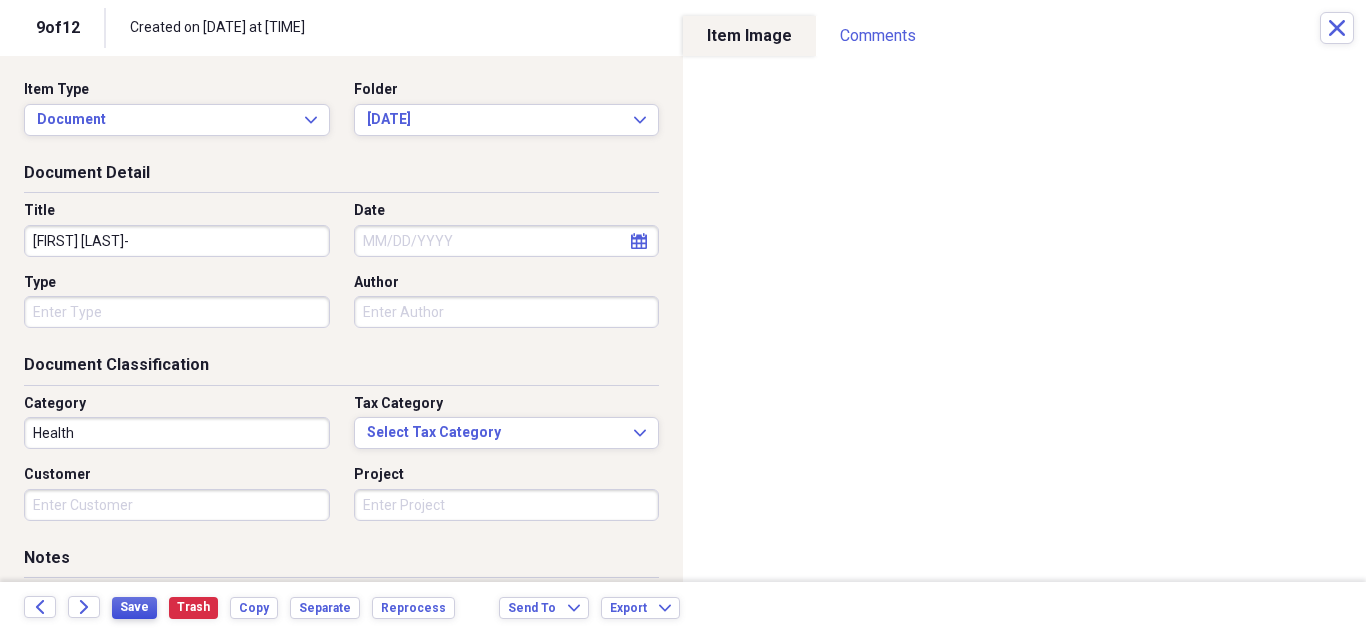 click on "Save" at bounding box center [134, 607] 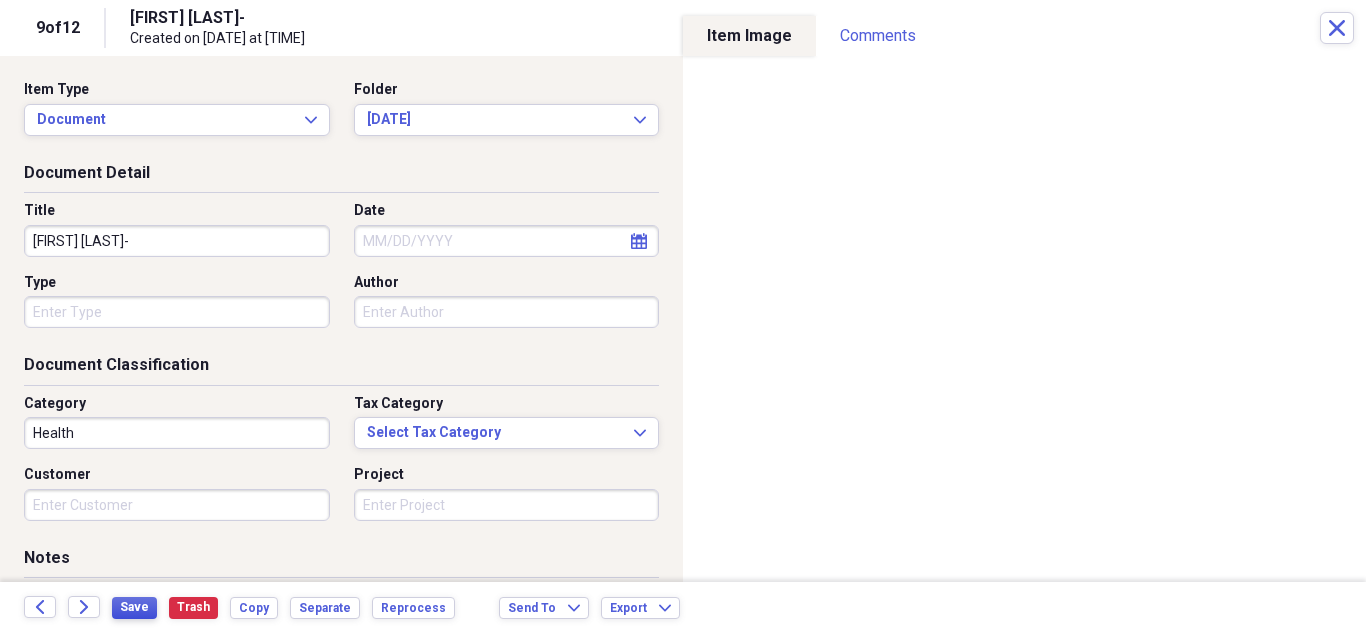 click on "Save" at bounding box center (134, 607) 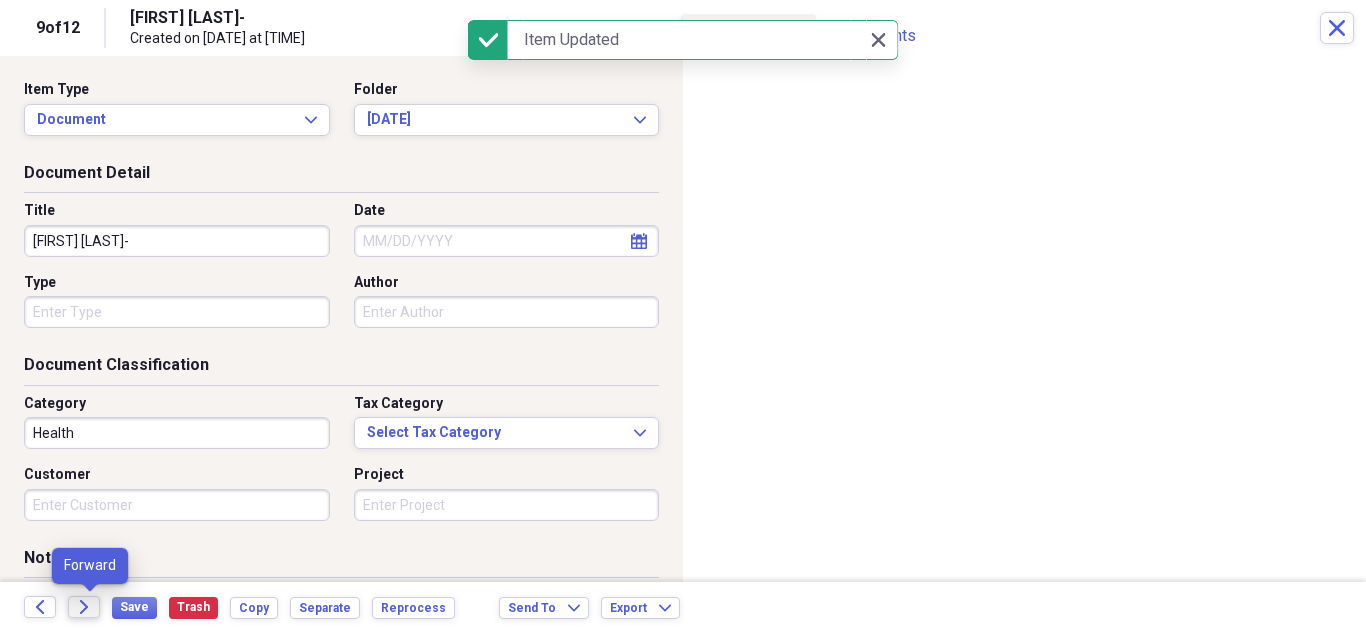 click on "Forward" 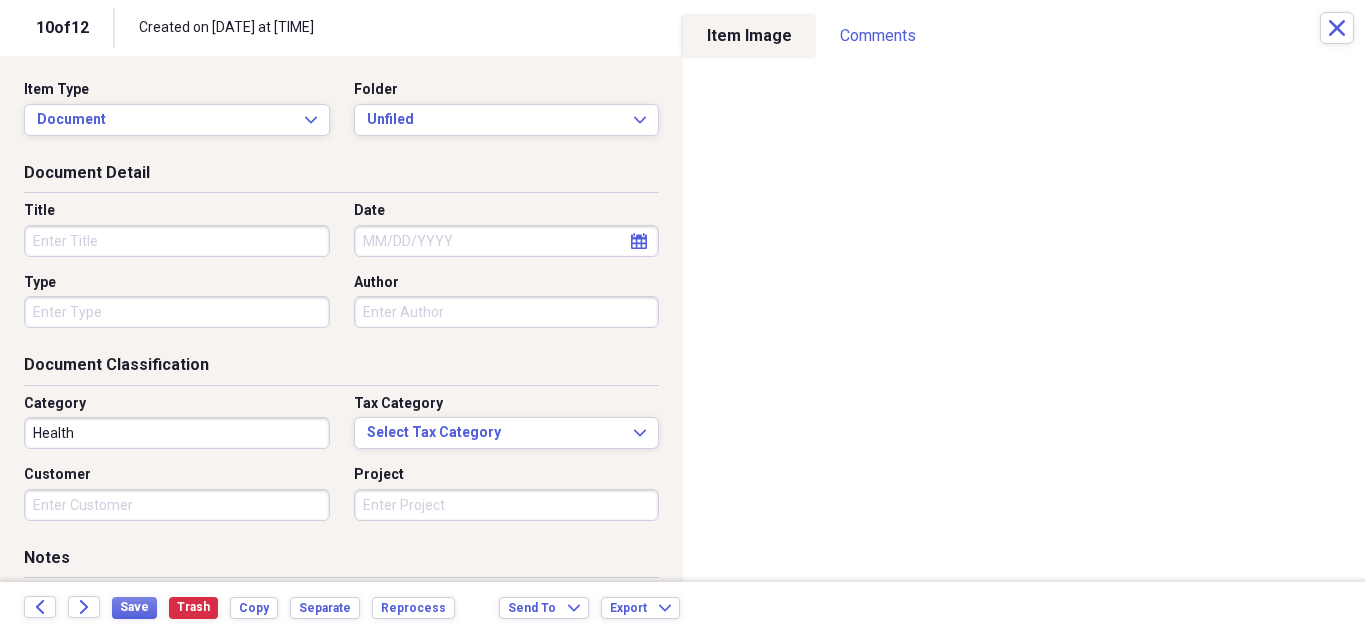 click on "Title" at bounding box center [177, 241] 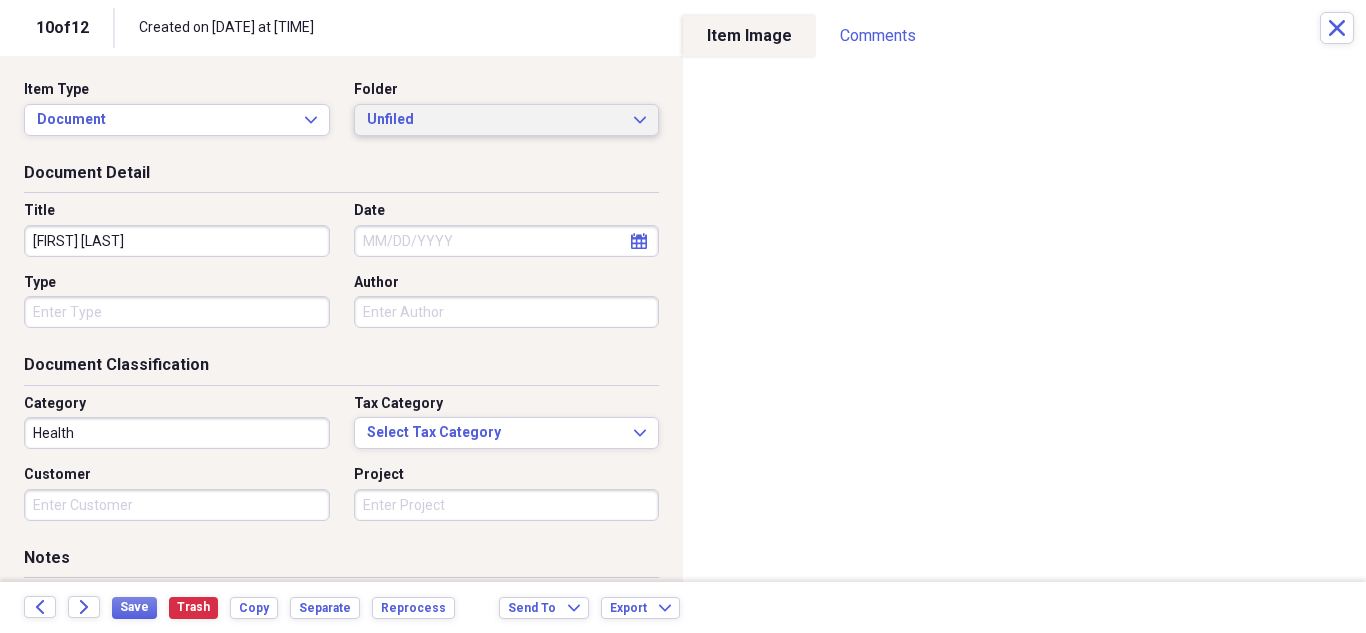 type on "[FIRST] [LAST]" 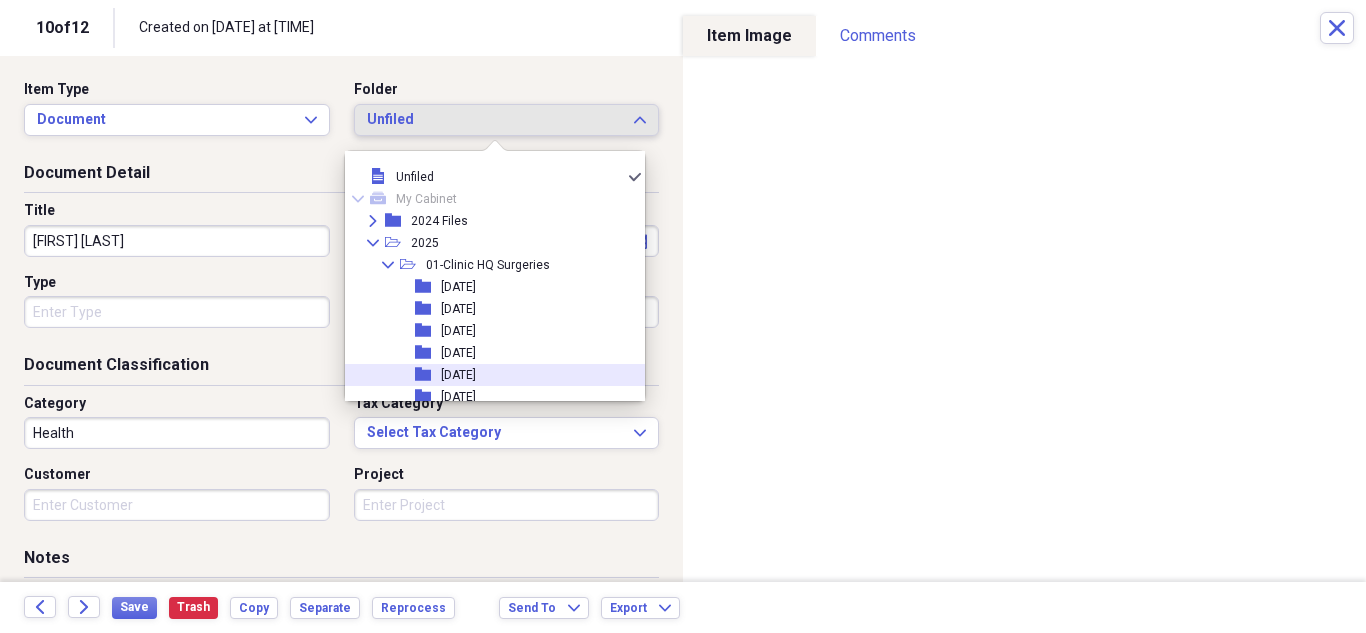 click on "folder [DATE]" at bounding box center (487, 375) 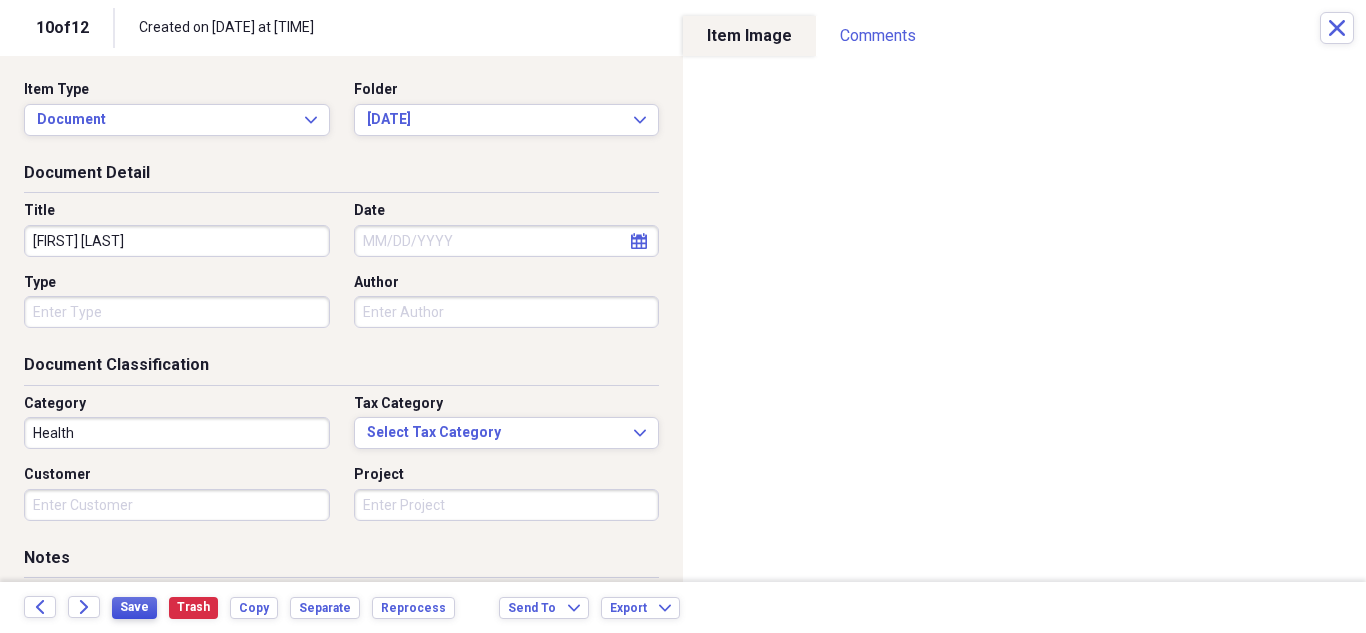 click on "Save" at bounding box center [134, 607] 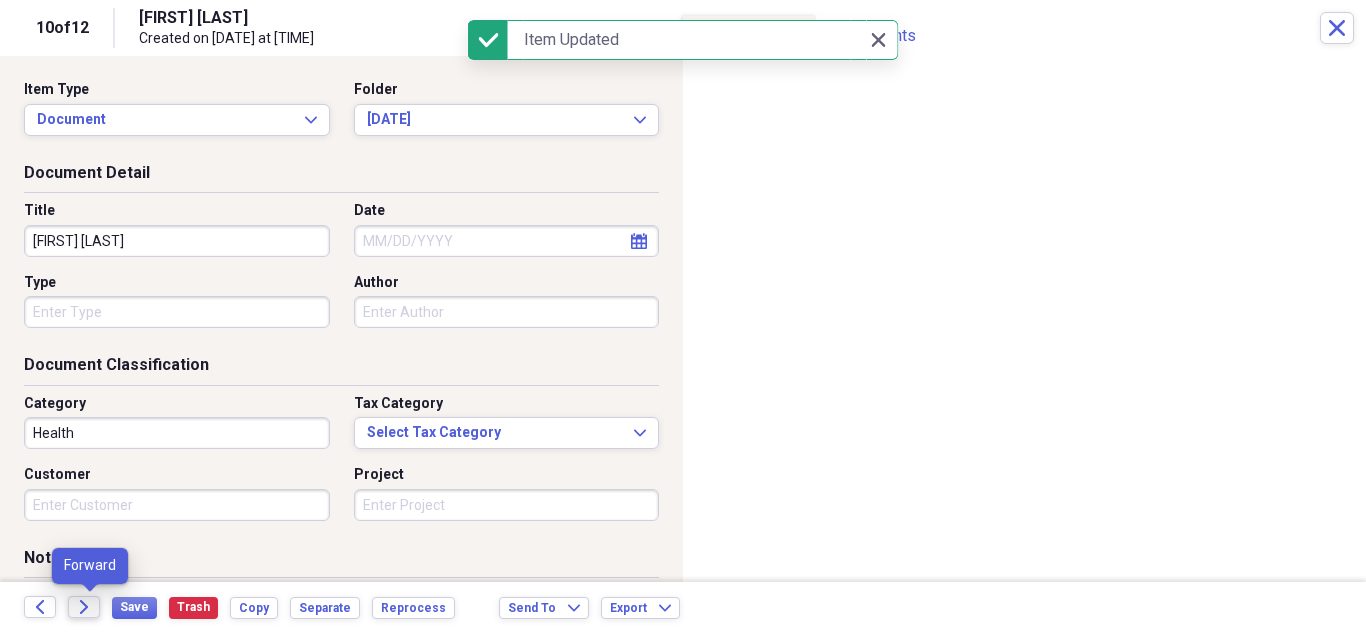 click on "Forward" at bounding box center (84, 607) 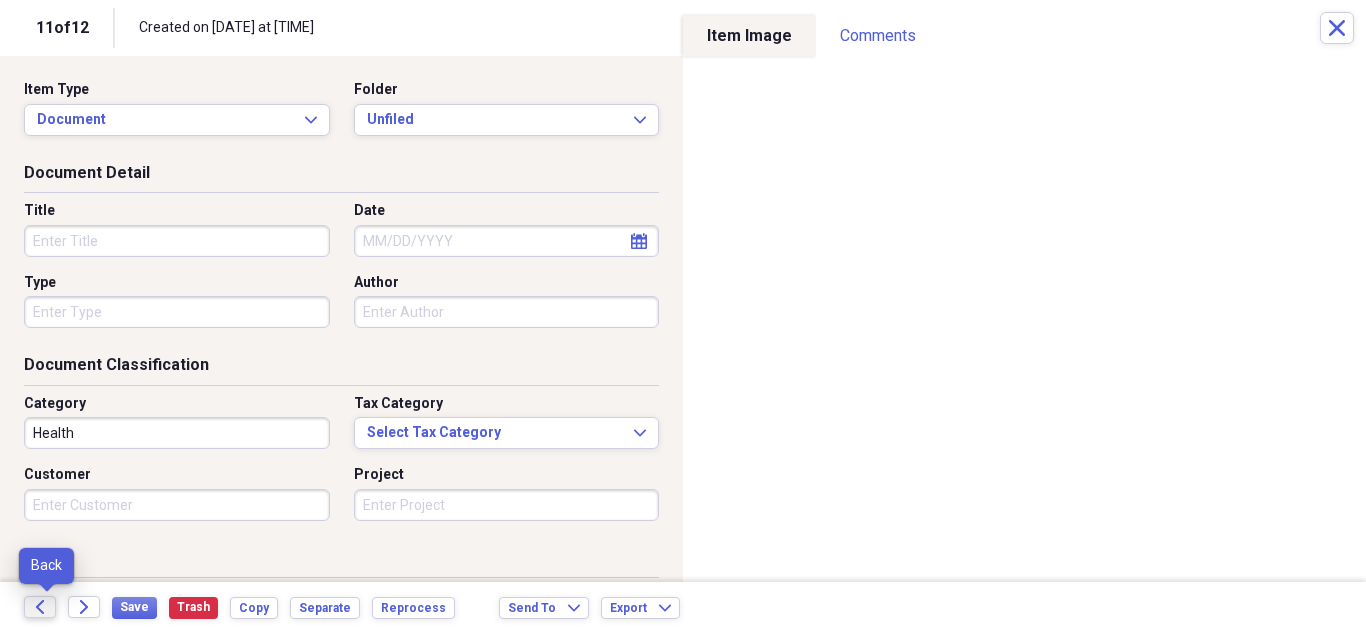 click on "Back" at bounding box center (40, 607) 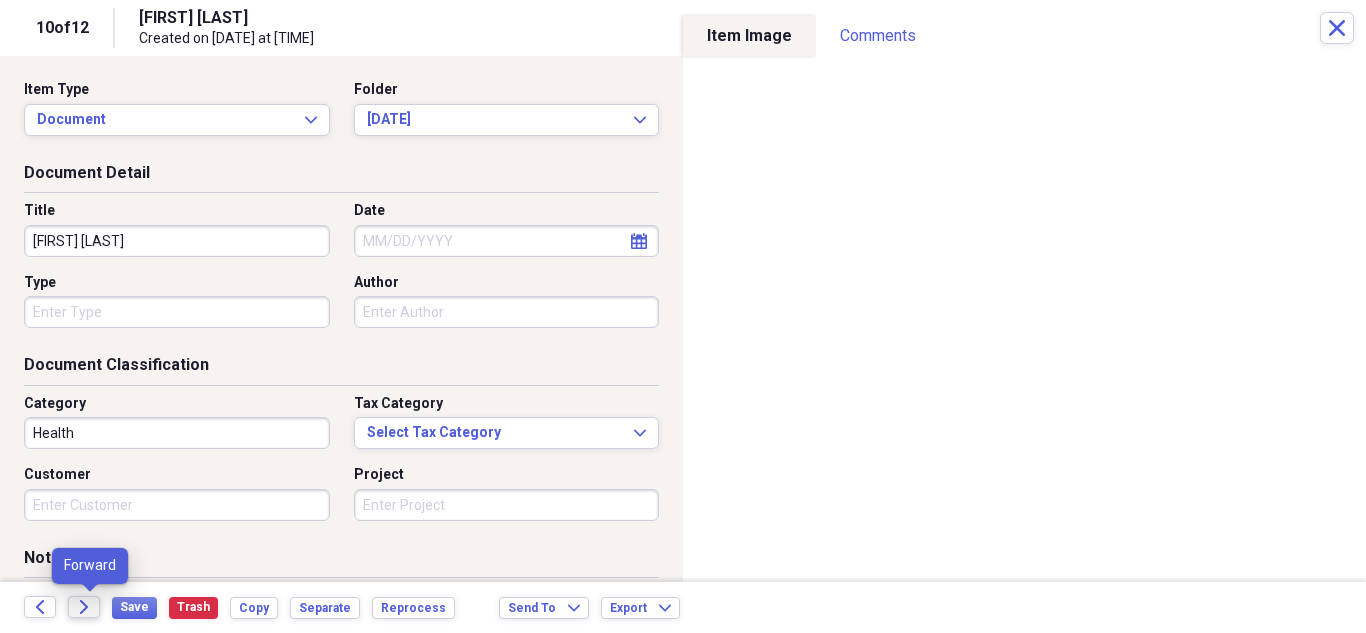 click on "Forward" 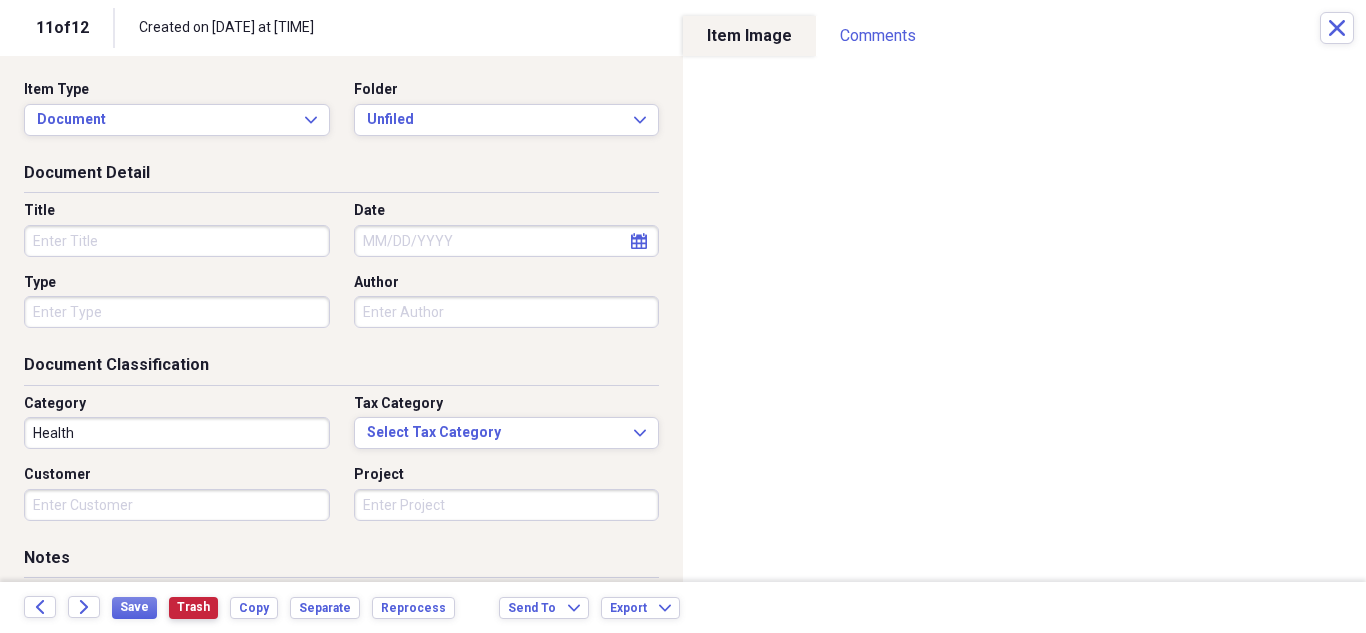 click on "Trash" at bounding box center (193, 607) 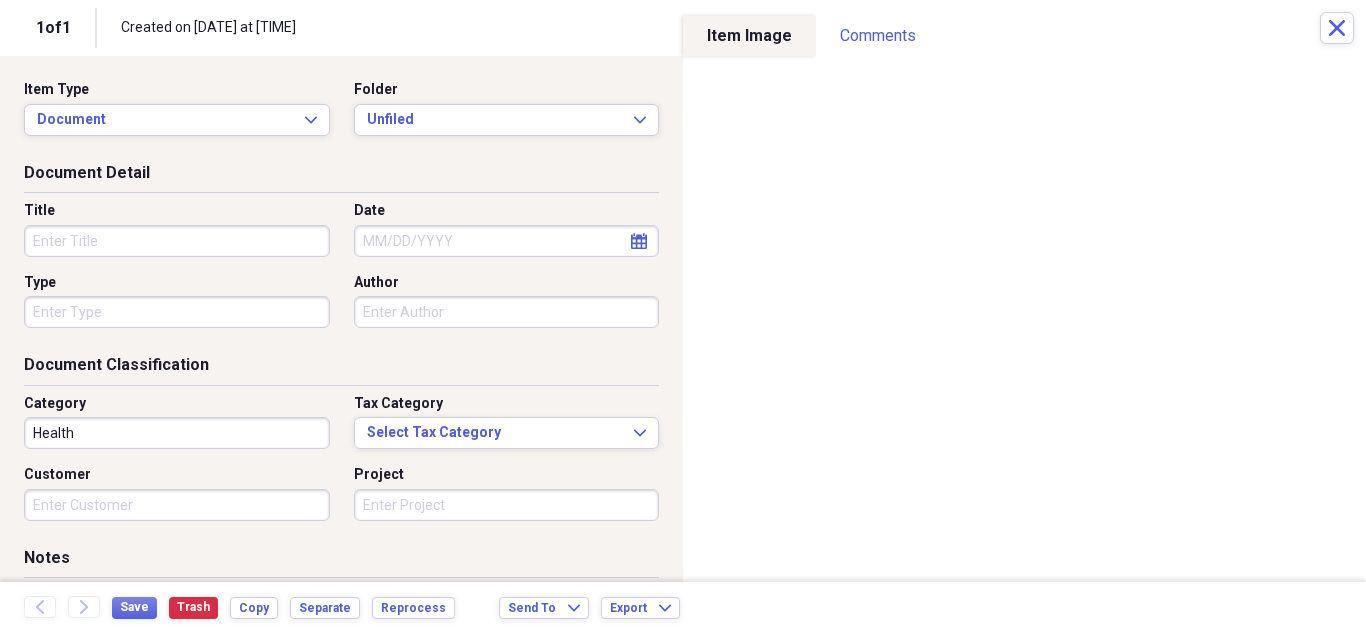 click on "Title" at bounding box center [177, 241] 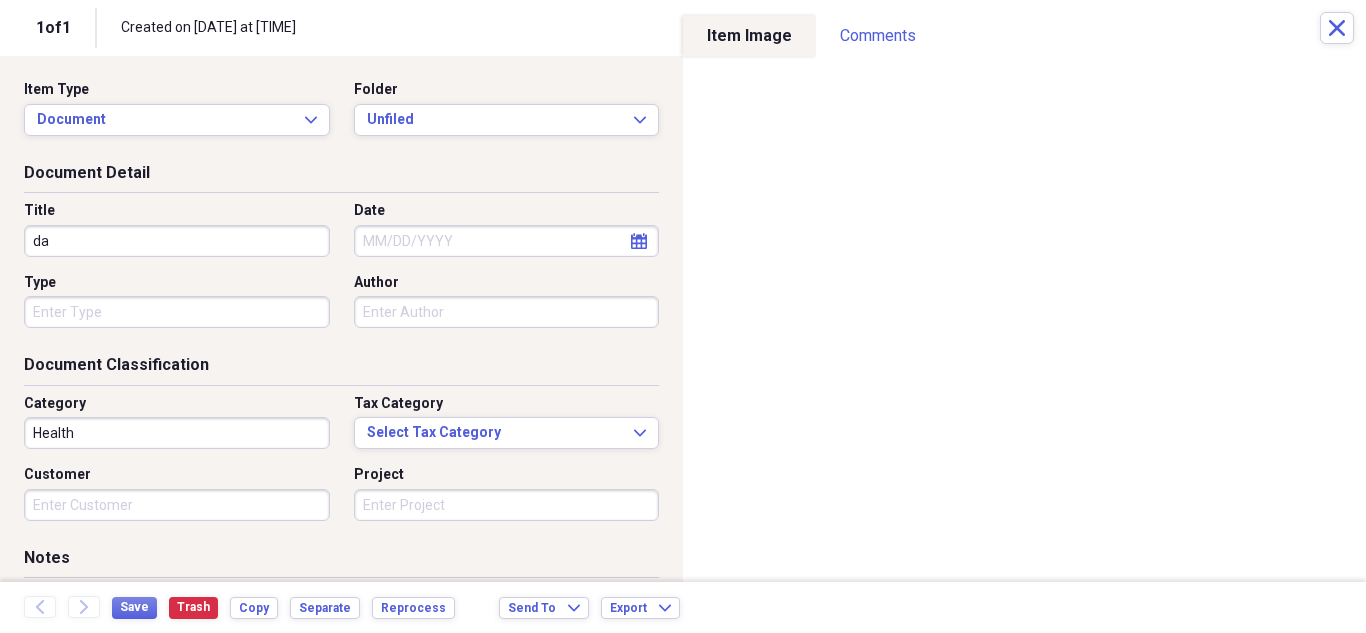 type on "d" 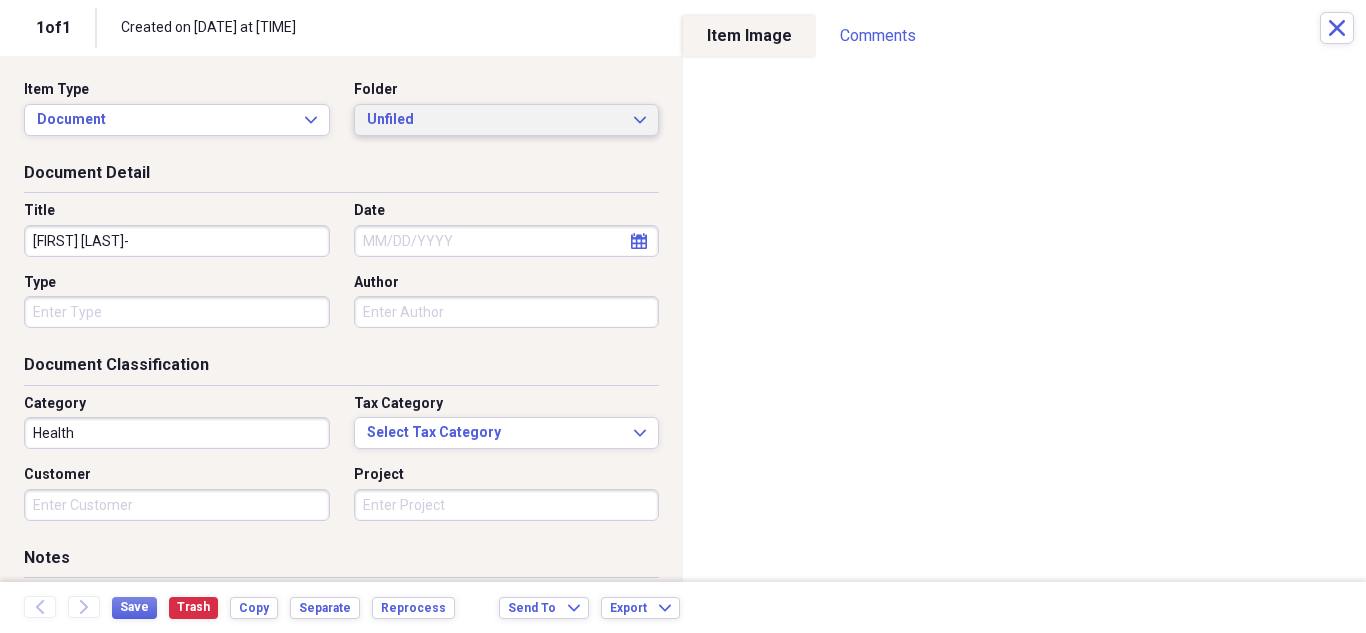 type on "[FIRST] [LAST]-" 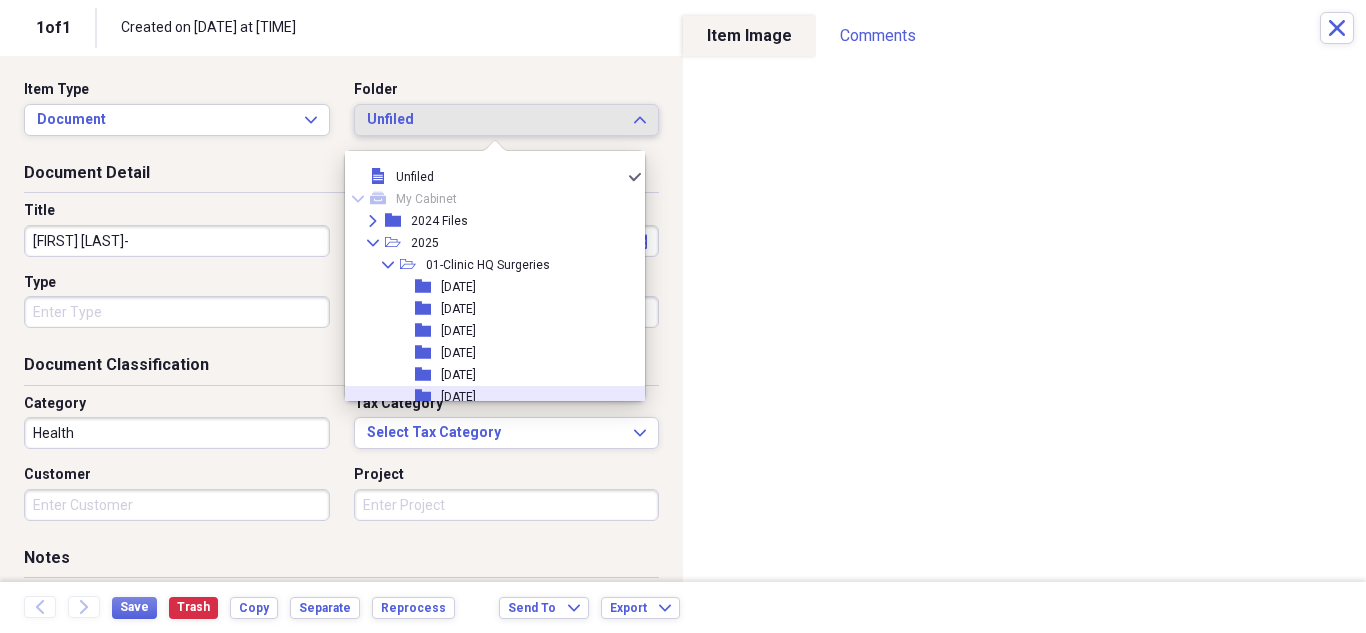 click on "[DATE]" at bounding box center [458, 397] 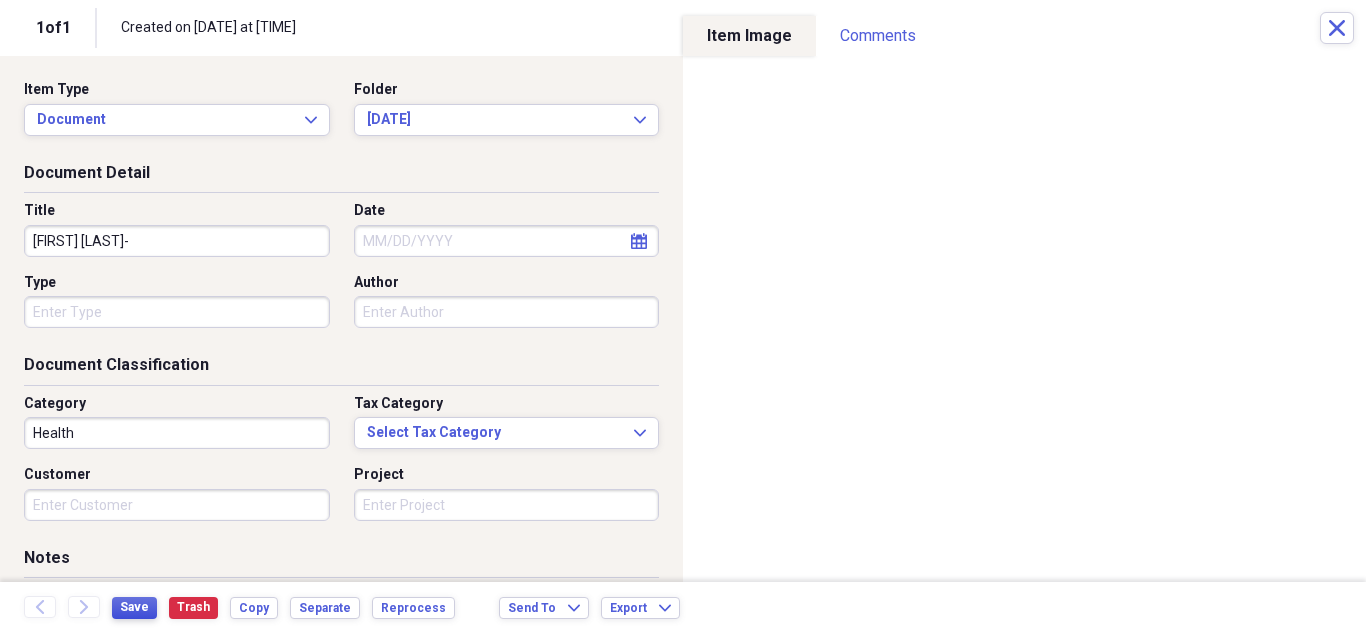 click on "Save" at bounding box center [134, 607] 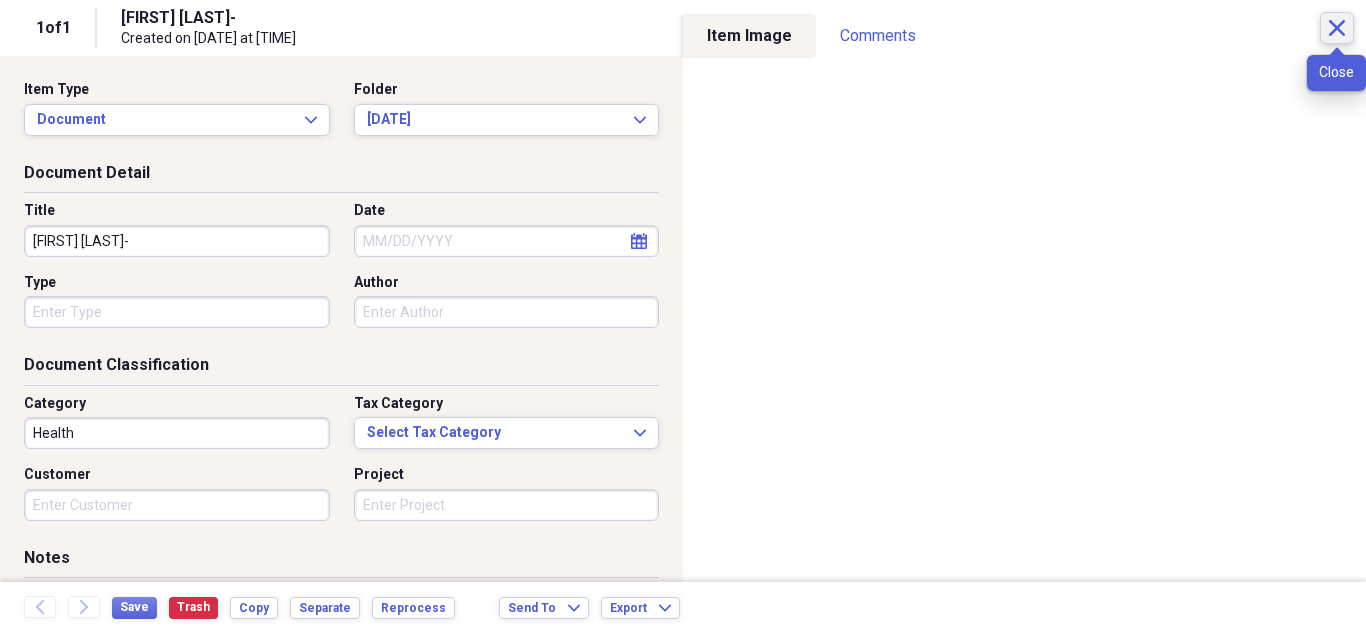 click on "Close" 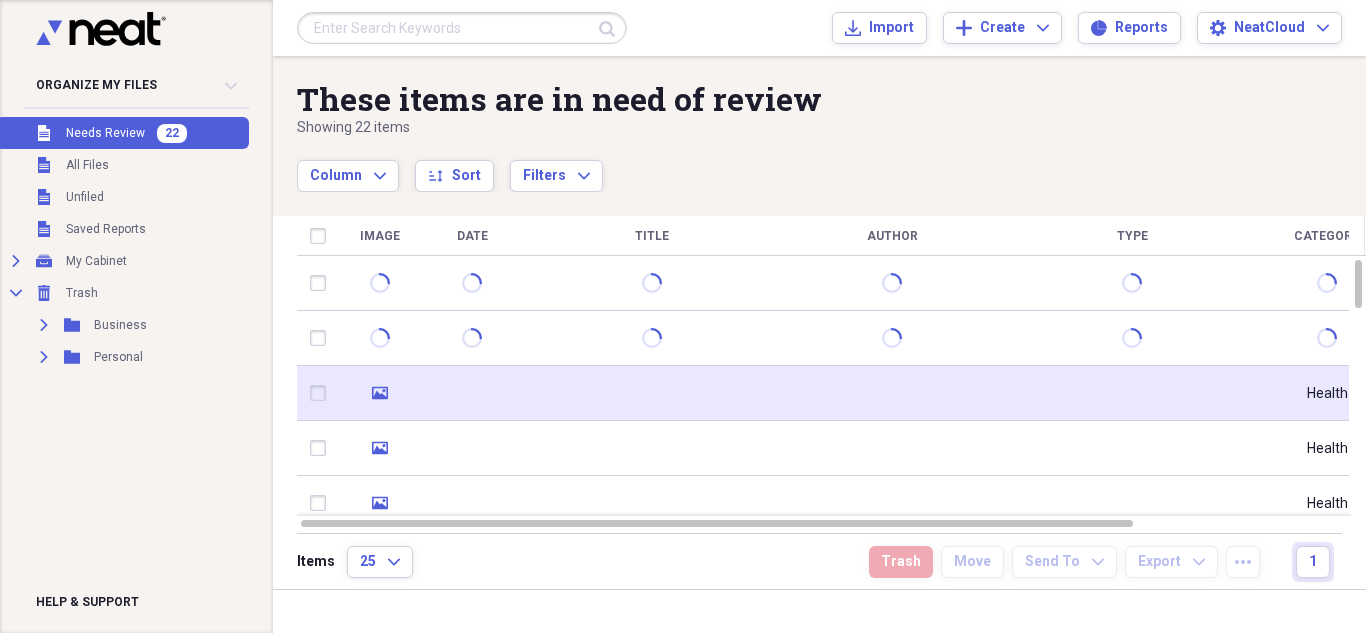 click at bounding box center (652, 393) 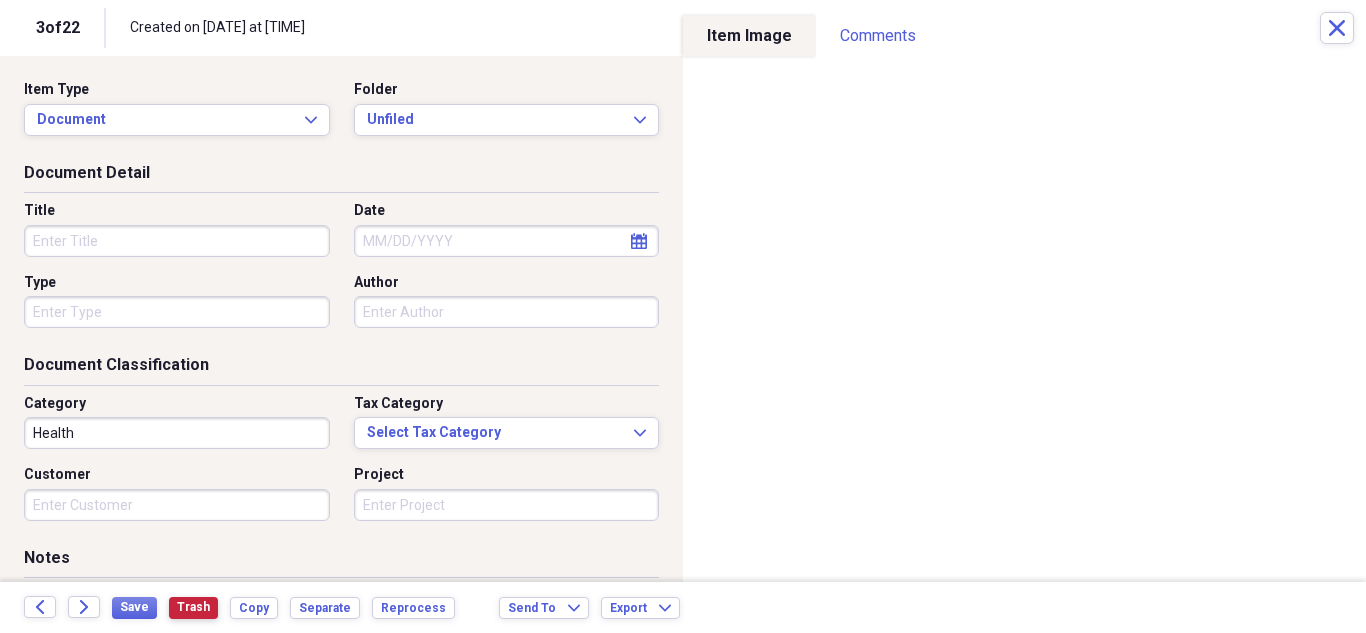 click on "Trash" at bounding box center [193, 607] 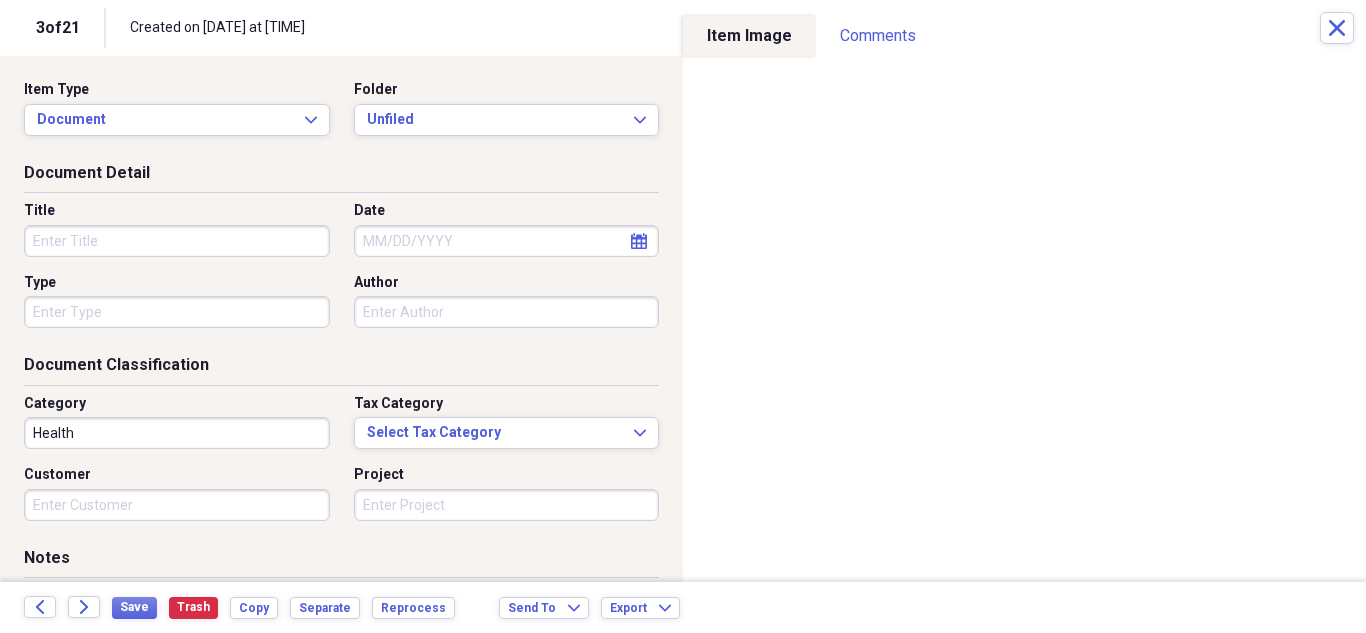 click on "Title" at bounding box center (177, 241) 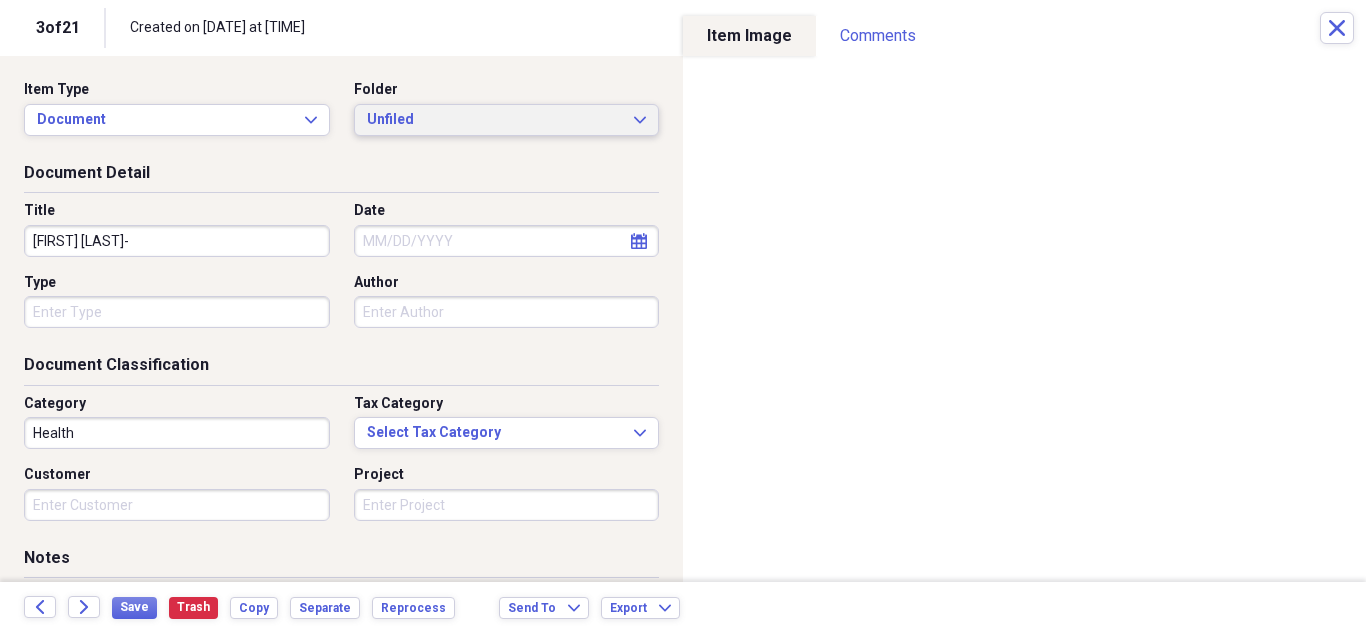 type on "[FIRST] [LAST]-" 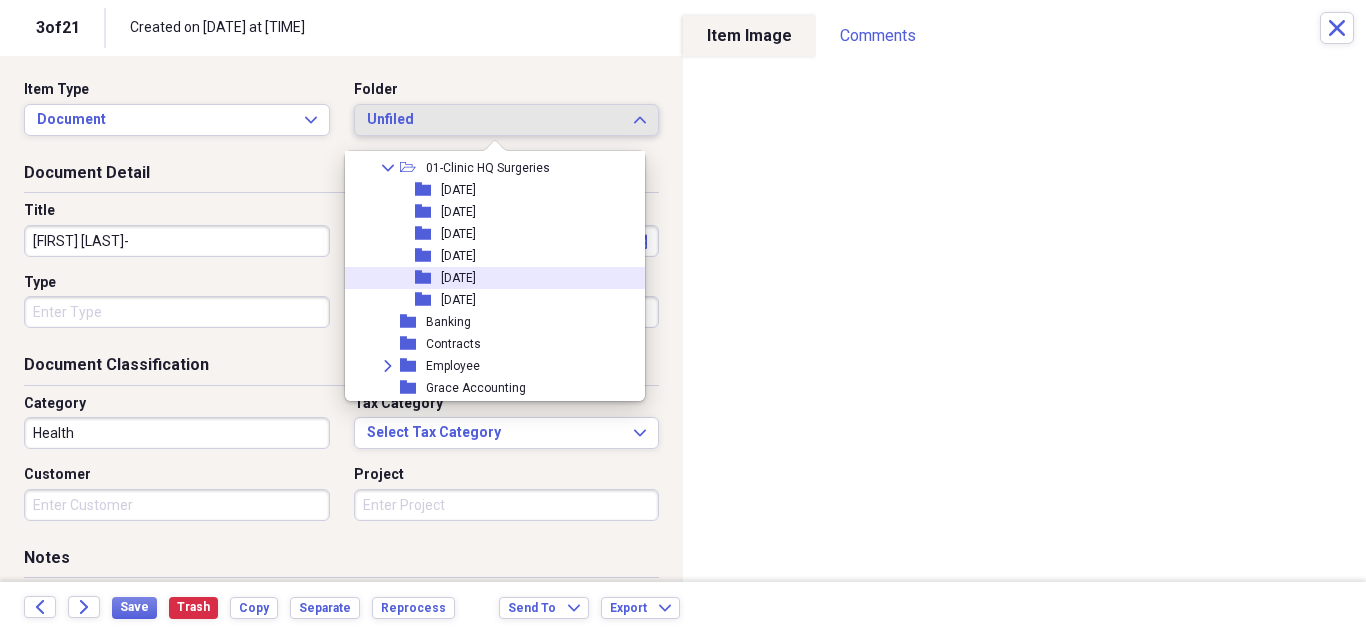 scroll, scrollTop: 200, scrollLeft: 0, axis: vertical 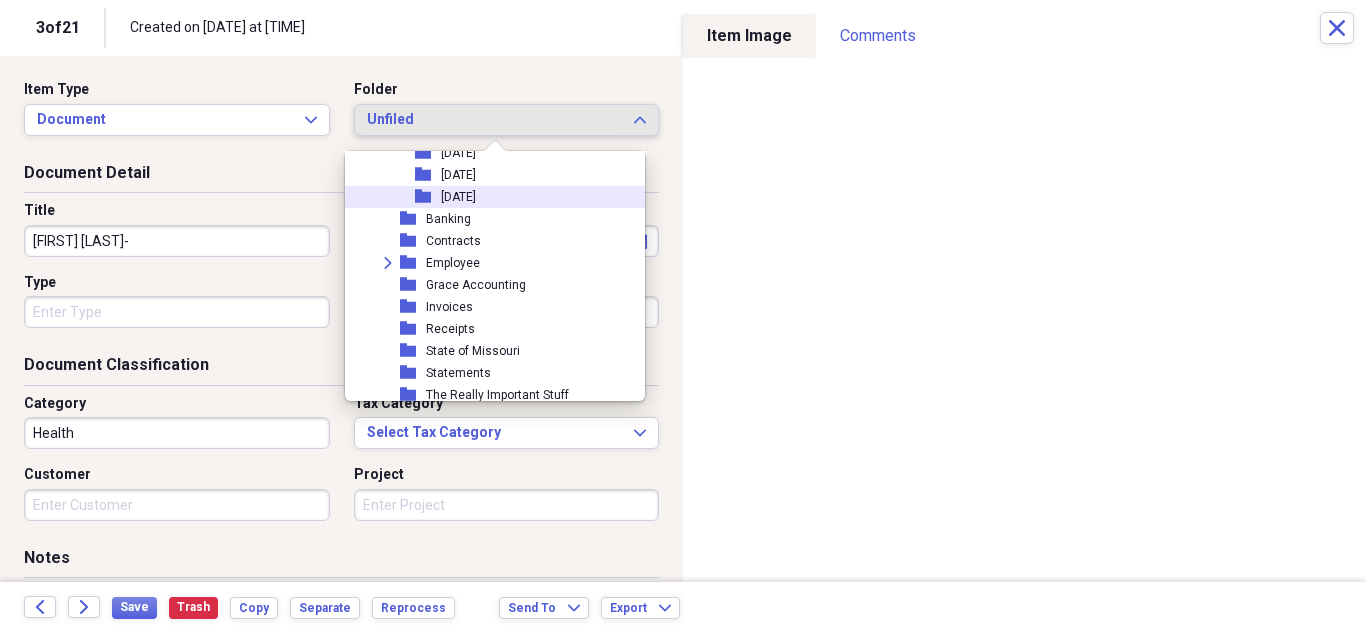 click on "[DATE]" at bounding box center (458, 197) 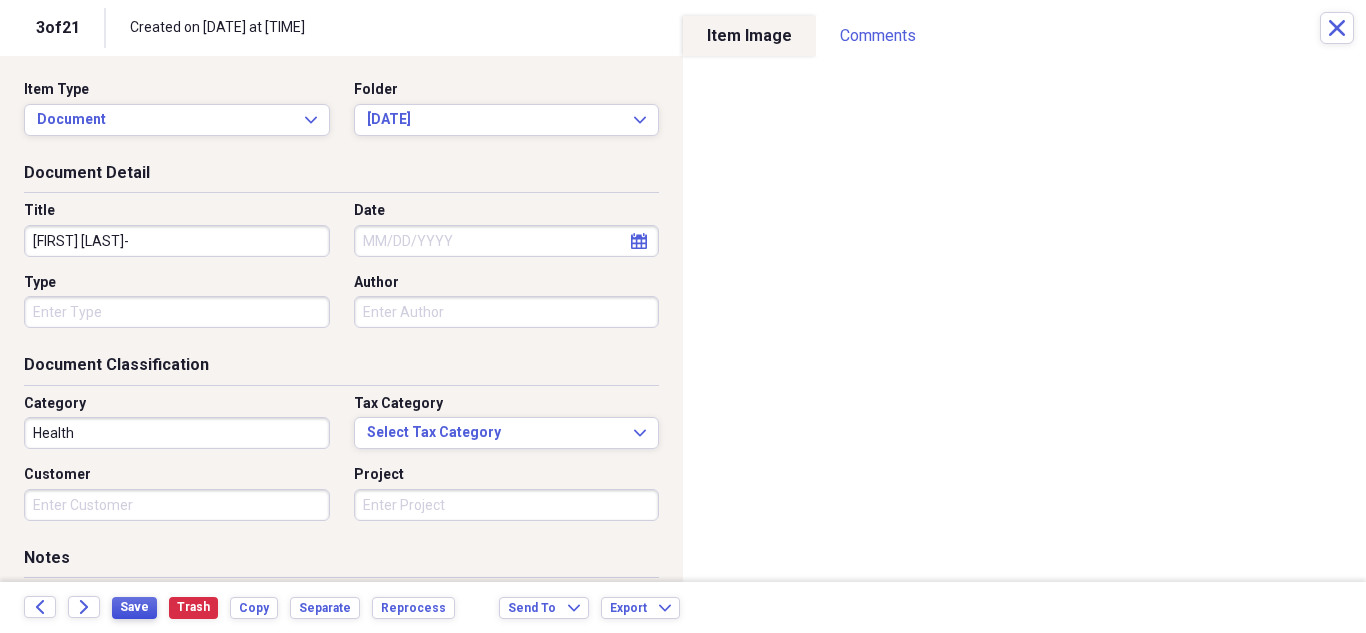 click on "Save" at bounding box center (134, 607) 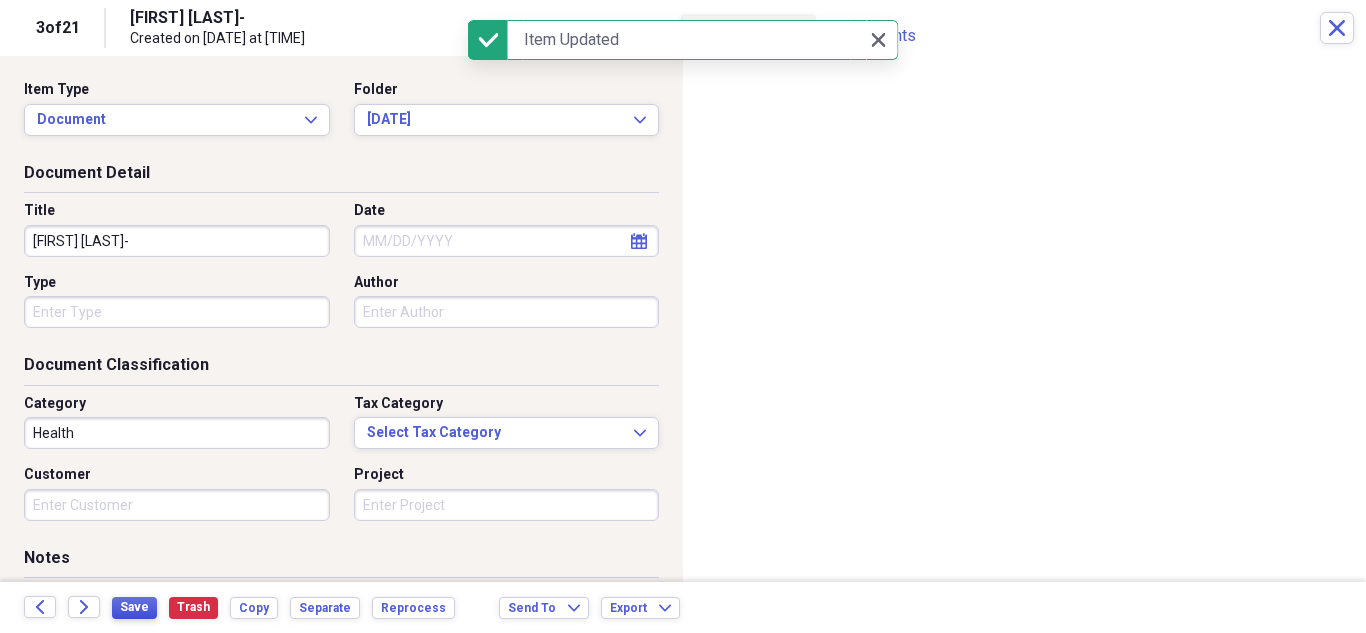 click on "Save" at bounding box center (134, 607) 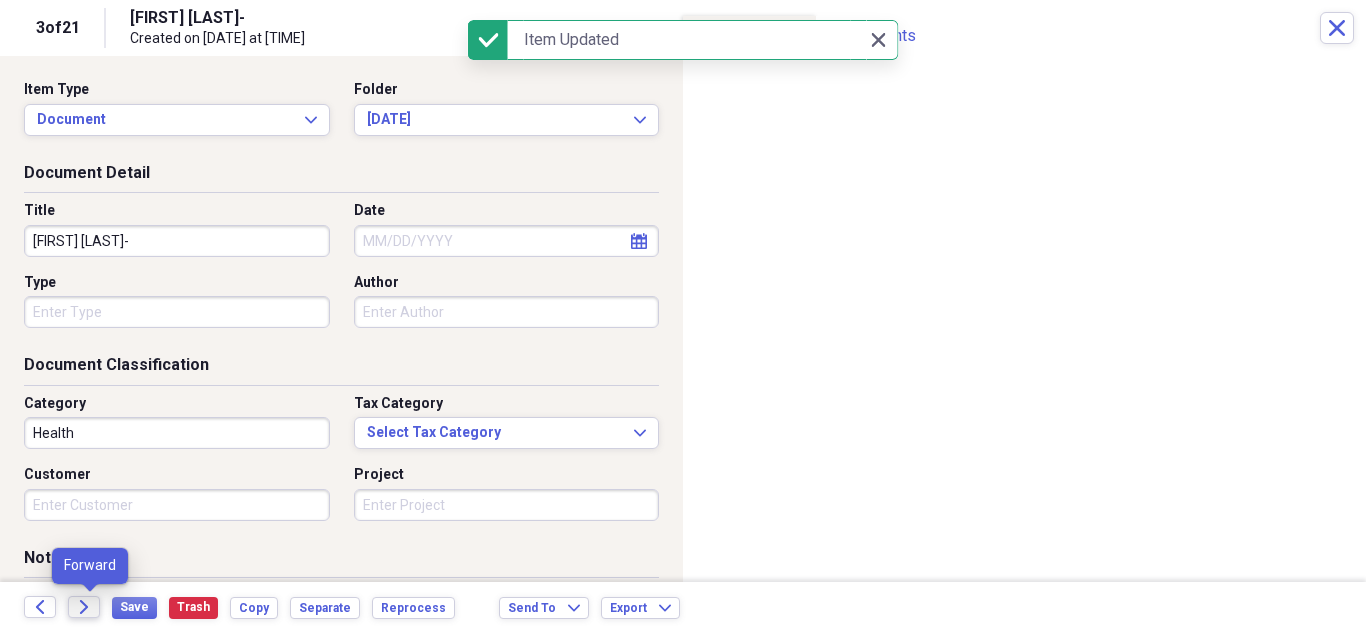 click on "Forward" at bounding box center (84, 607) 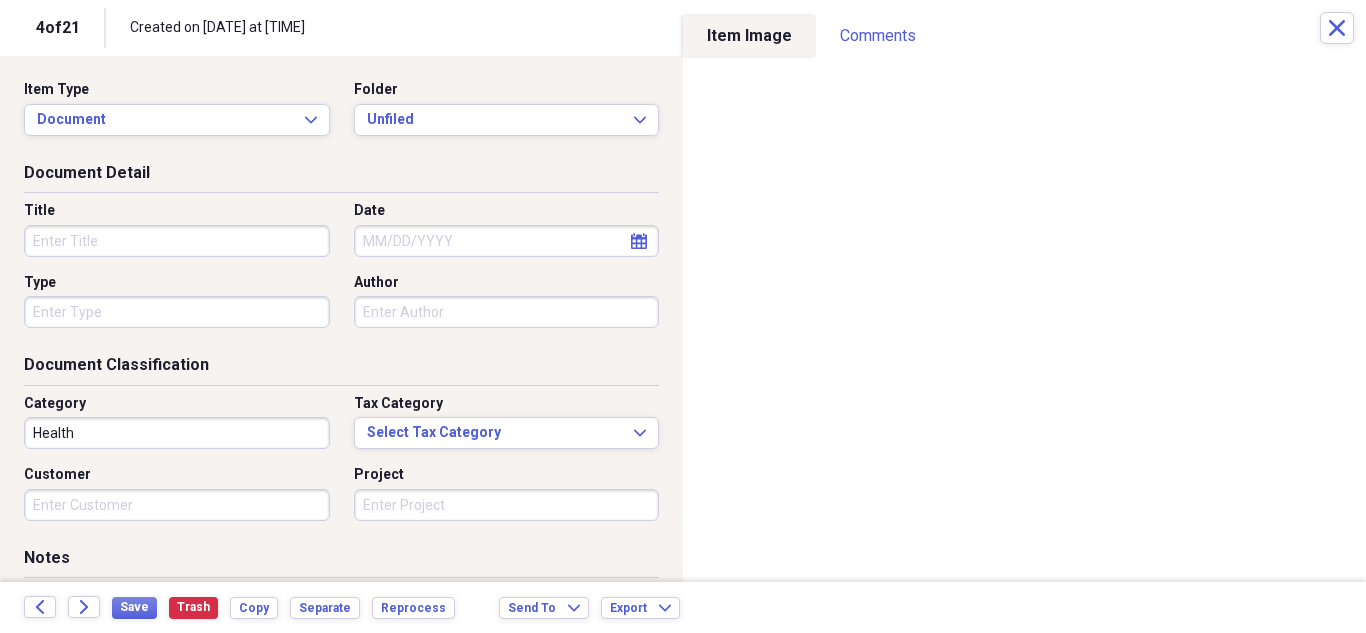 click on "Title" at bounding box center (177, 241) 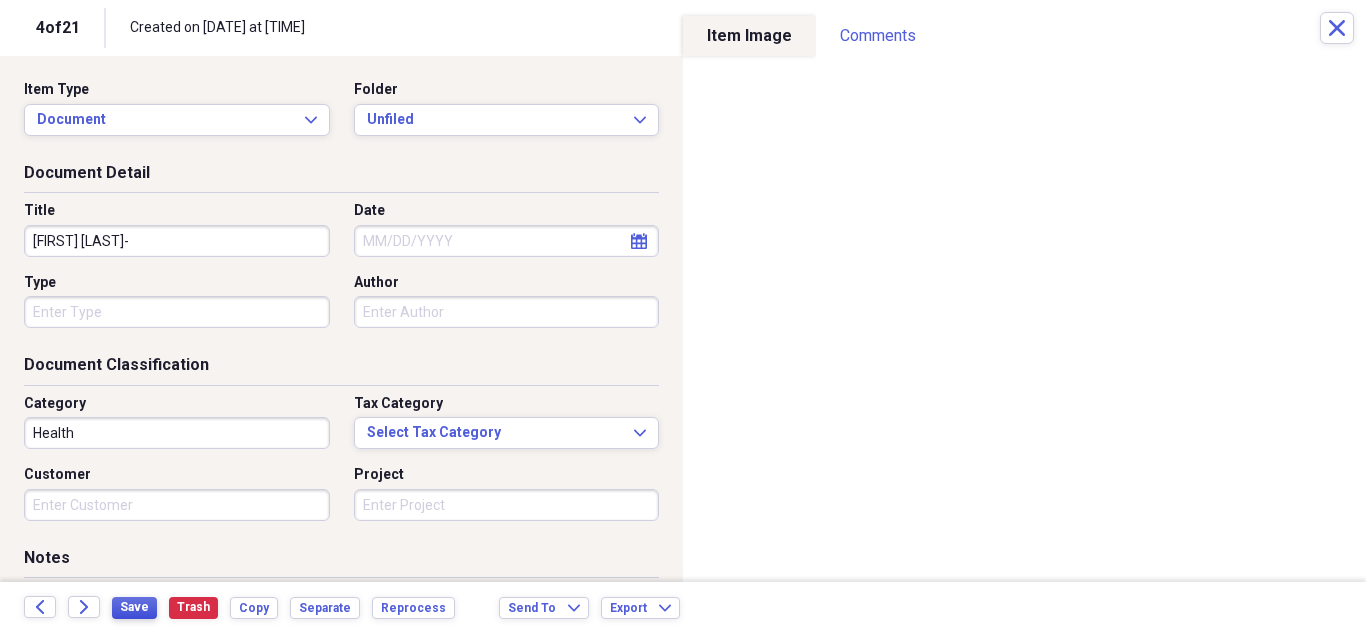 type on "[FIRST] [LAST]-" 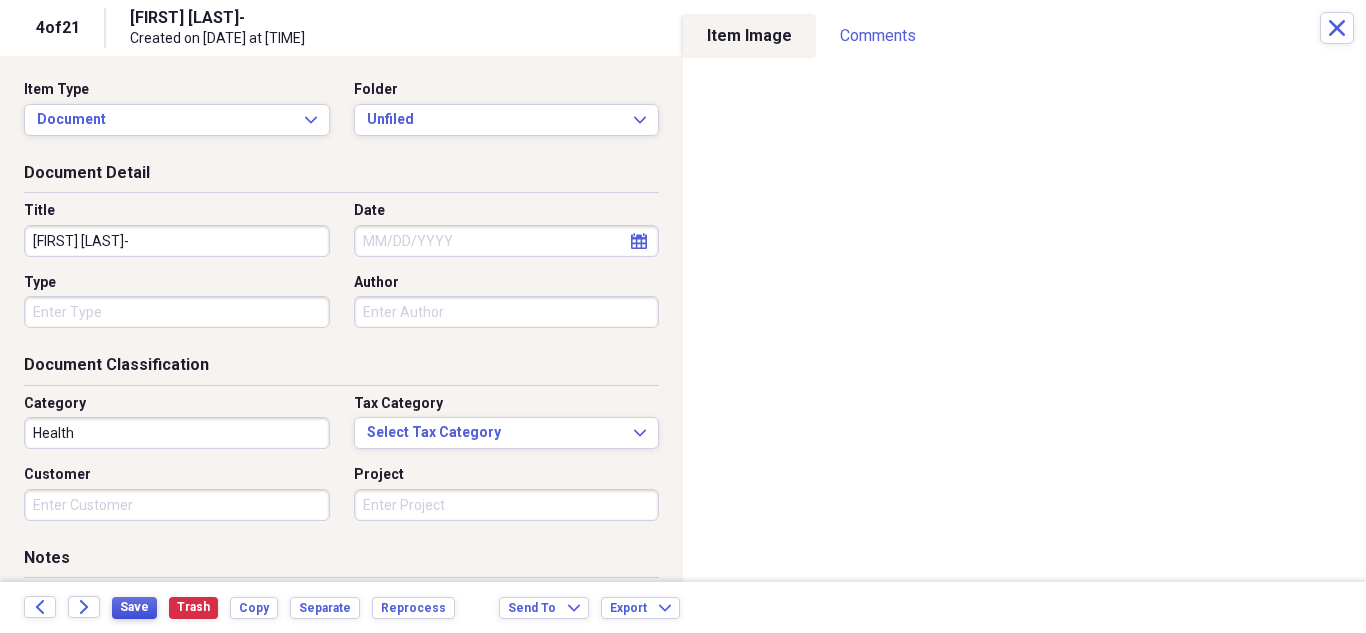 click on "Save" at bounding box center (134, 607) 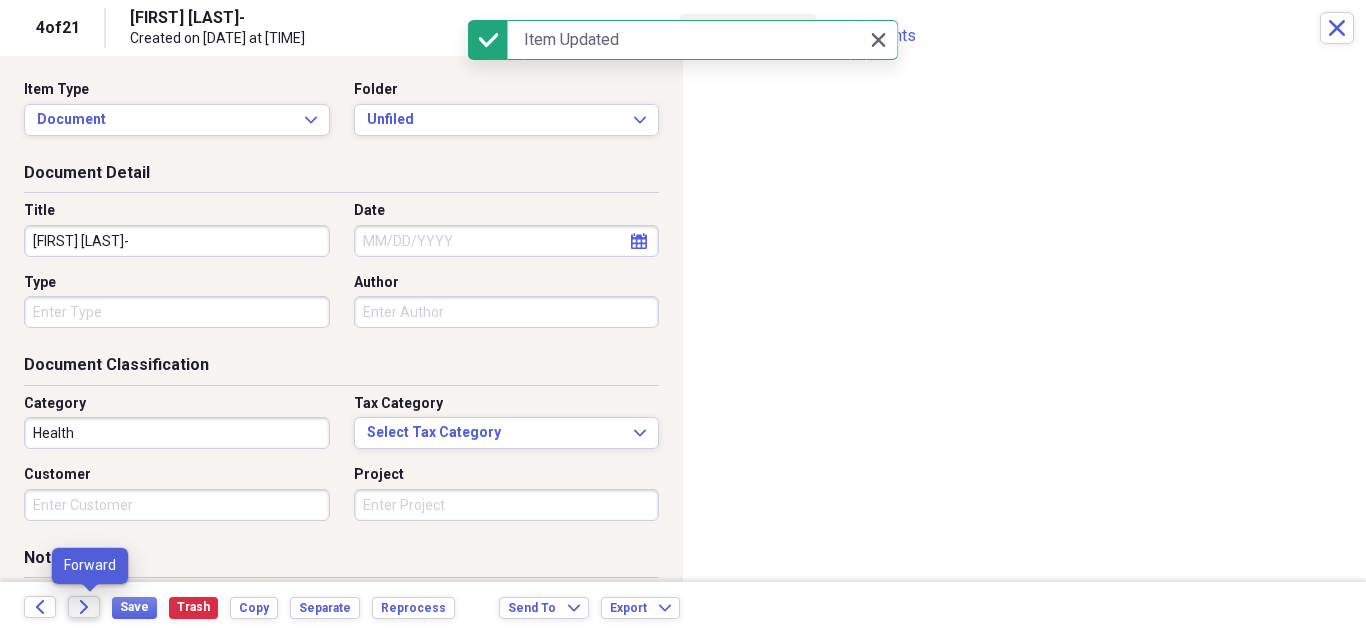 click on "Forward" 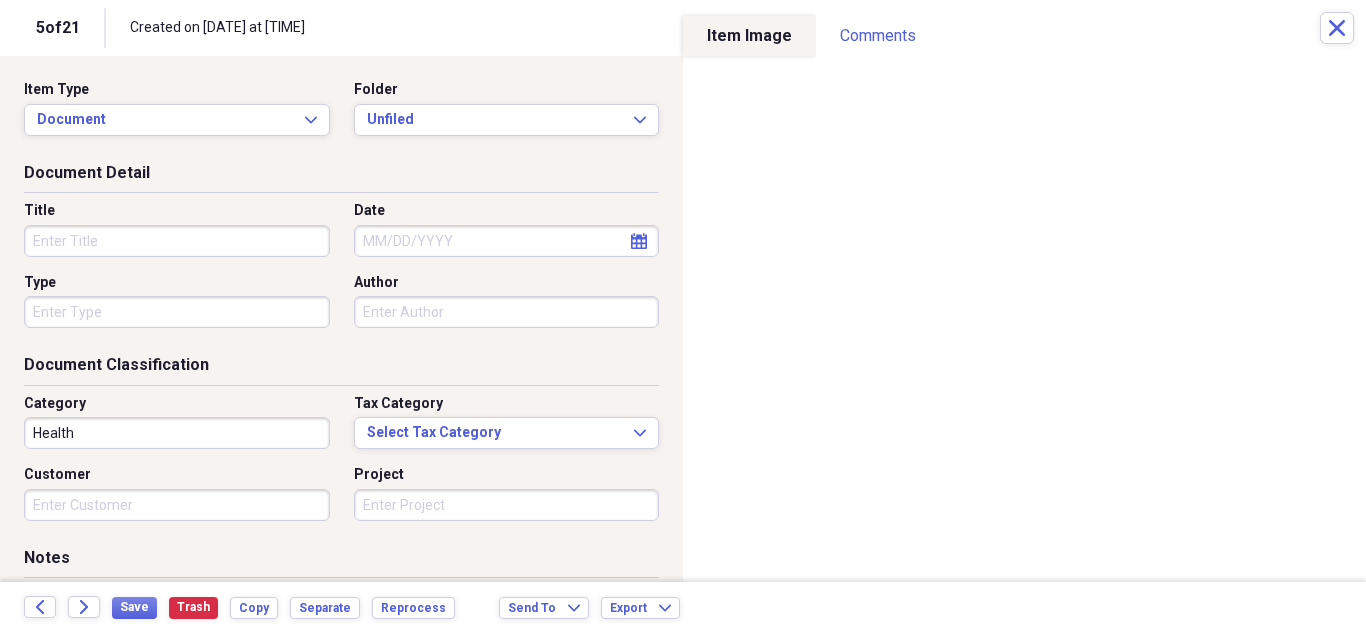 click on "Title" at bounding box center (177, 241) 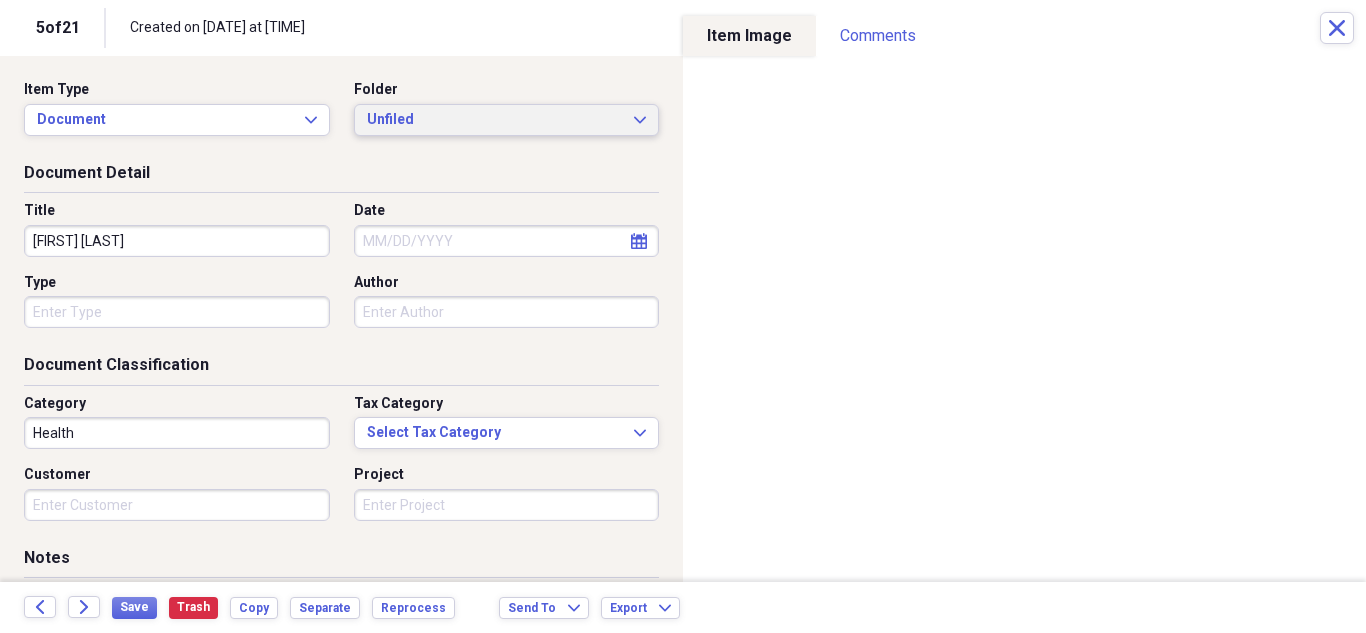 type on "[FIRST] [LAST]" 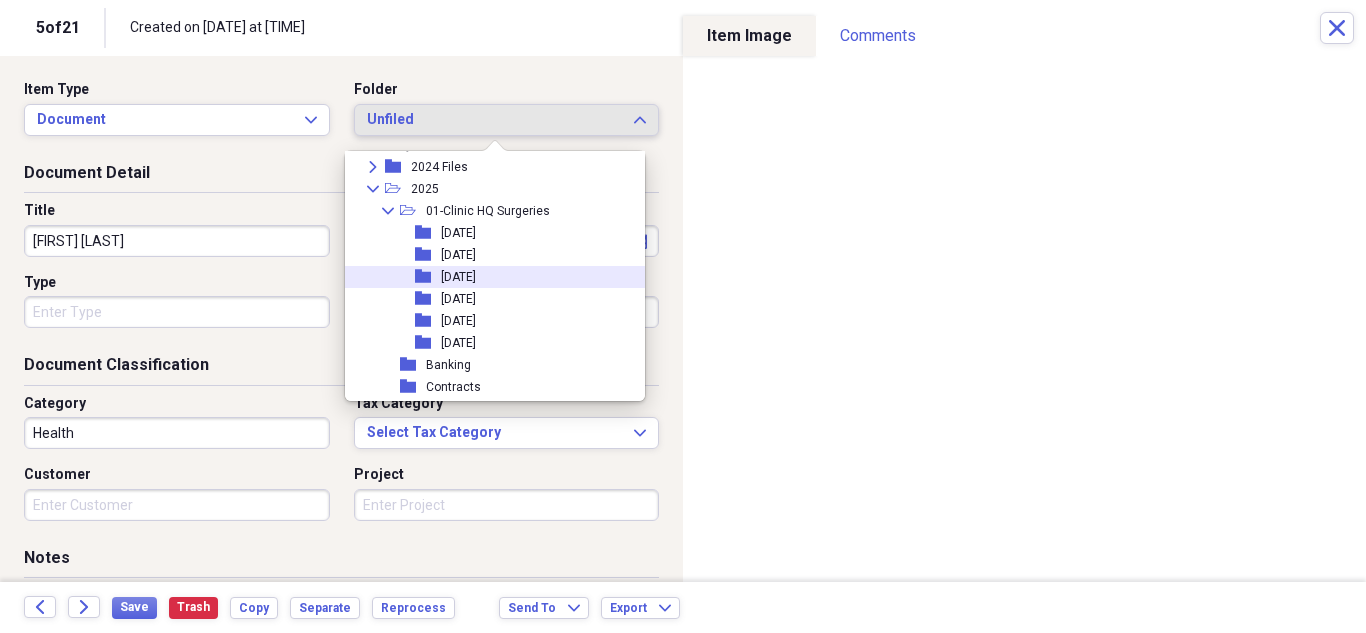 scroll, scrollTop: 100, scrollLeft: 0, axis: vertical 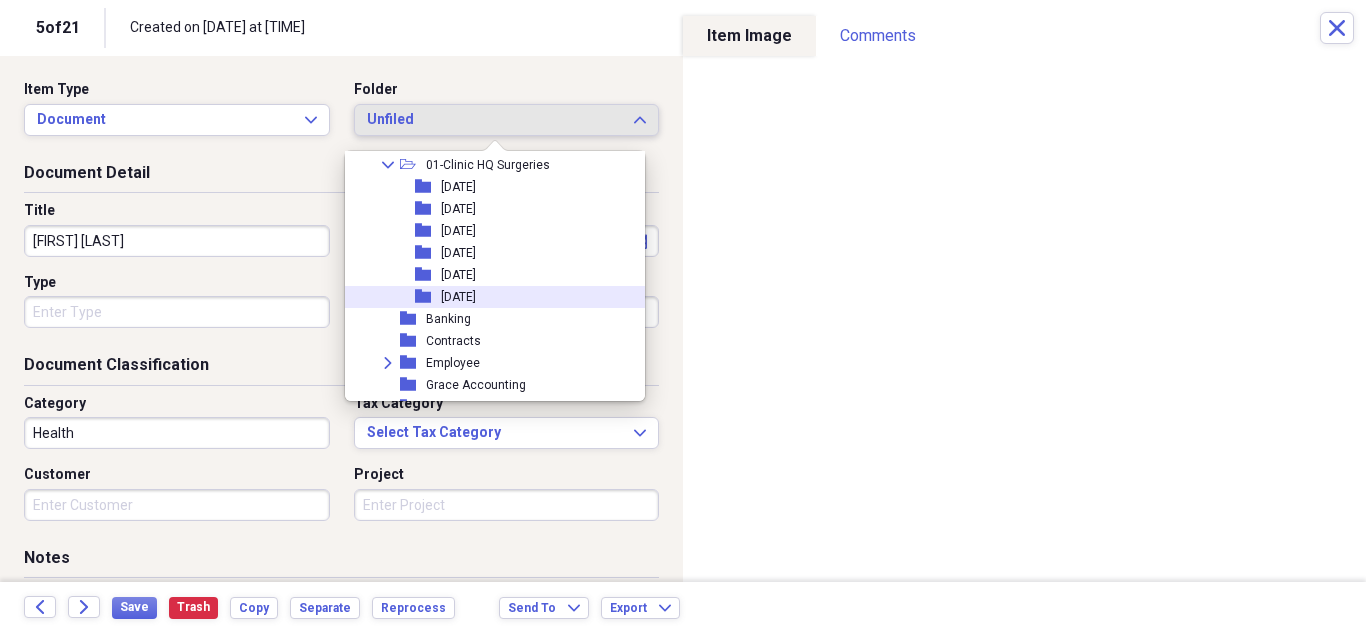 click on "folder [DATE]" at bounding box center (487, 297) 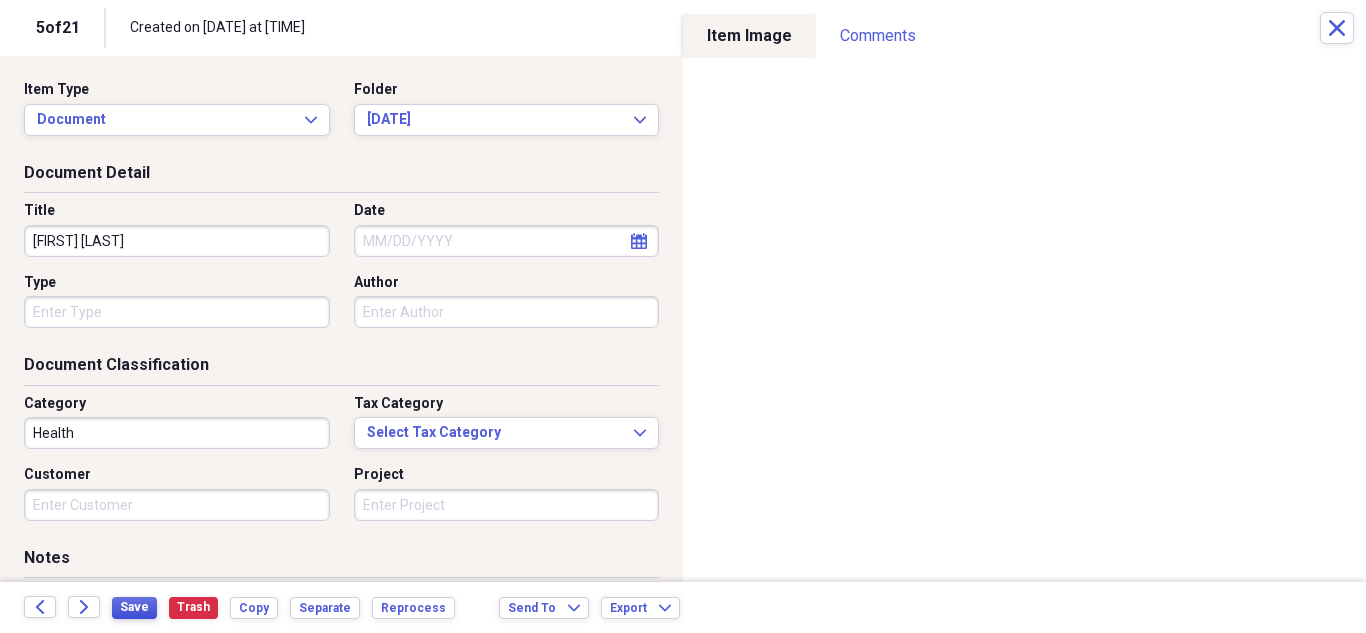 click on "Save" at bounding box center (134, 607) 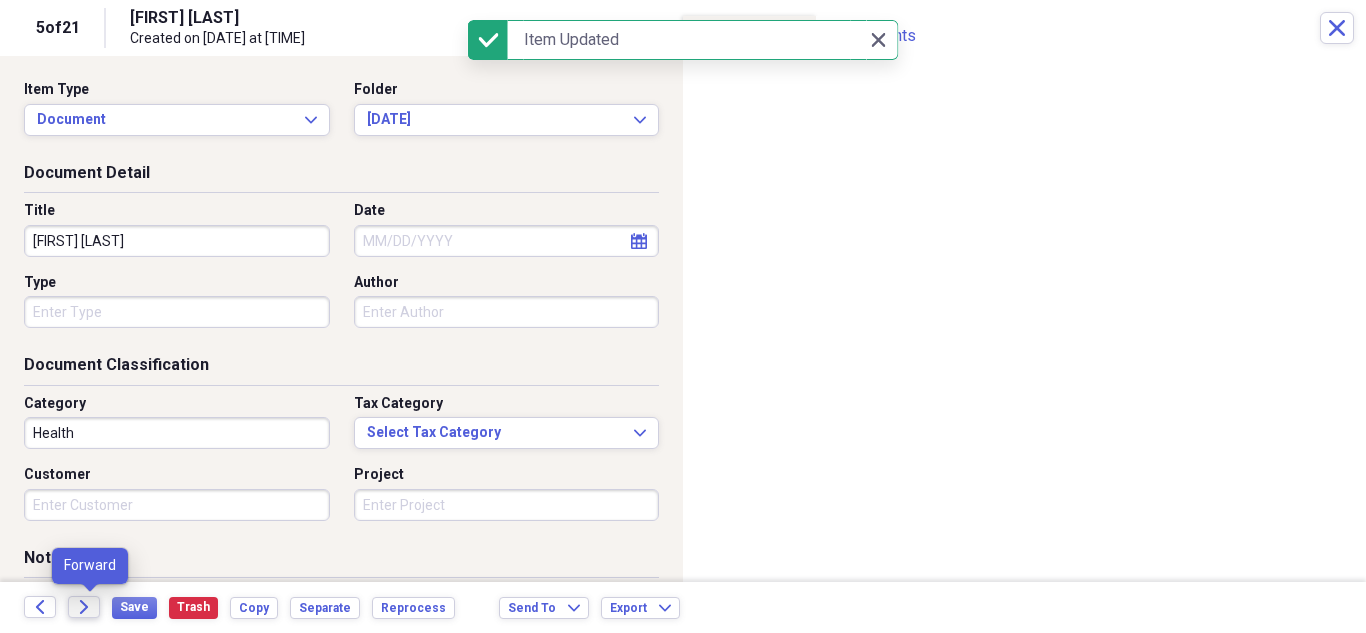 click on "Forward" 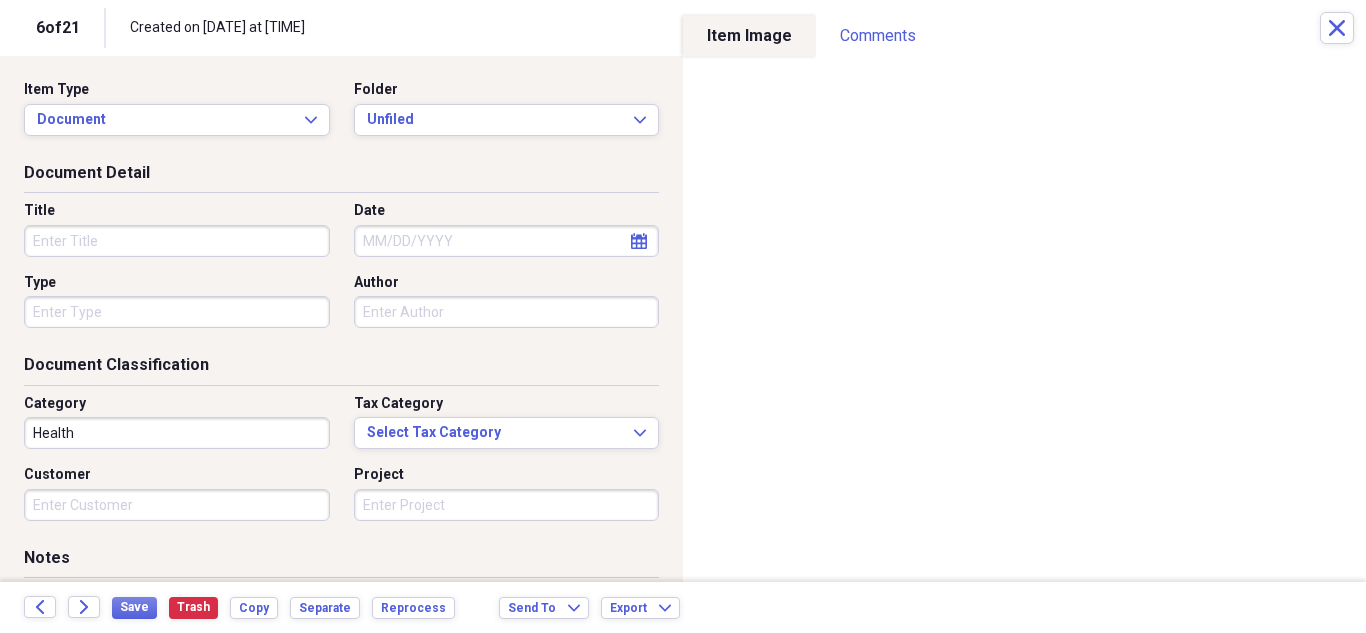 click on "Title" at bounding box center [177, 241] 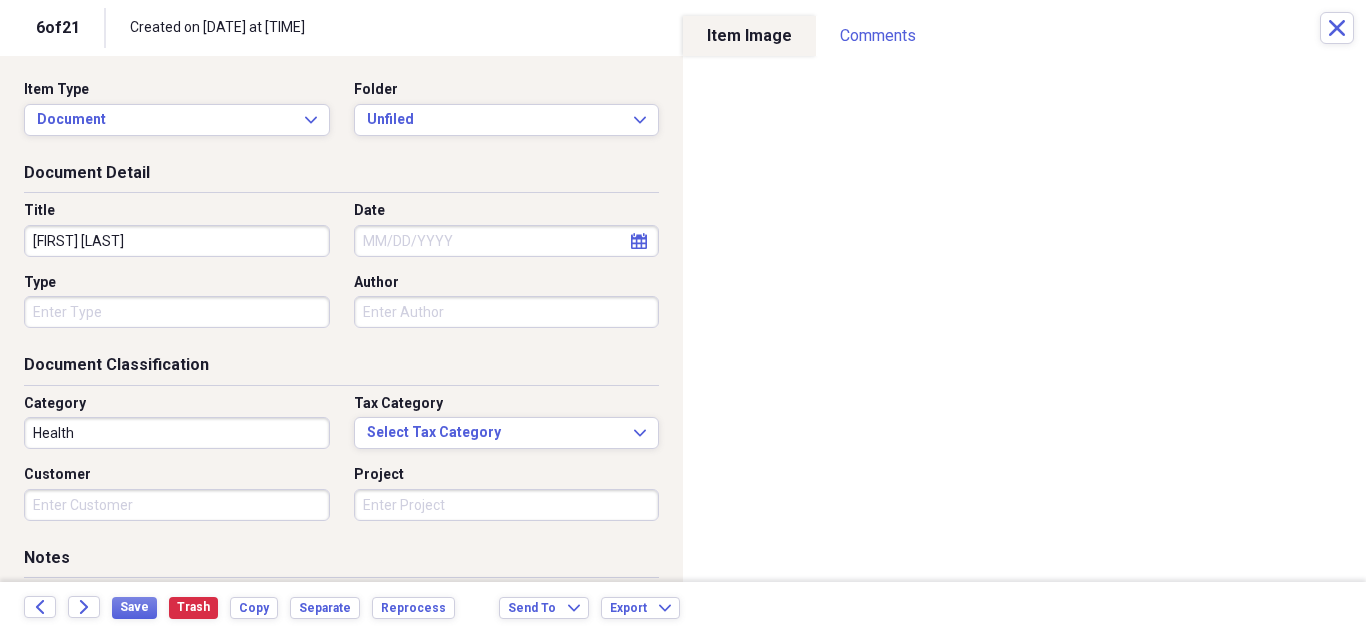 type on "[FIRST] [LAST]" 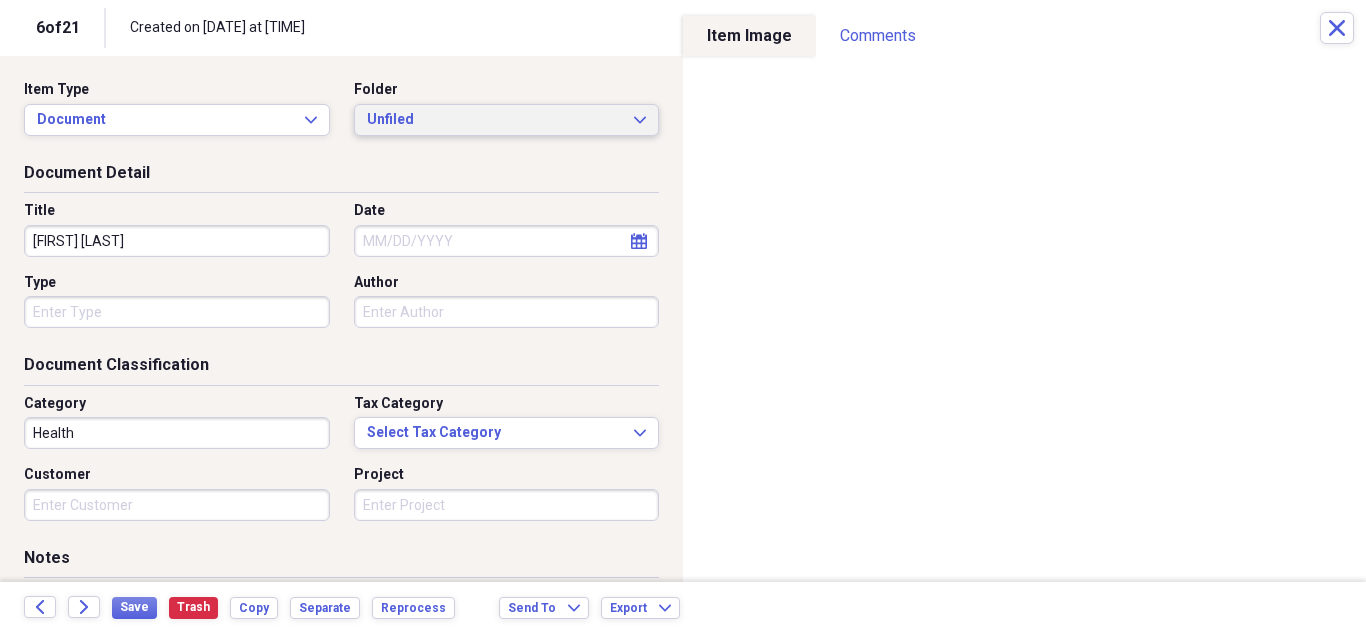 click on "Item Type Document Expand Folder Unfiled Expand" at bounding box center (341, 116) 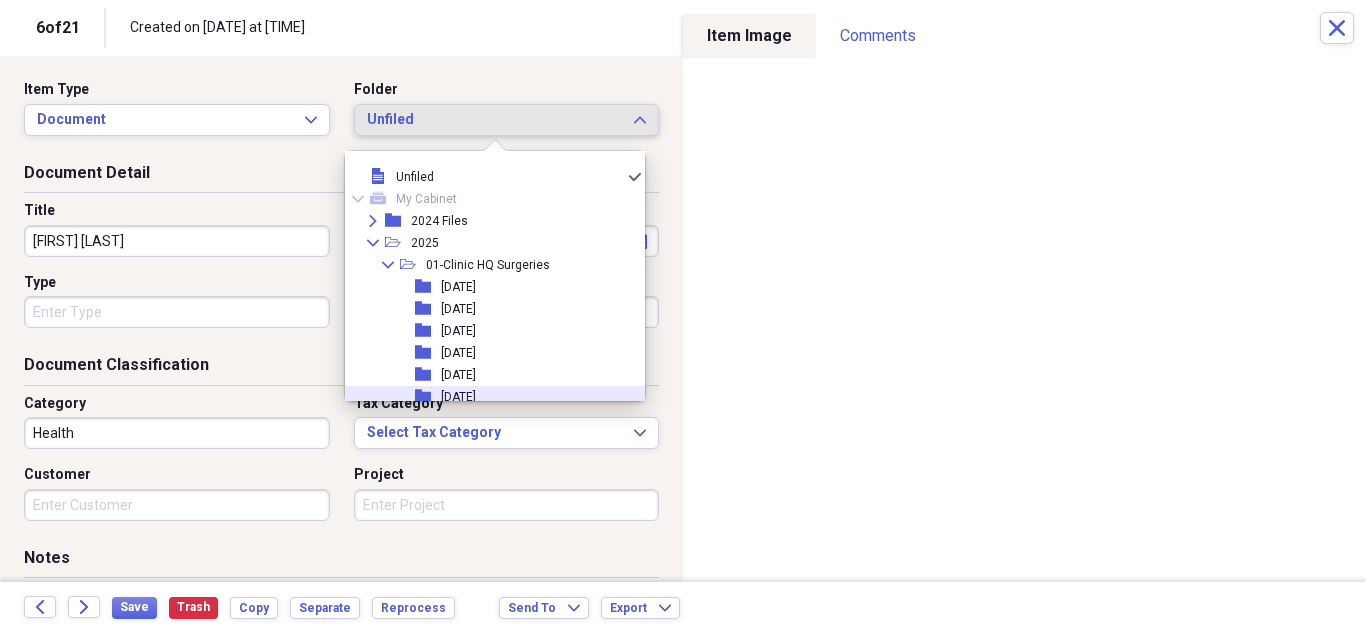 click on "[DATE]" at bounding box center (458, 397) 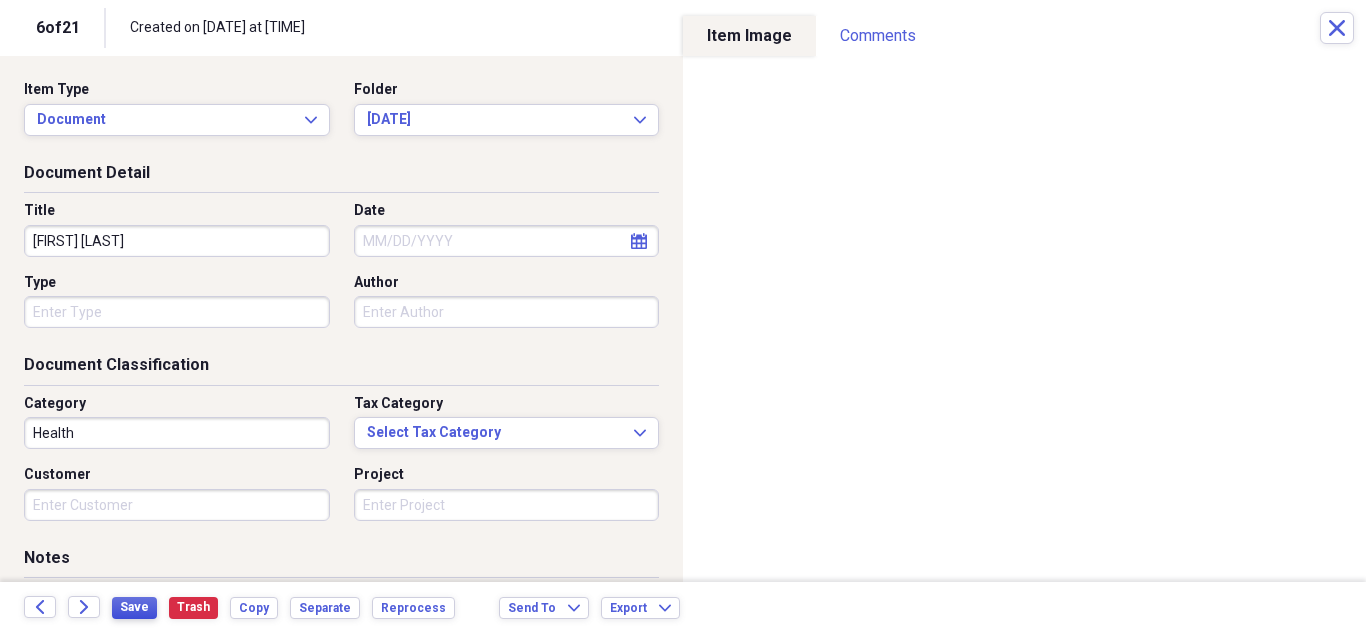 click on "Save" at bounding box center [134, 607] 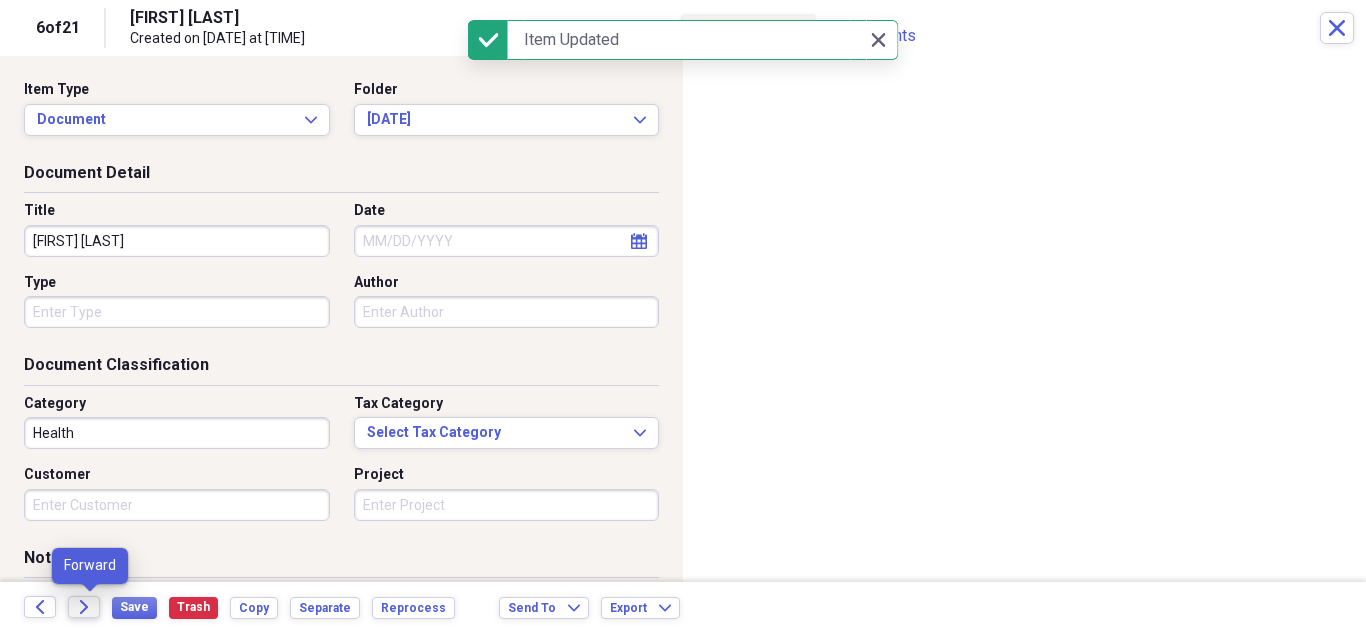 click on "Forward" at bounding box center (84, 607) 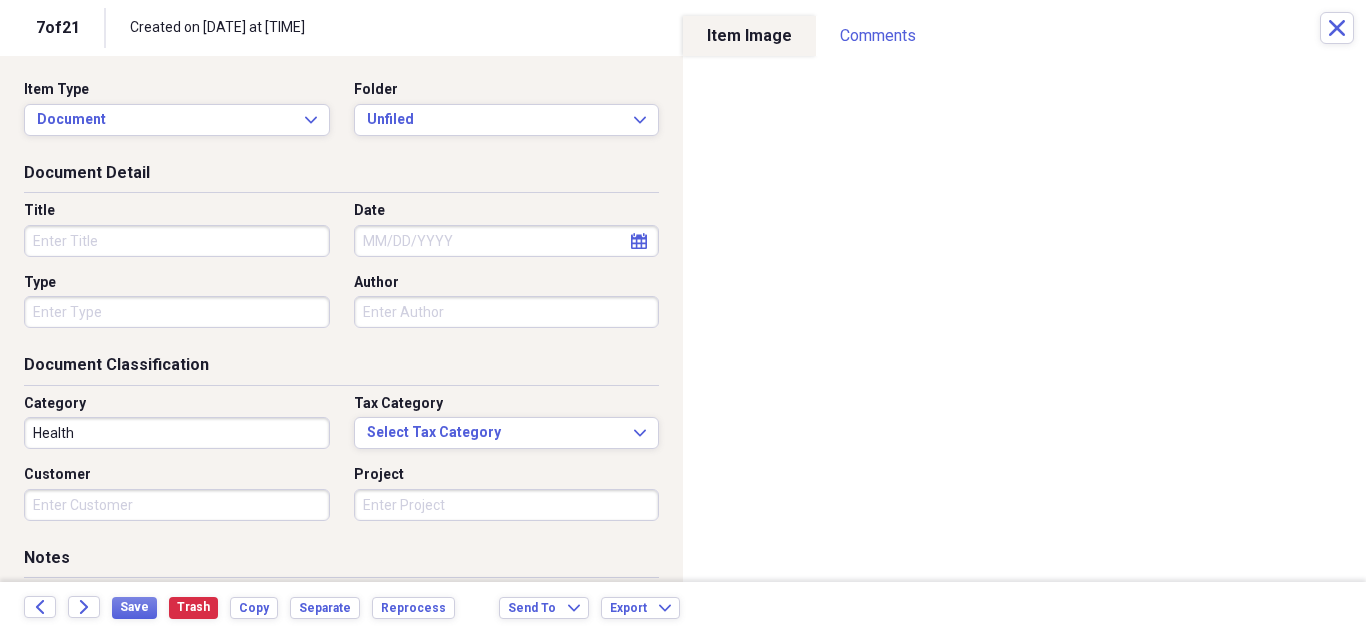click on "Title Date calendar Calendar Type Author" at bounding box center (341, 272) 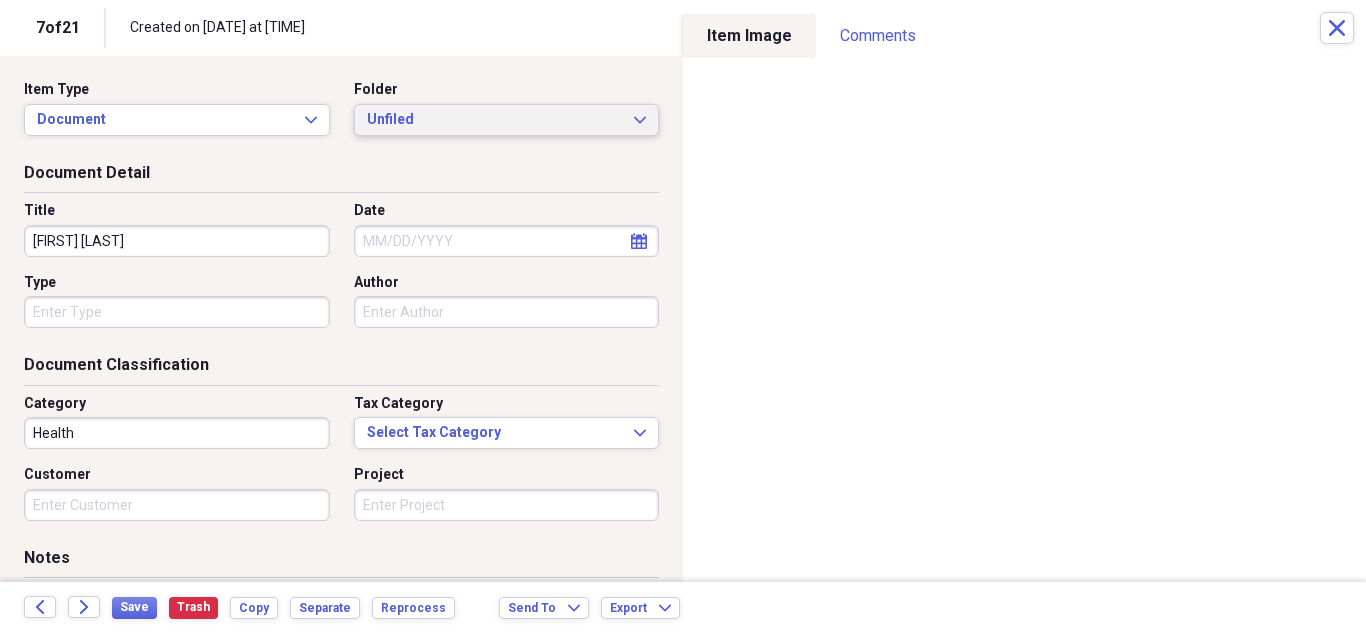 type on "[FIRST] [LAST]" 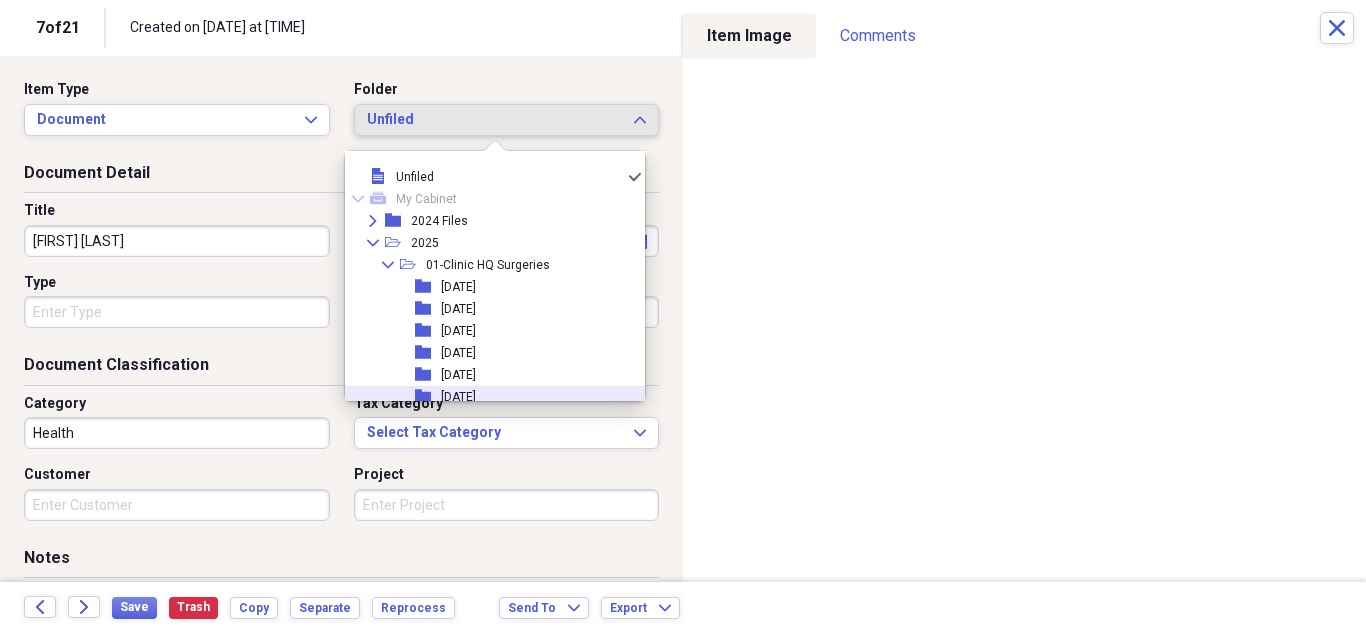 click on "[DATE]" at bounding box center [458, 397] 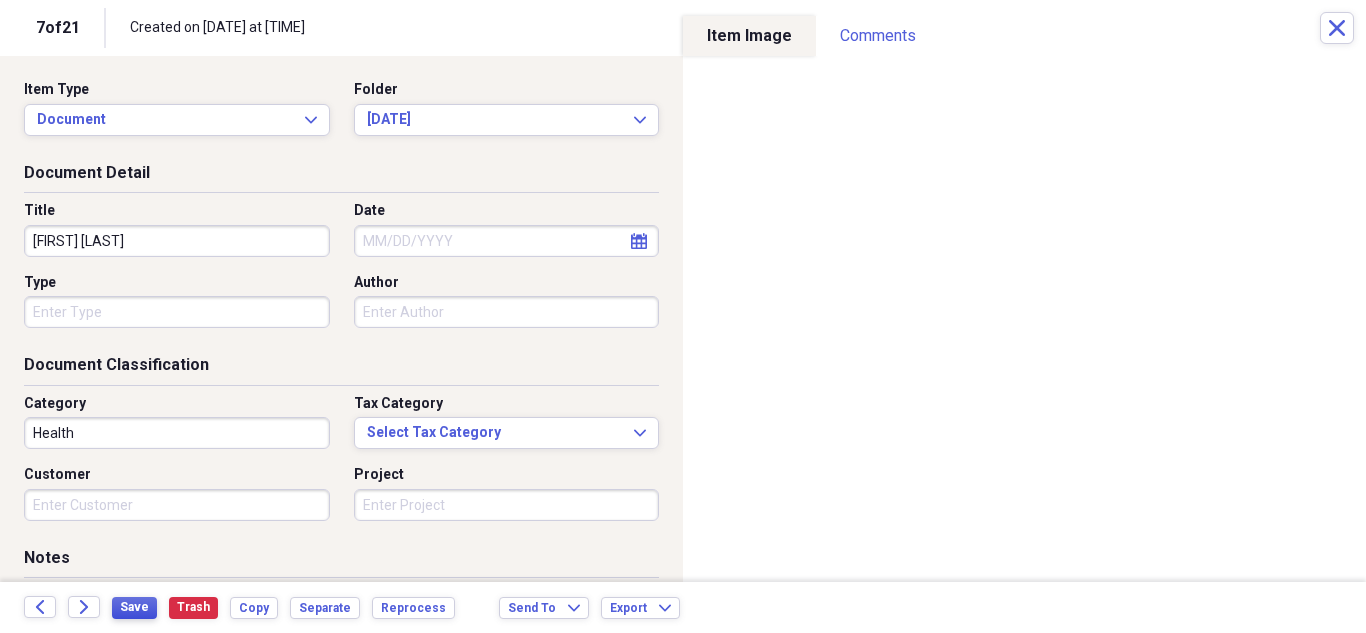 click on "Save" at bounding box center [134, 607] 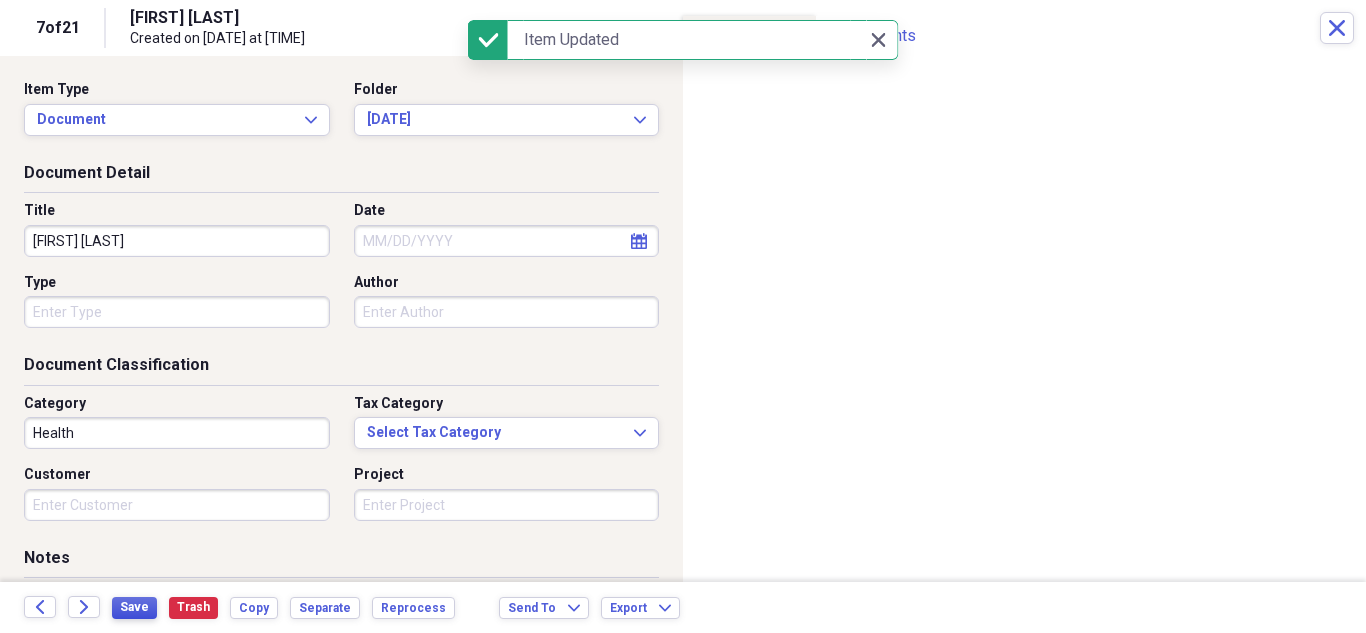 click on "Save" at bounding box center (134, 607) 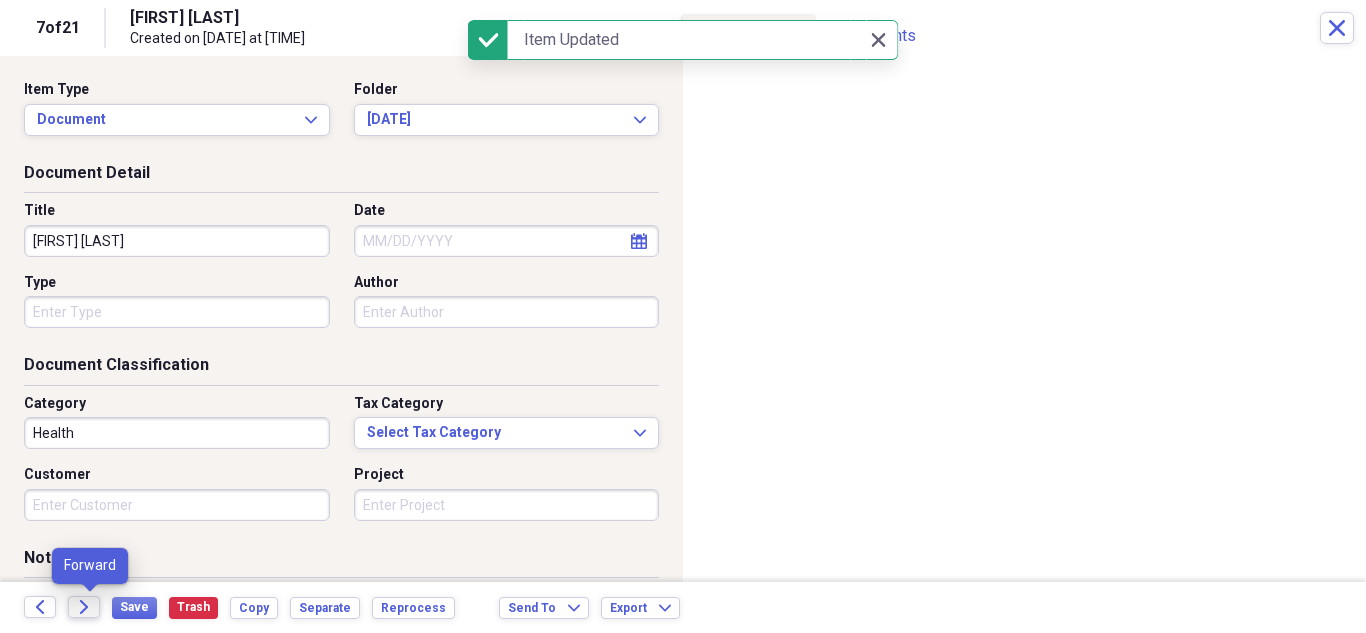 click on "Forward" 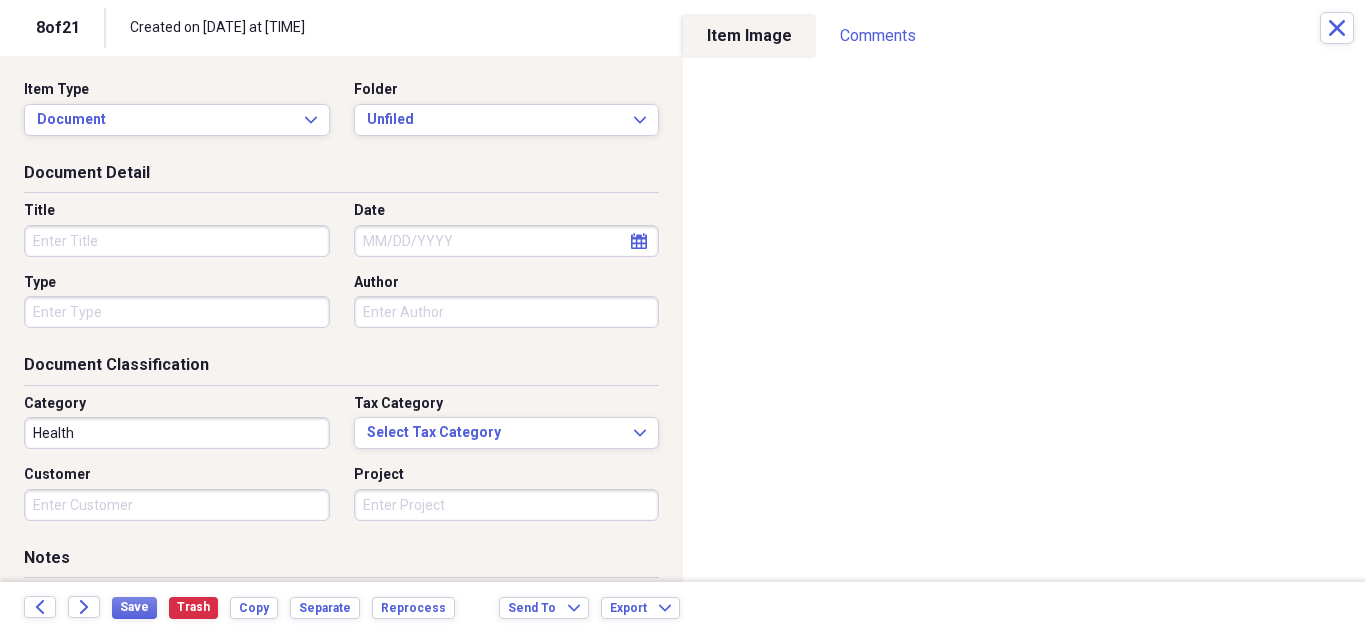 click on "Title" at bounding box center [177, 241] 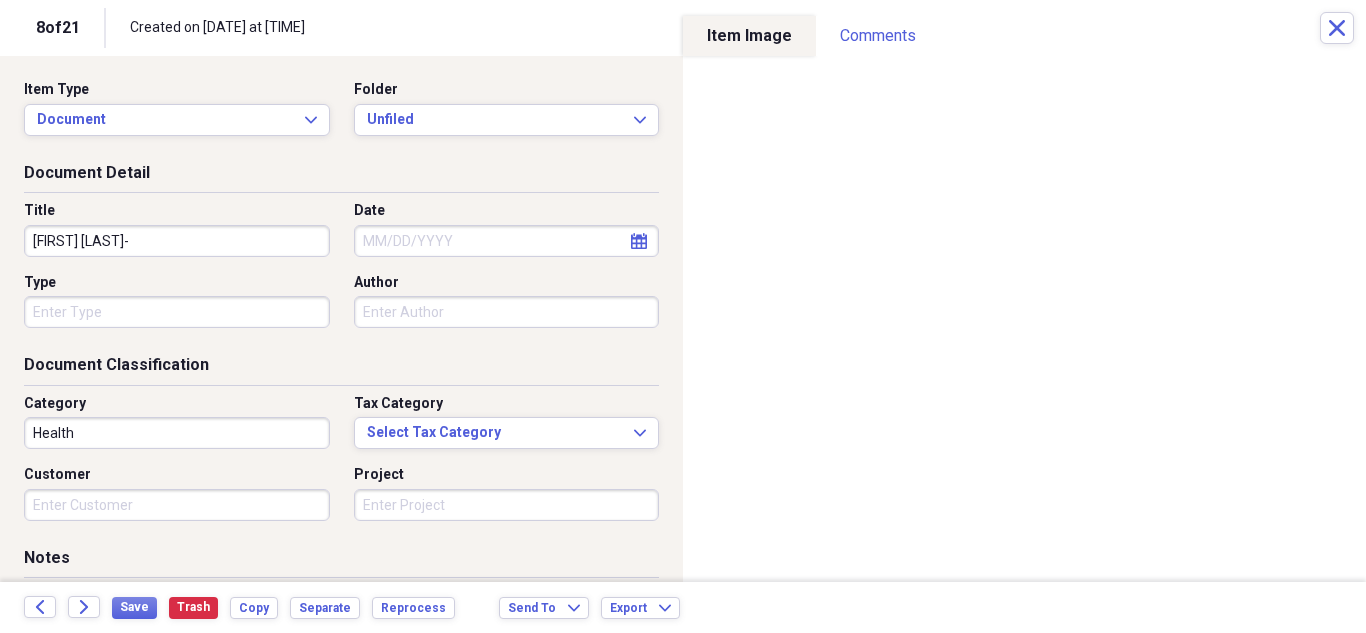 type on "[FIRST] [LAST]-" 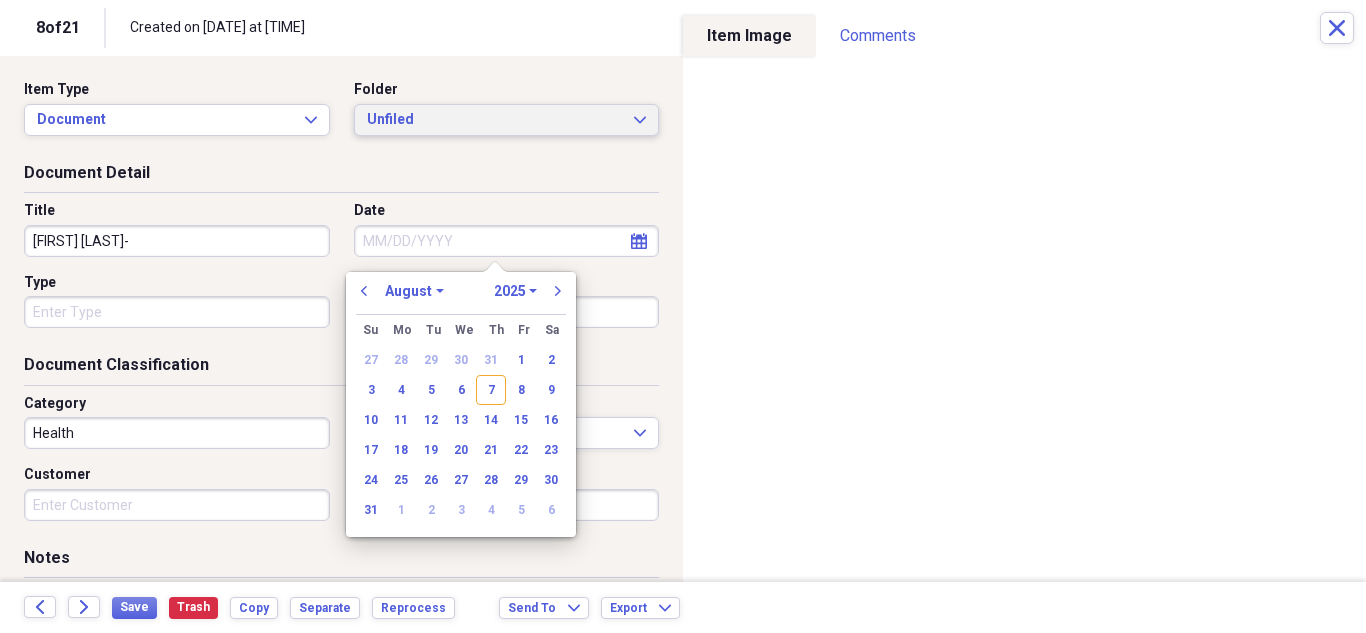 click on "Unfiled Expand" at bounding box center [507, 120] 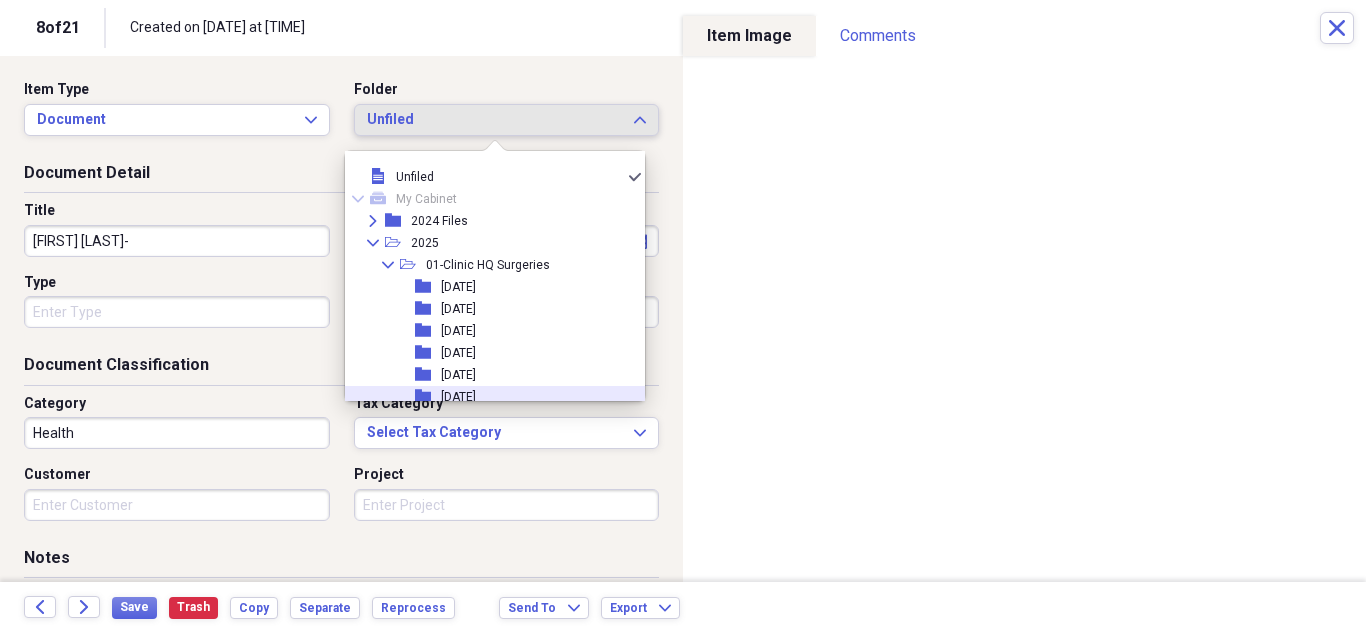 click on "[DATE]" at bounding box center (458, 397) 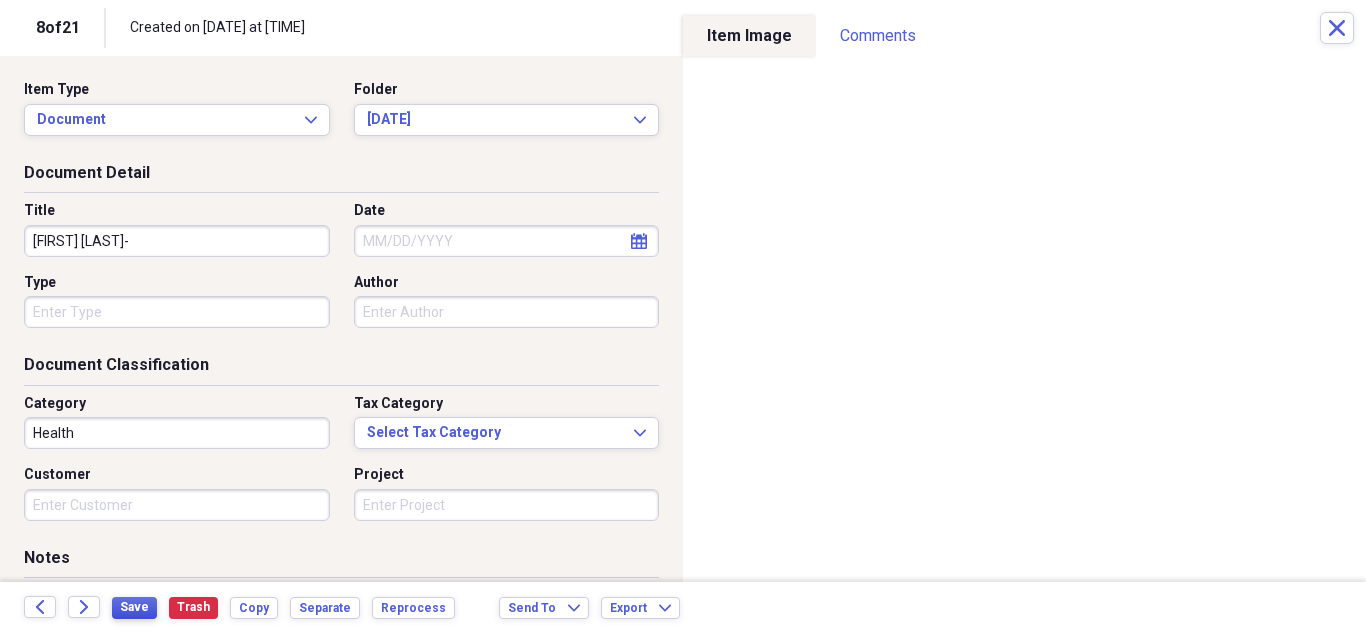 click on "Save" at bounding box center (134, 607) 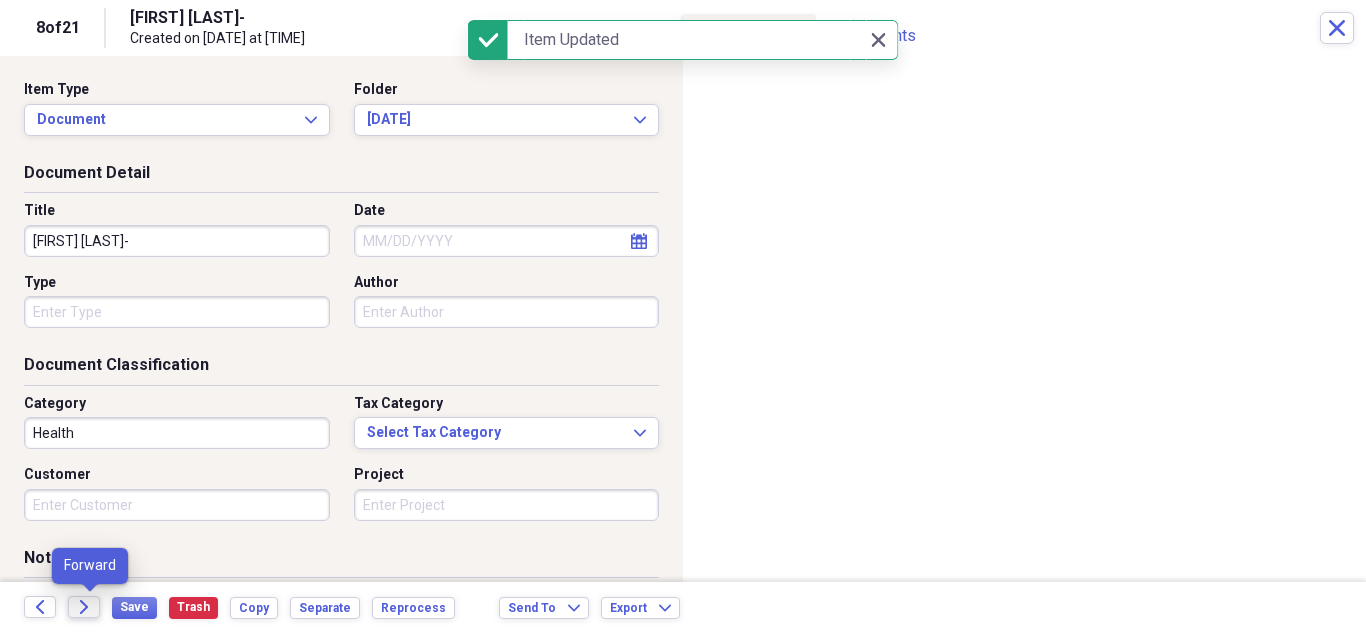 click on "Forward" at bounding box center [84, 607] 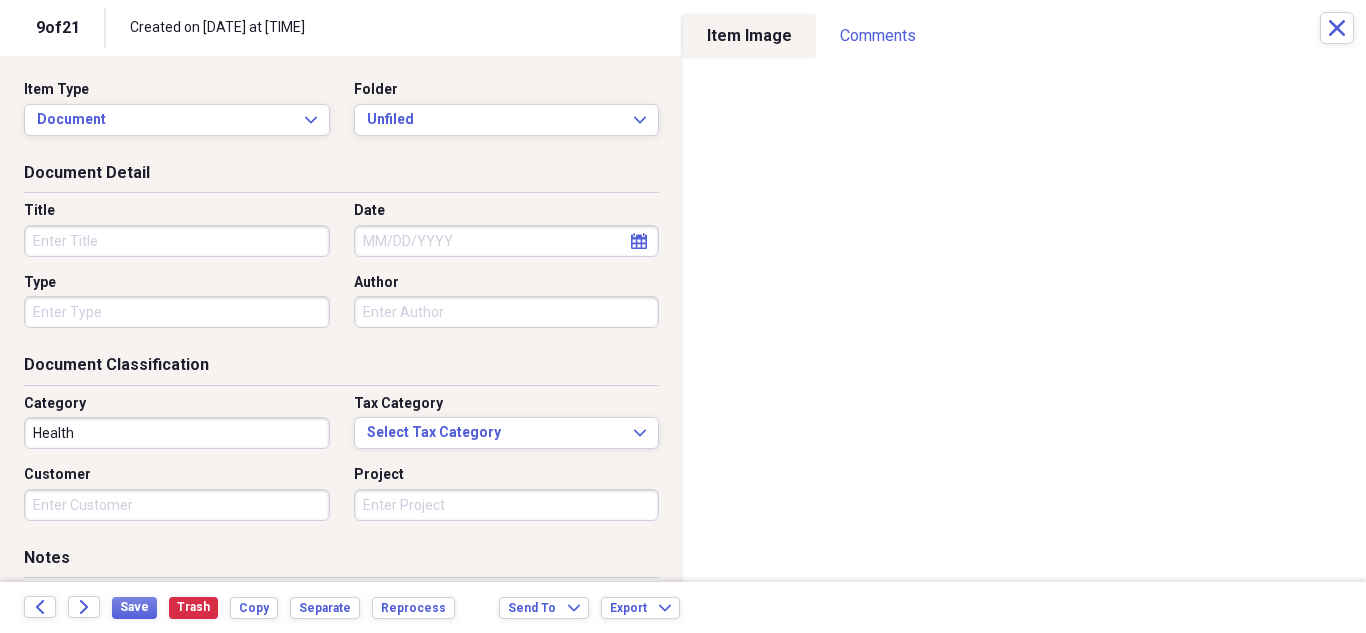click on "Title" at bounding box center [177, 241] 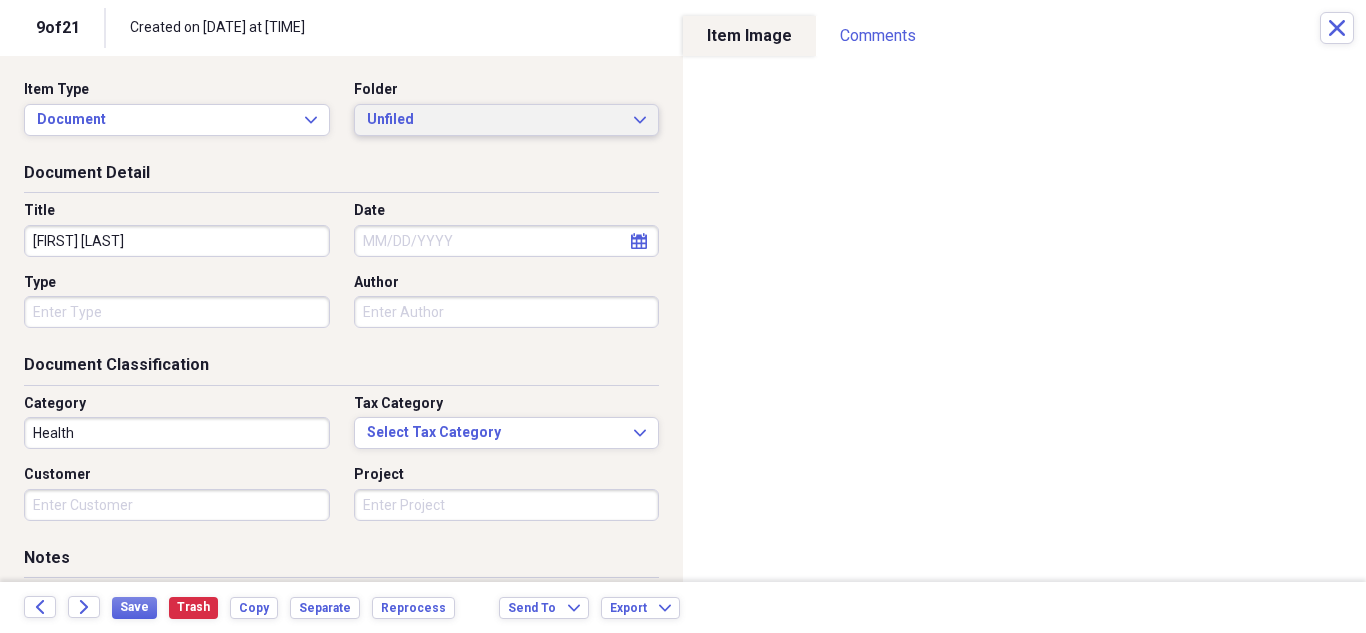type on "[FIRST] [LAST]" 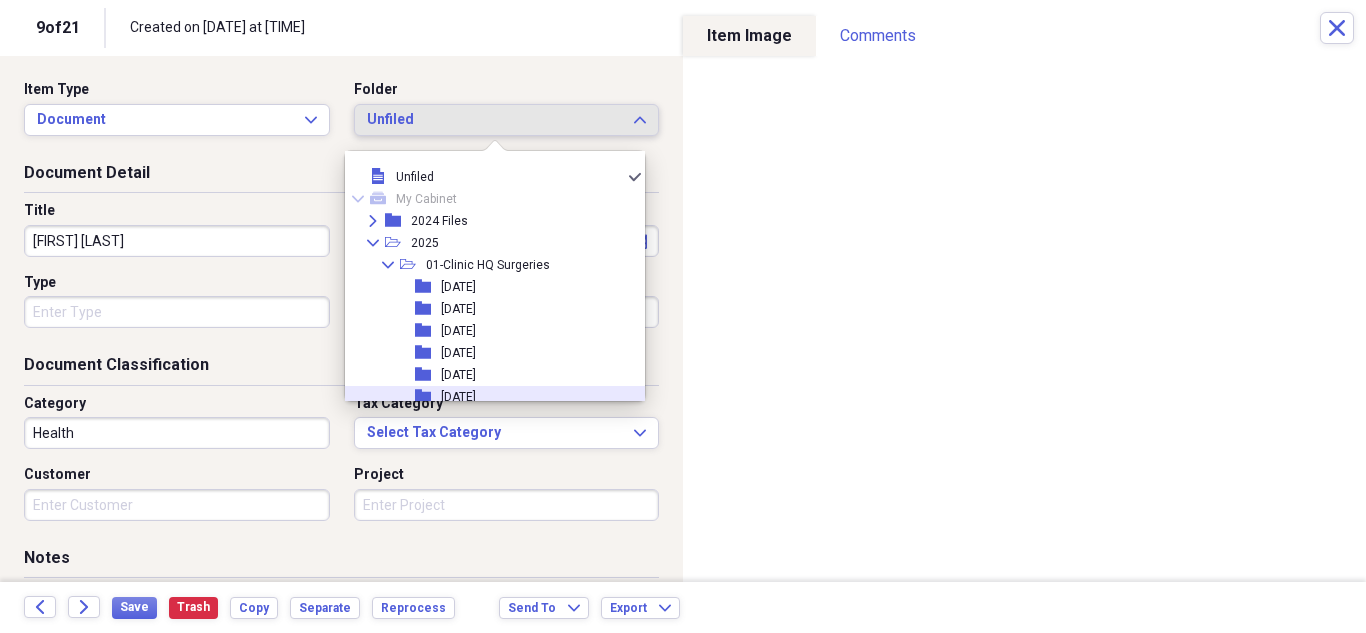 click on "[DATE]" at bounding box center [458, 397] 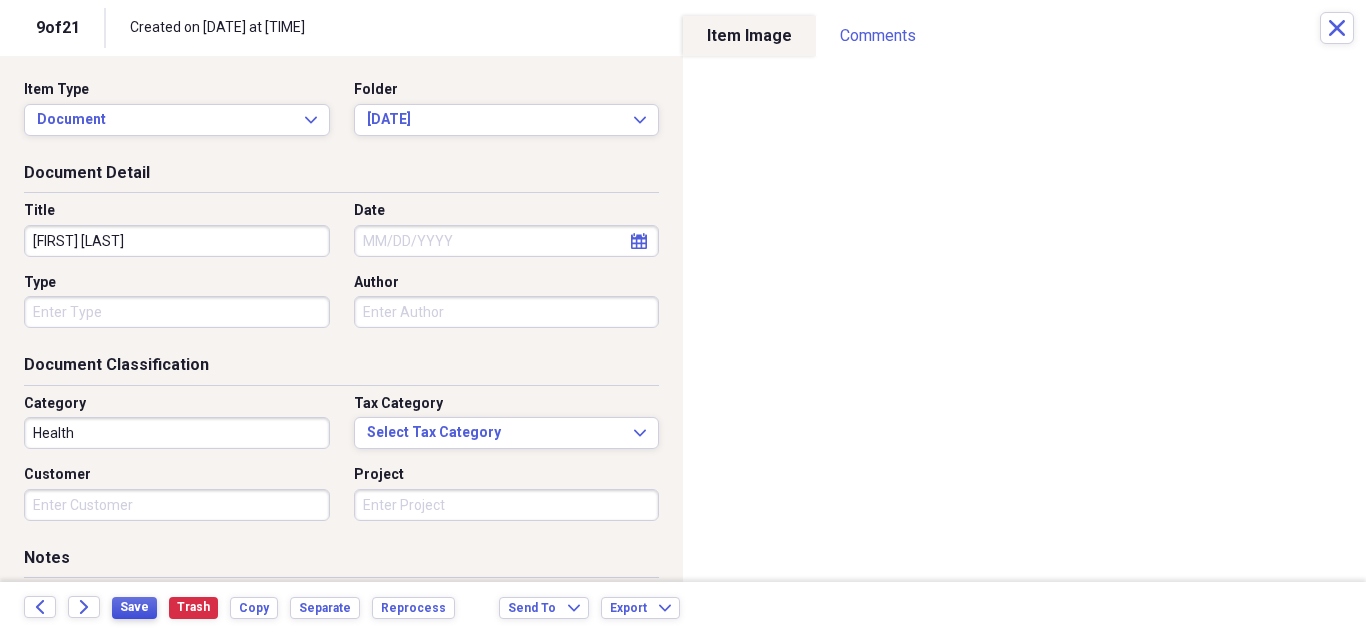 click on "Save" at bounding box center (134, 608) 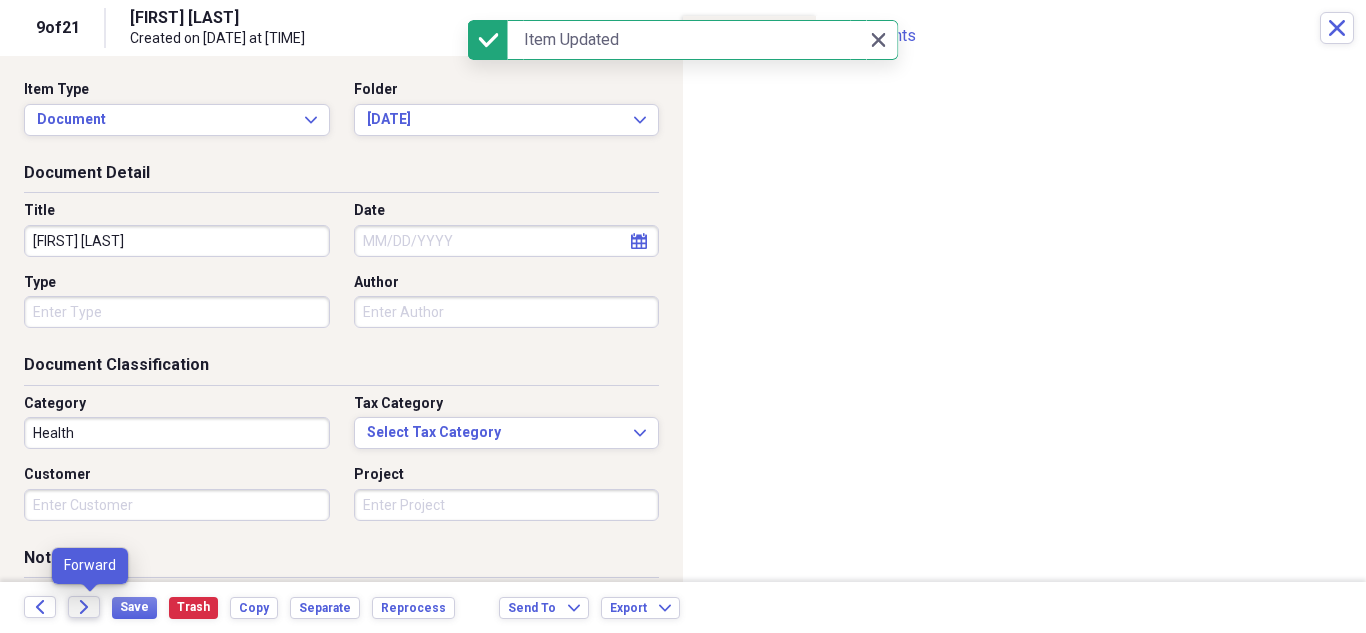 click on "Forward" at bounding box center (84, 607) 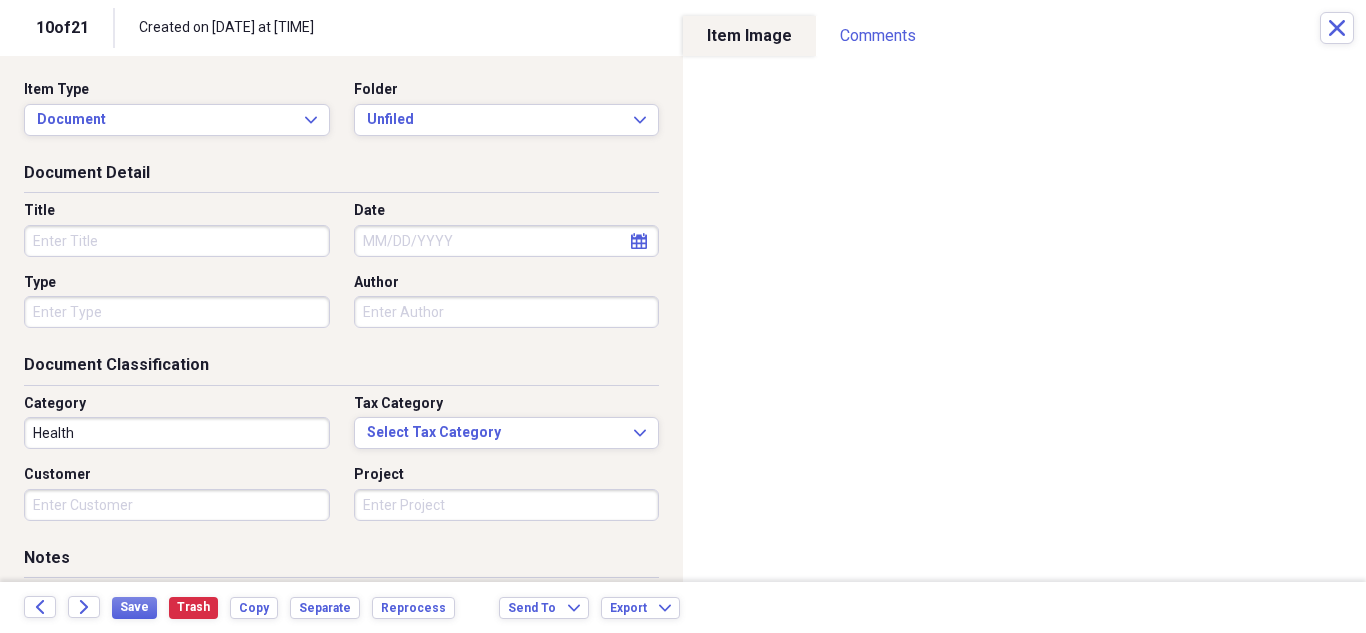 click on "Title" at bounding box center [177, 241] 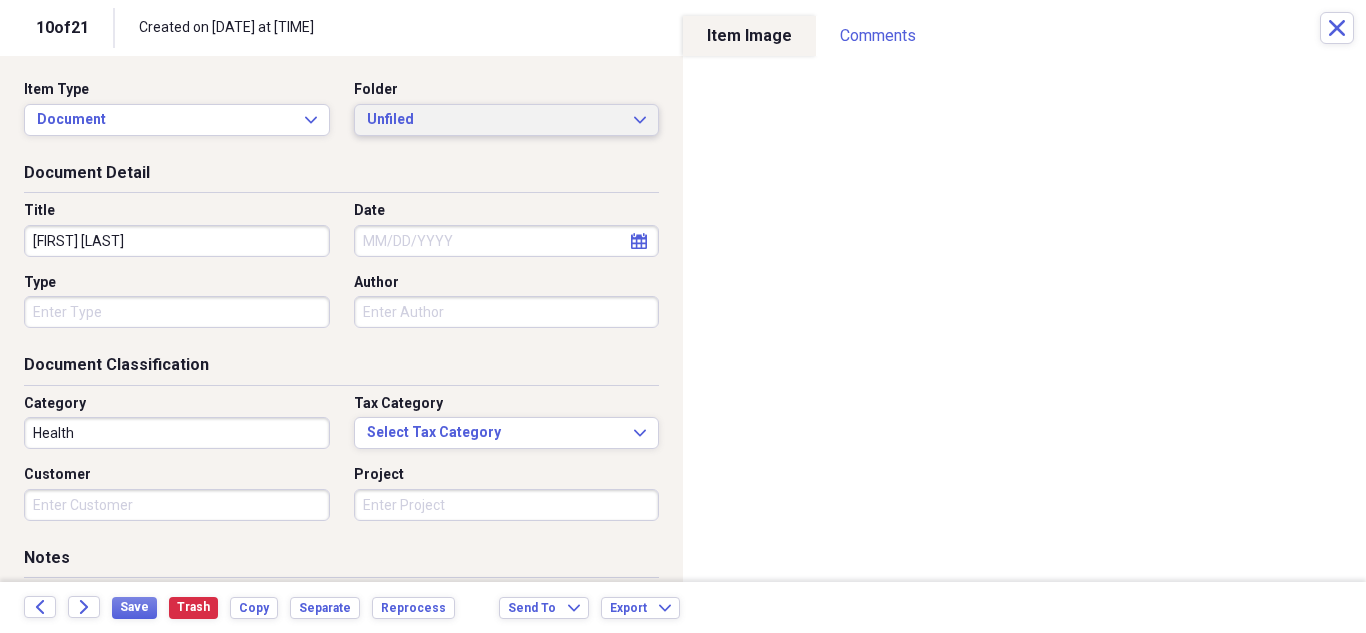 type on "[FIRST] [LAST]" 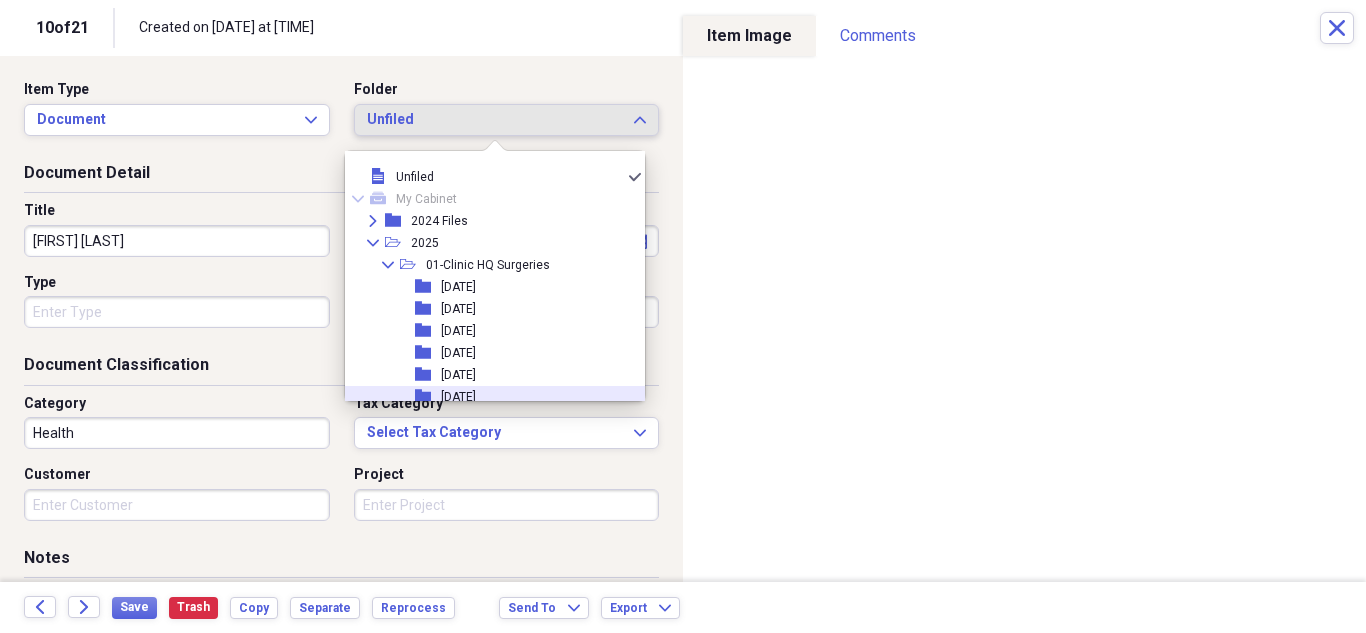 drag, startPoint x: 449, startPoint y: 387, endPoint x: 434, endPoint y: 386, distance: 15.033297 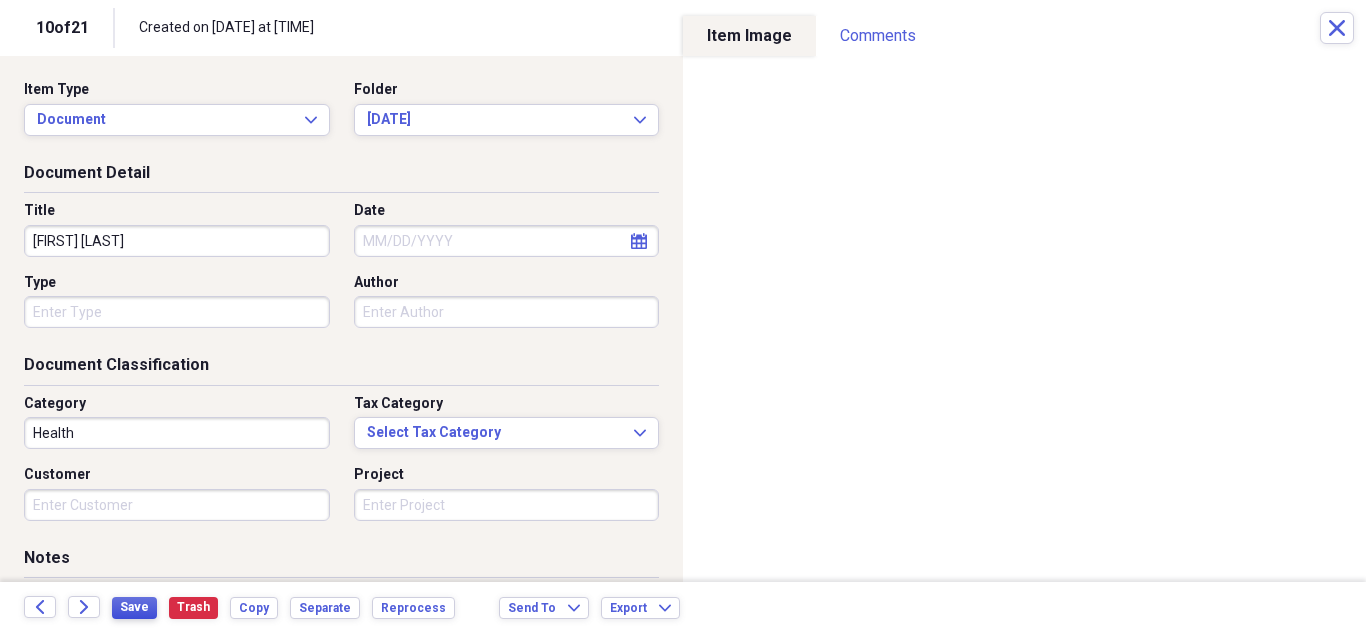 click on "Save" at bounding box center (134, 607) 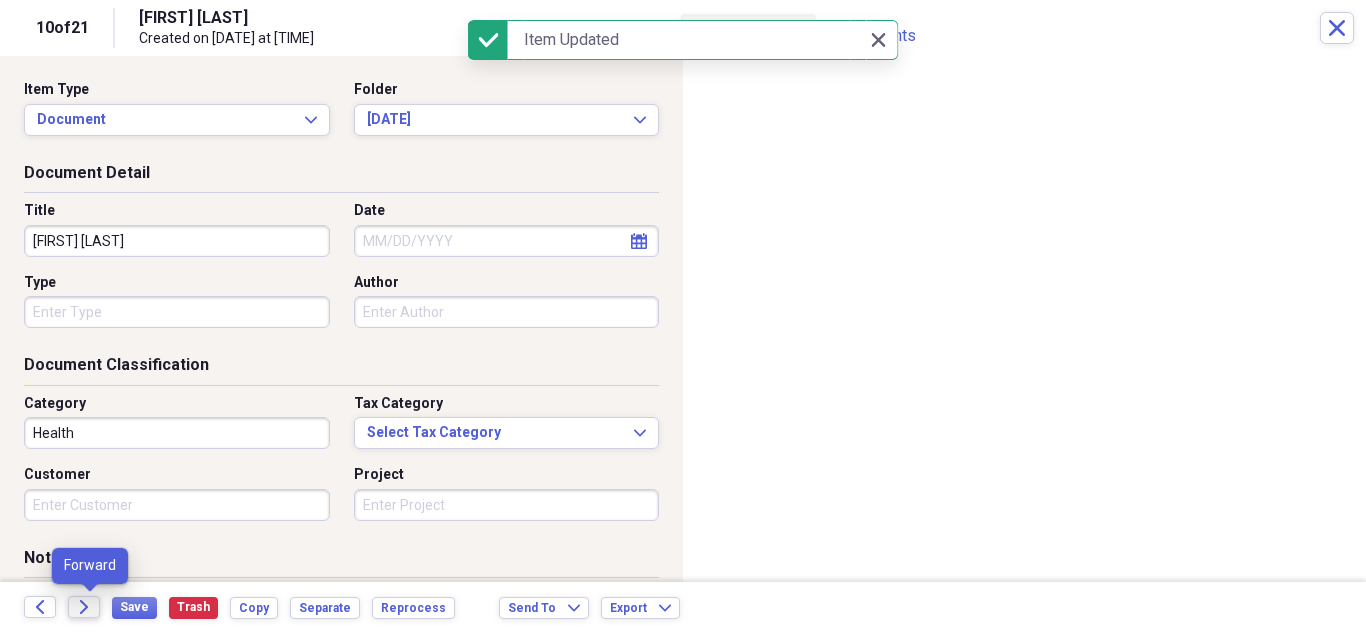 click on "Forward" at bounding box center (84, 607) 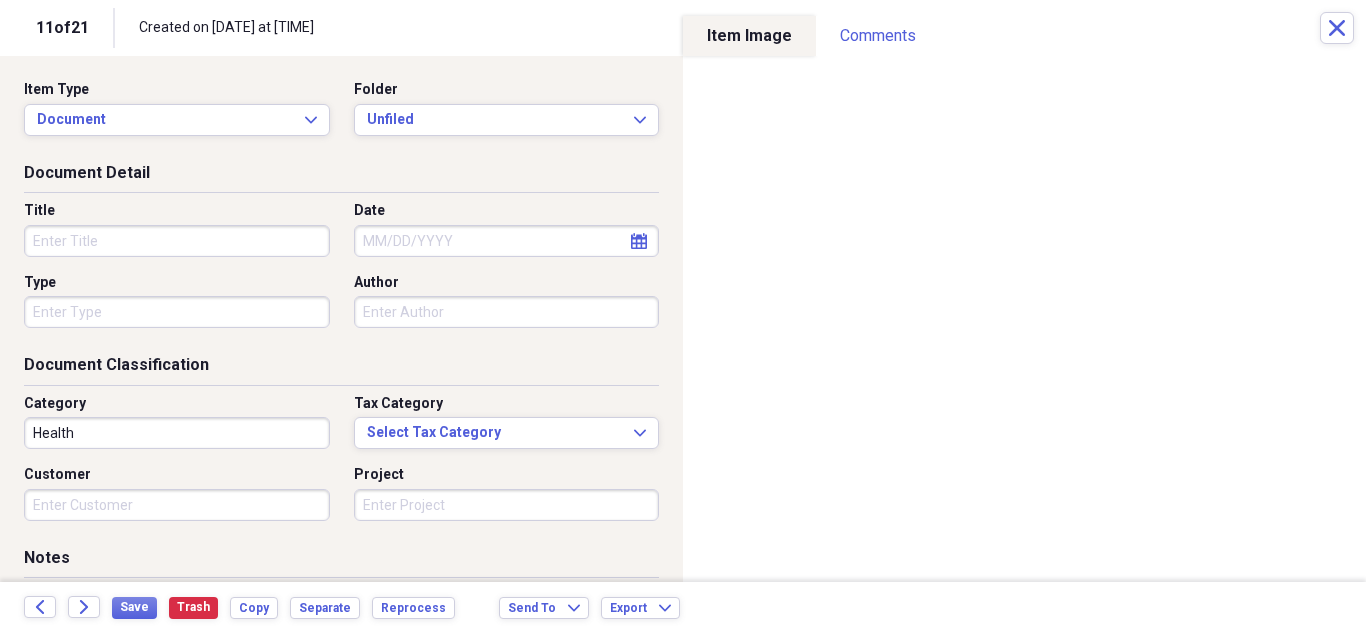 click on "Title" at bounding box center (177, 241) 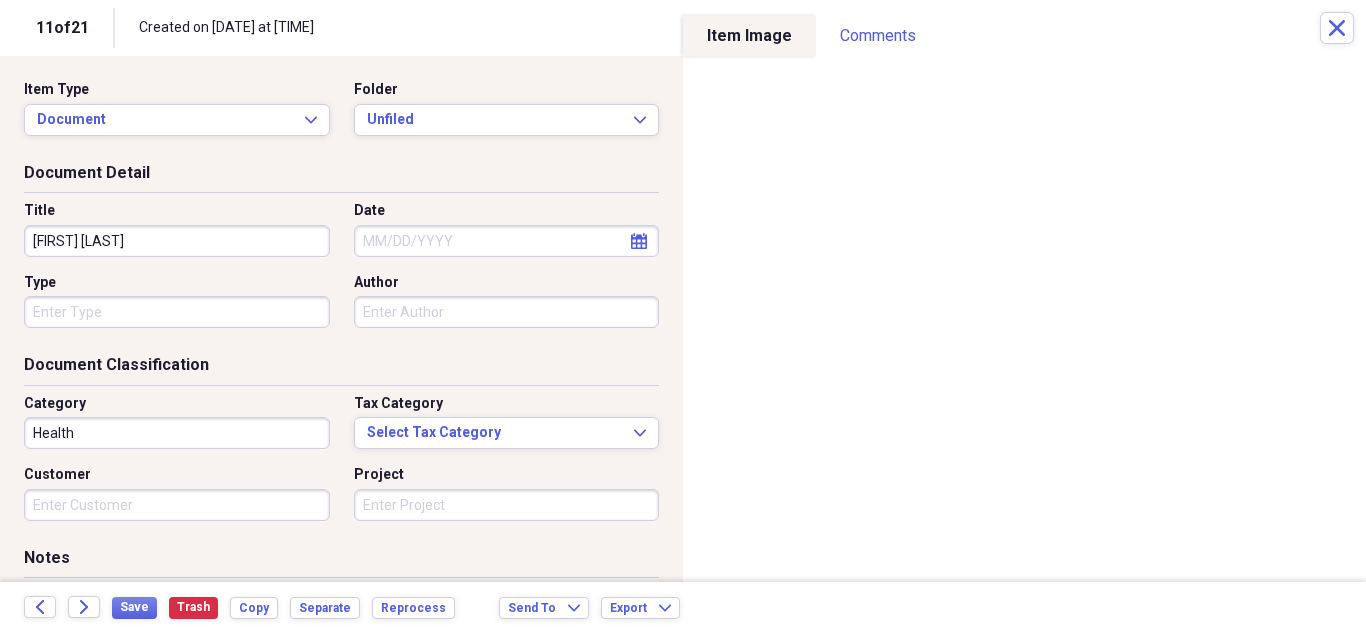 type on "[FIRST] [LAST]" 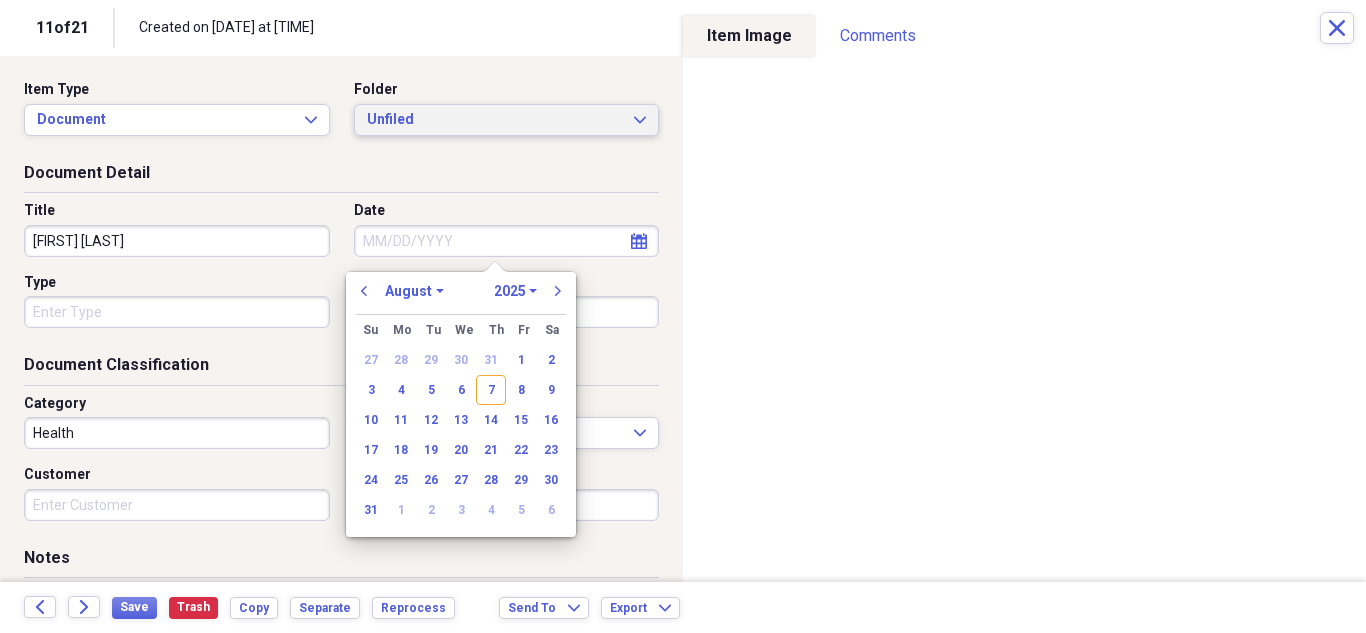 click on "Unfiled" at bounding box center (495, 120) 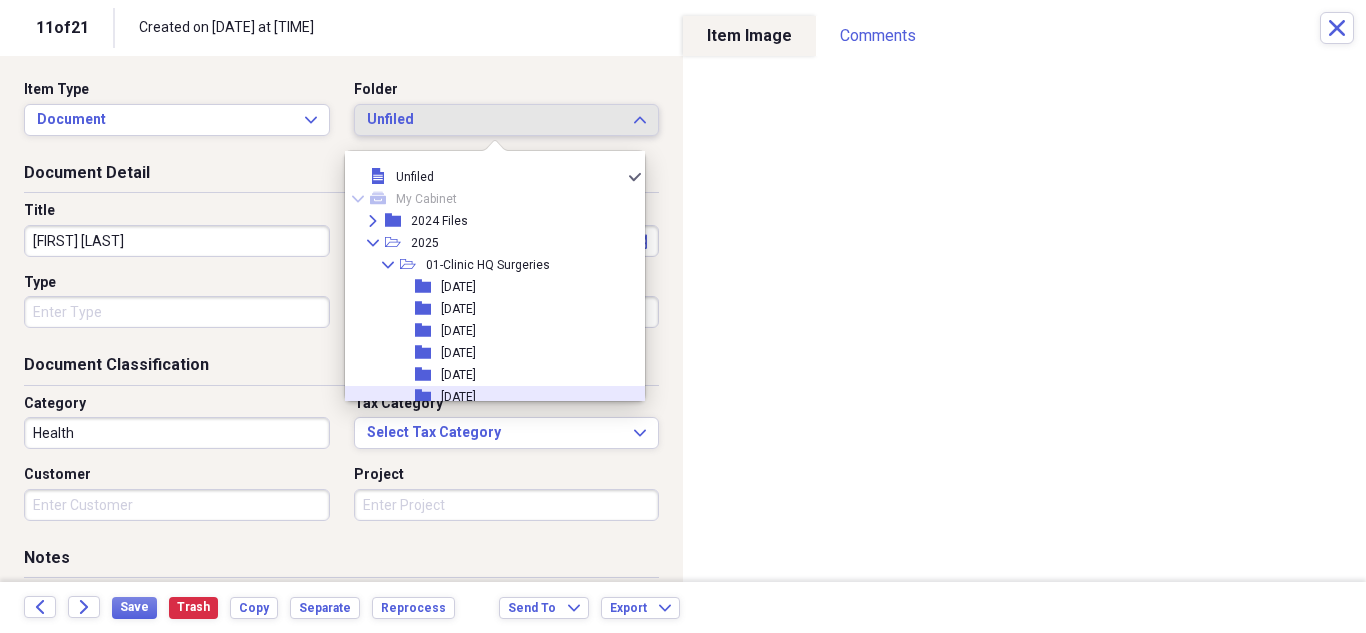 click on "[DATE]" at bounding box center [458, 397] 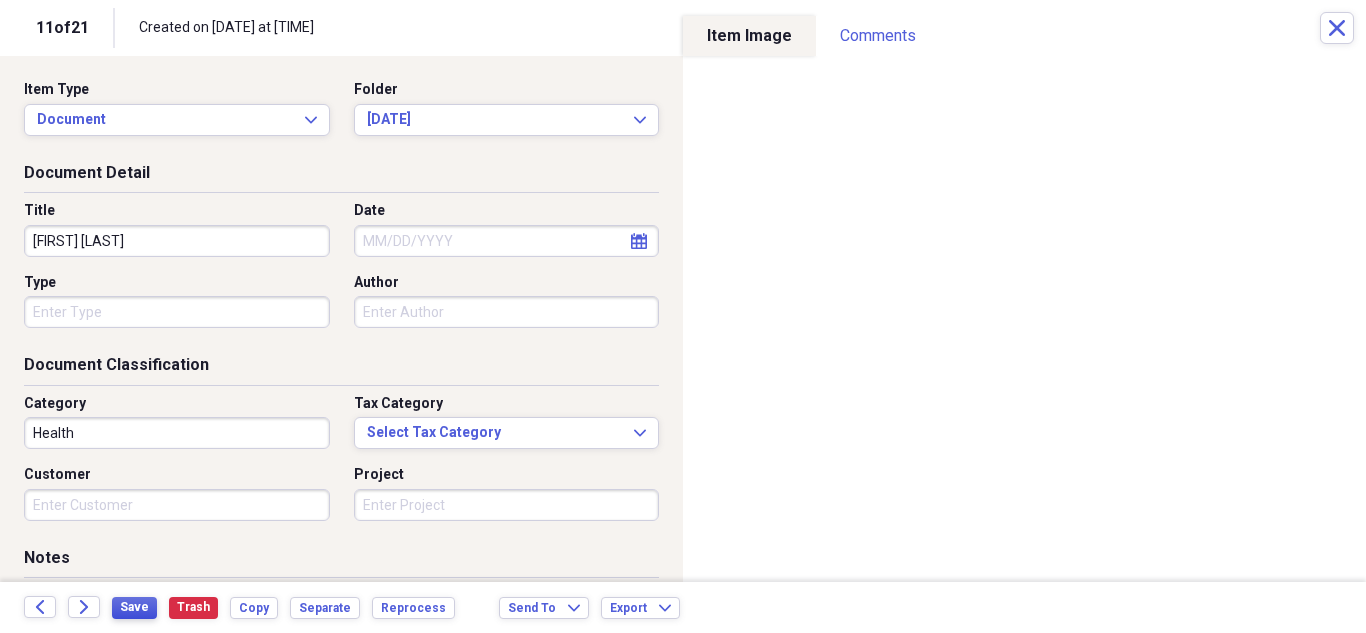 click on "Save" at bounding box center (134, 607) 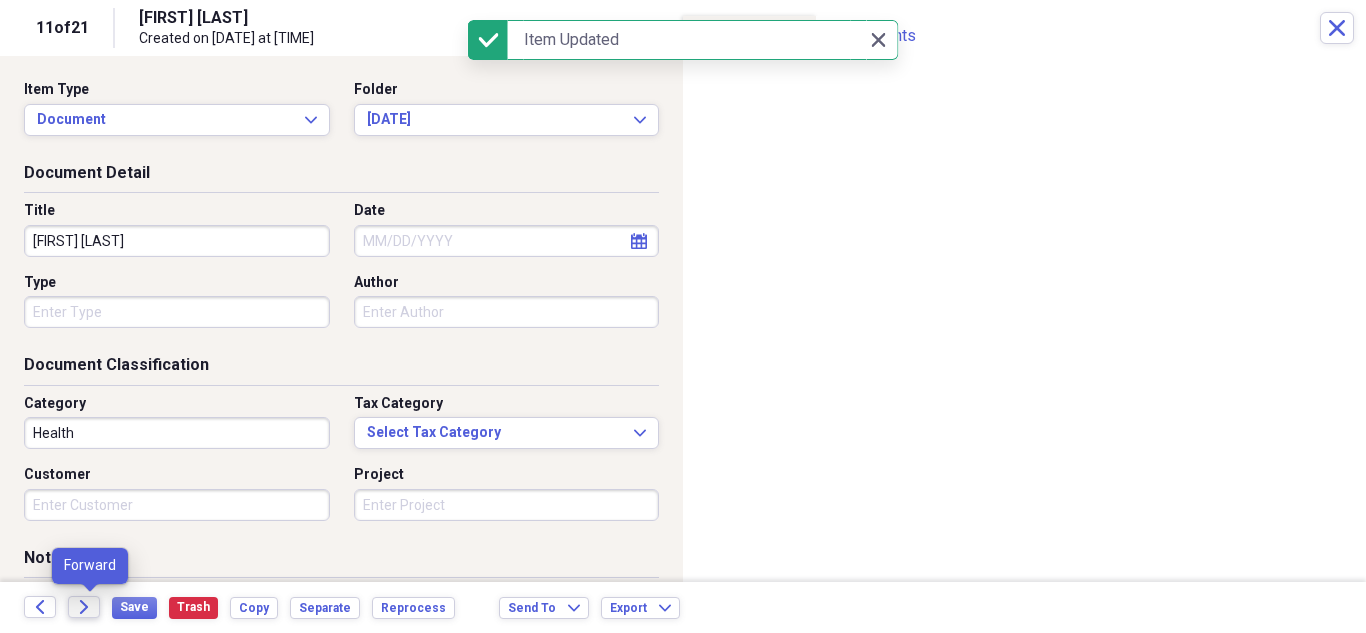 click on "Forward" 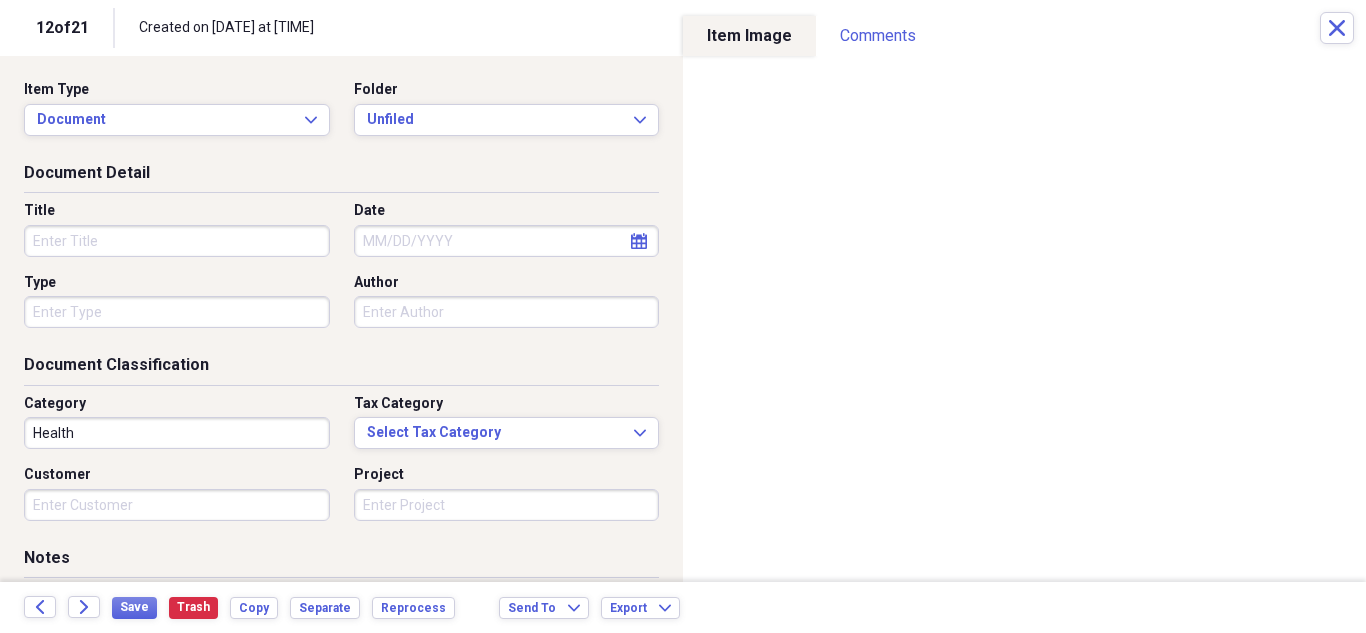click on "Title" at bounding box center (177, 241) 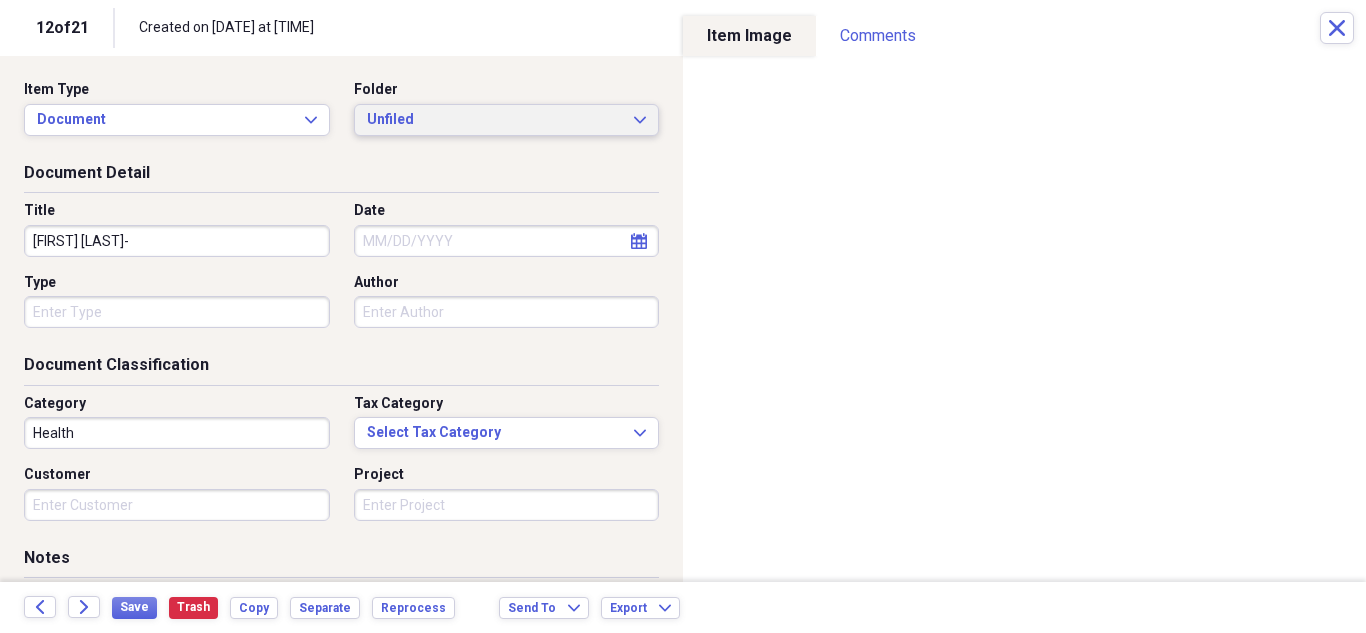 type on "[FIRST] [LAST]-" 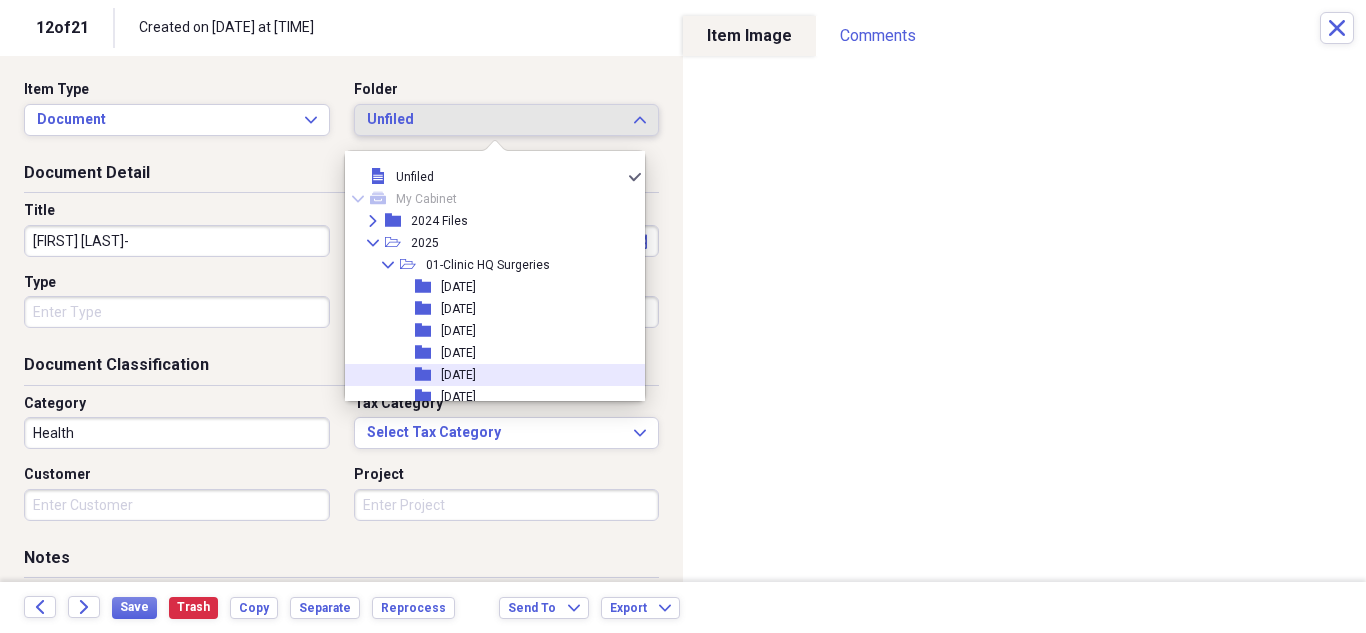 click on "[DATE]" at bounding box center [458, 375] 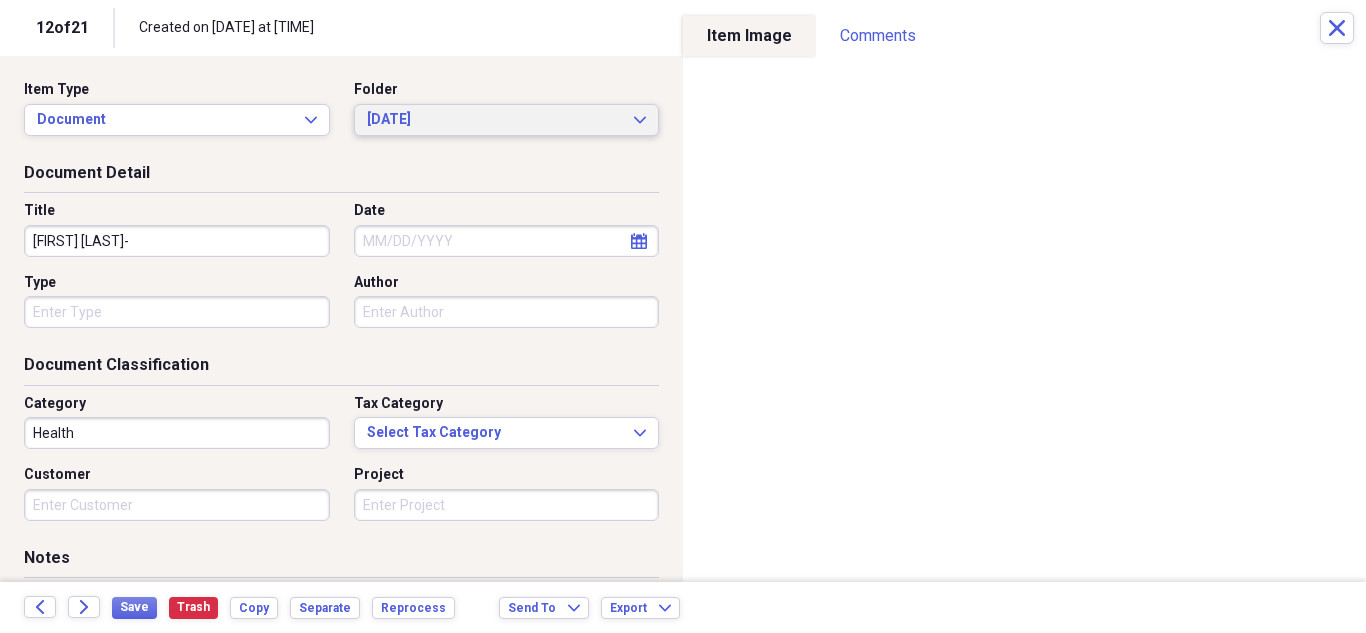 click on "[DATE]" at bounding box center (495, 120) 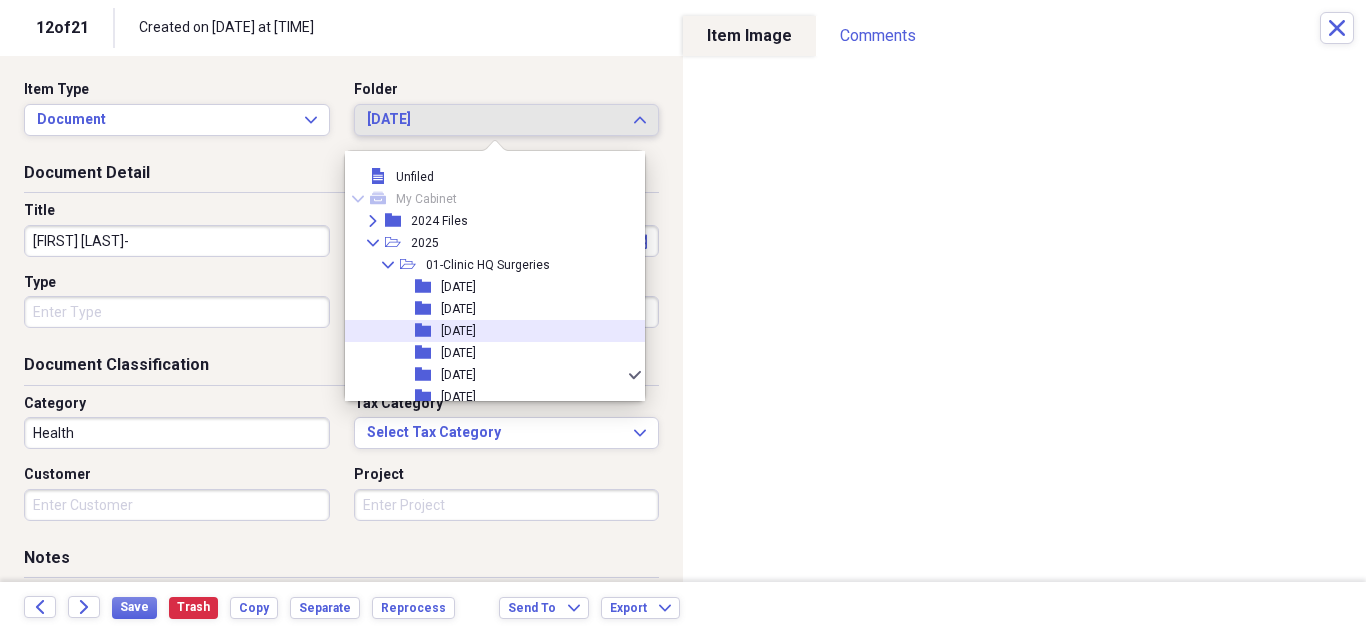 scroll, scrollTop: 99, scrollLeft: 0, axis: vertical 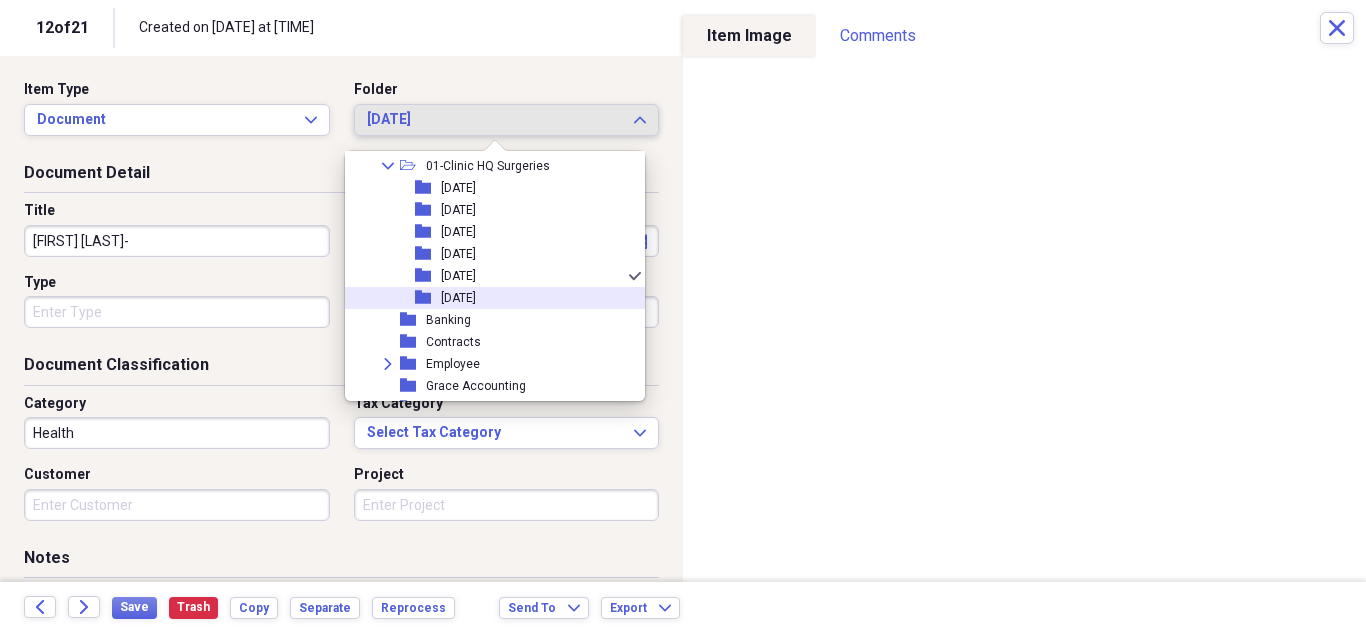 click on "[DATE]" at bounding box center (458, 298) 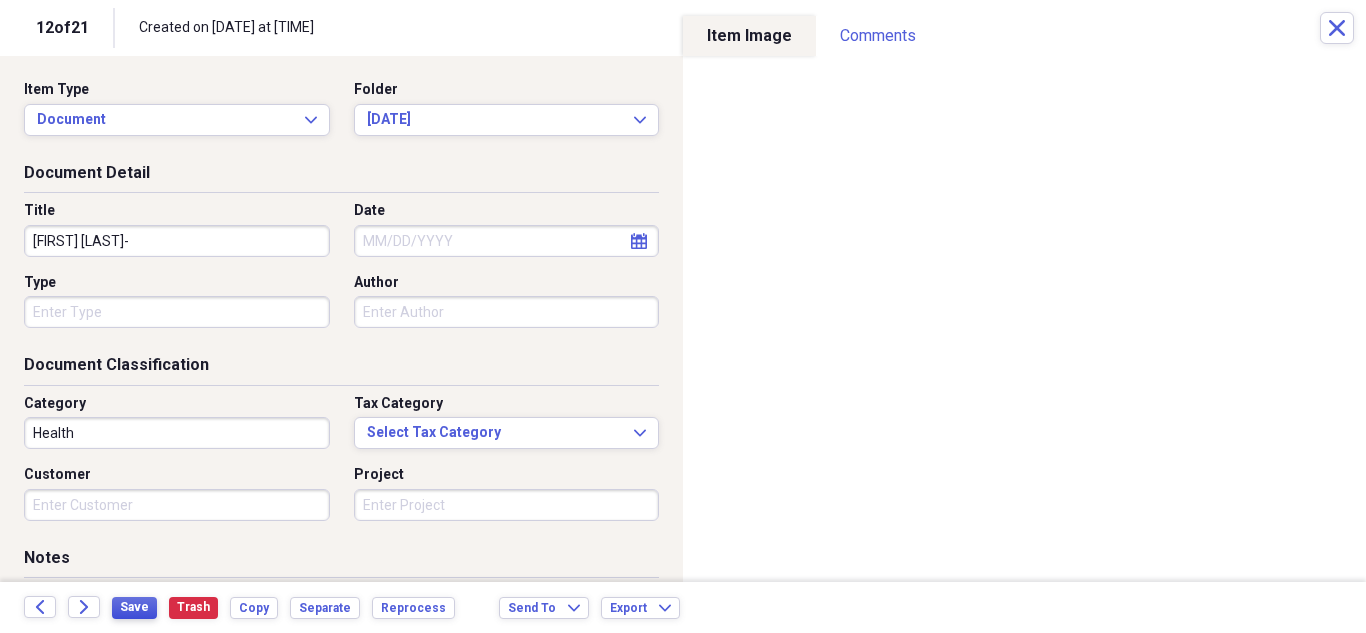 click on "Save" at bounding box center [134, 607] 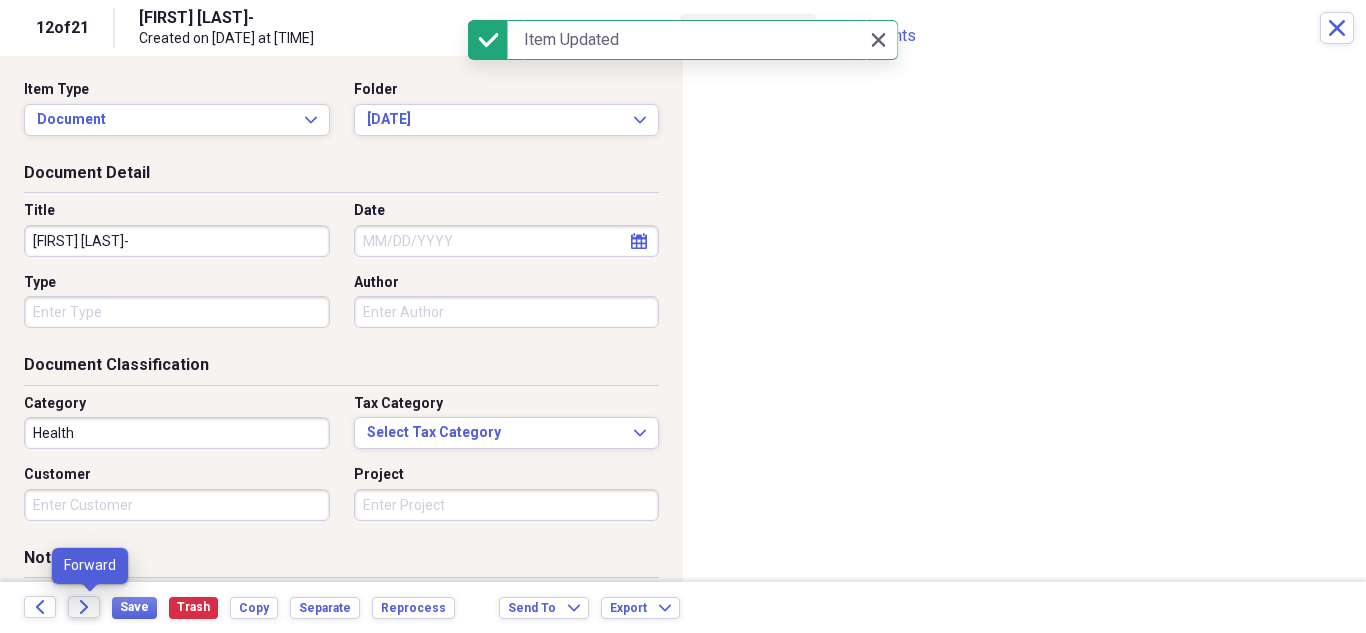 click on "Forward" 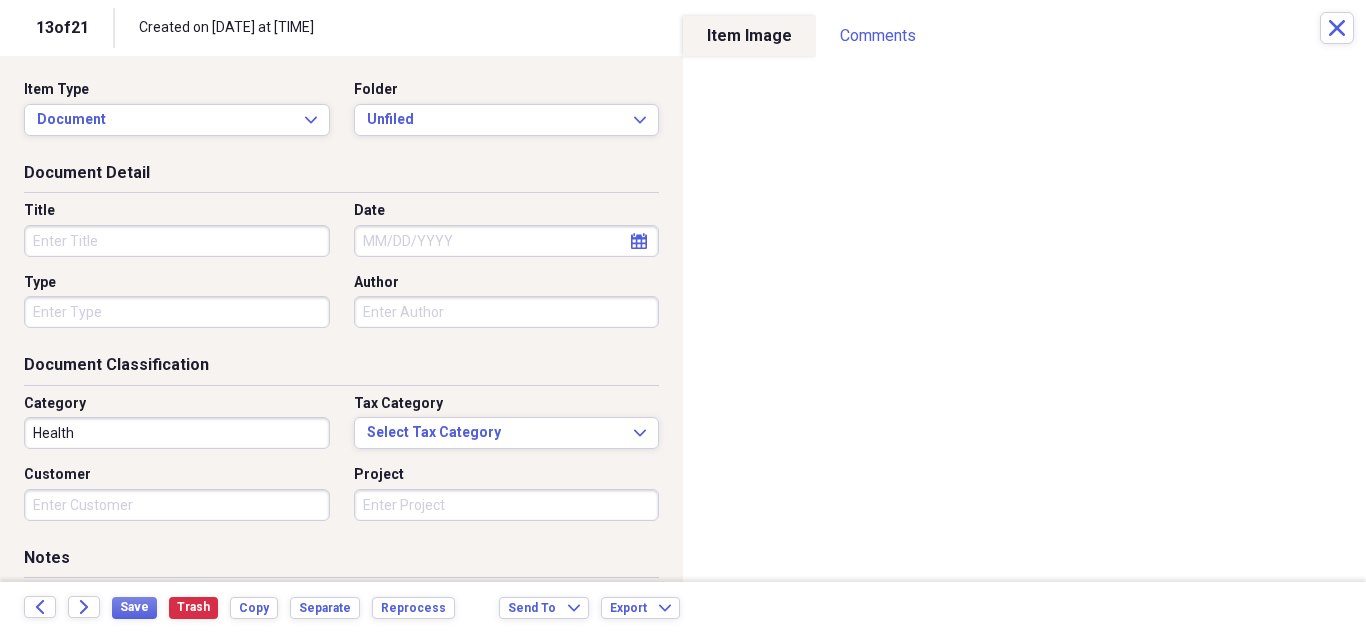 click on "Title" at bounding box center (177, 241) 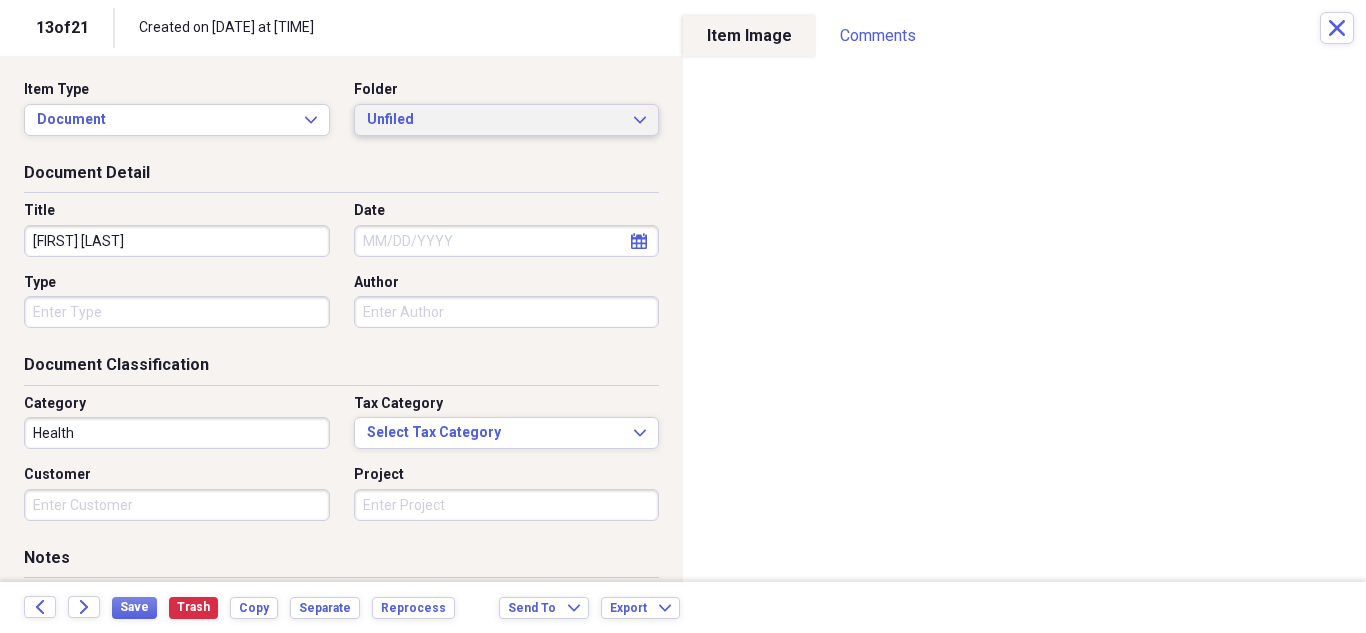 type on "[FIRST] [LAST]" 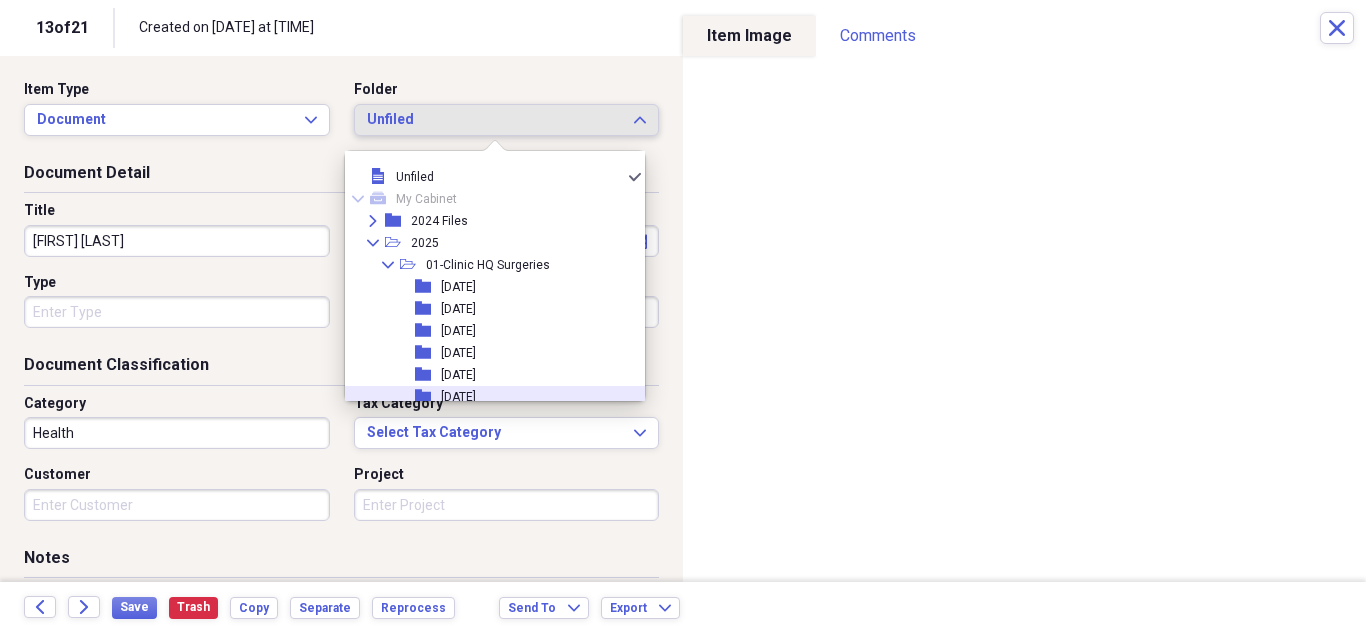 click on "[DATE]" at bounding box center (458, 397) 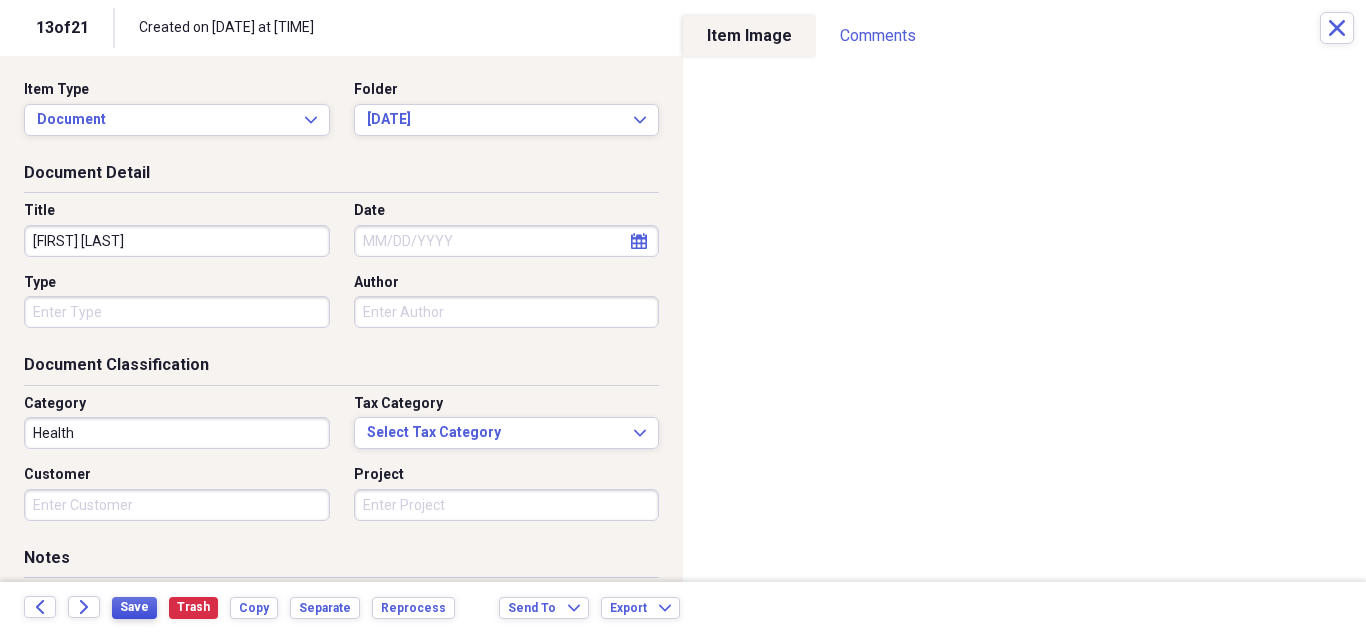 click on "Save" at bounding box center [134, 608] 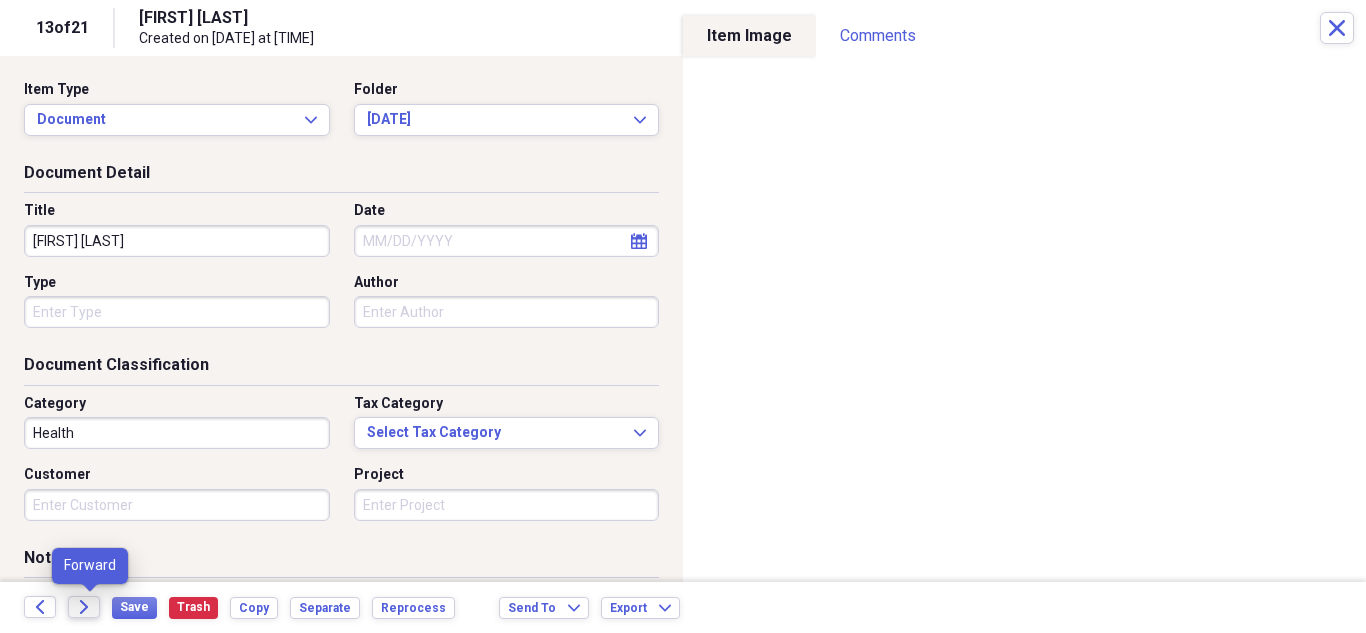 click on "Forward" 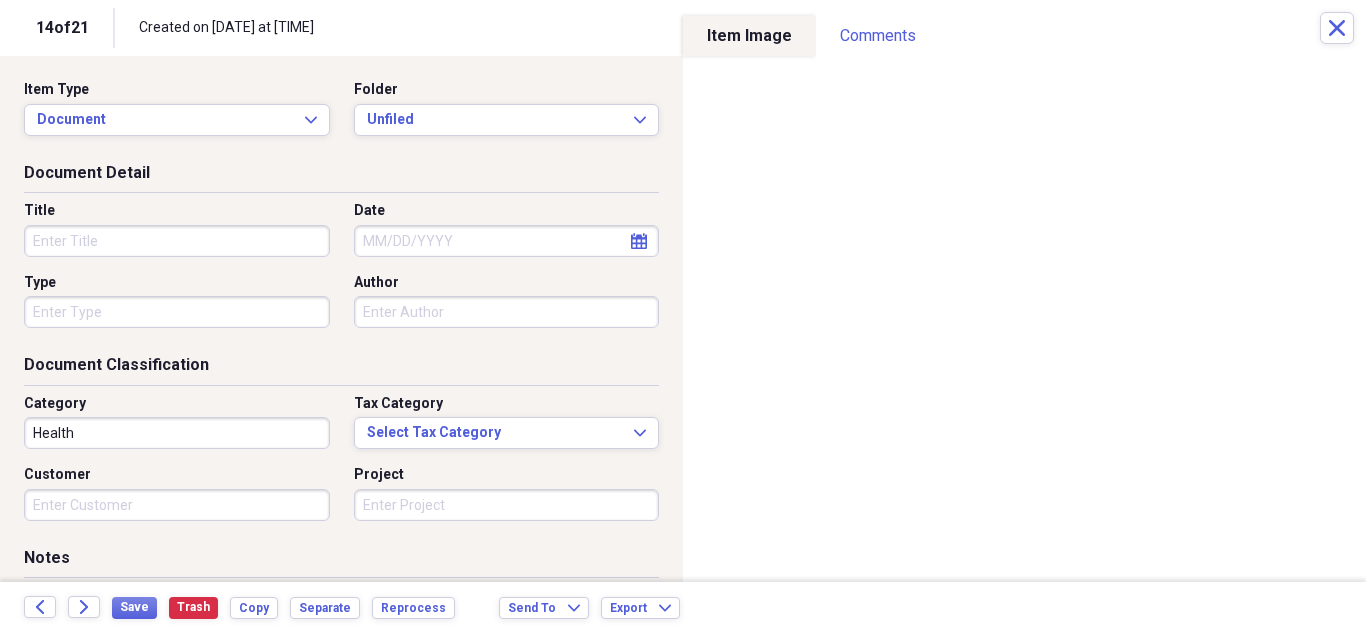 click on "Title" at bounding box center [177, 241] 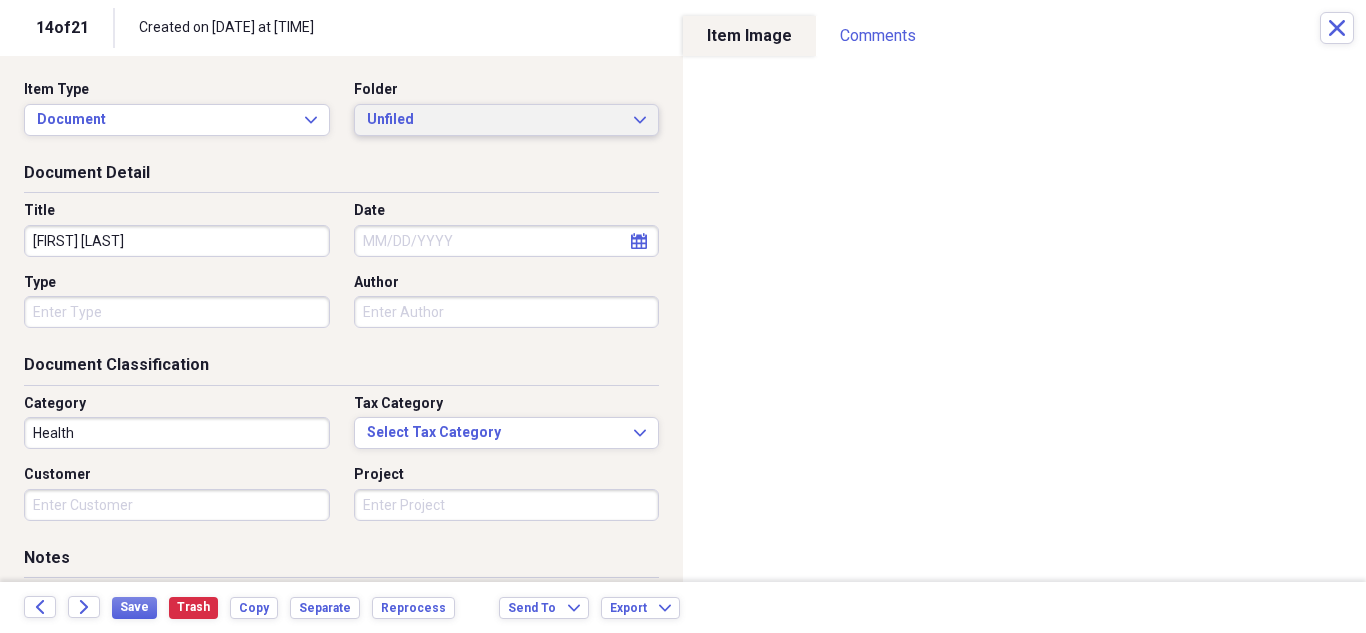 type on "[FIRST] [LAST]" 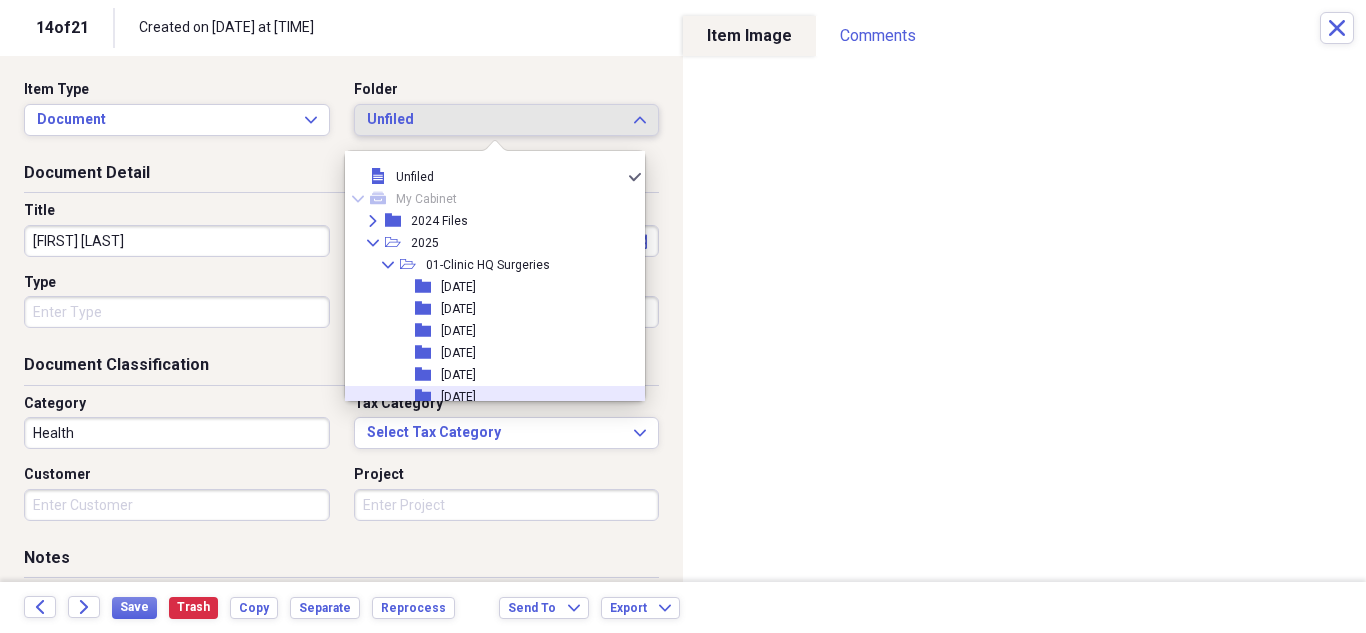 click on "[DATE]" at bounding box center (458, 397) 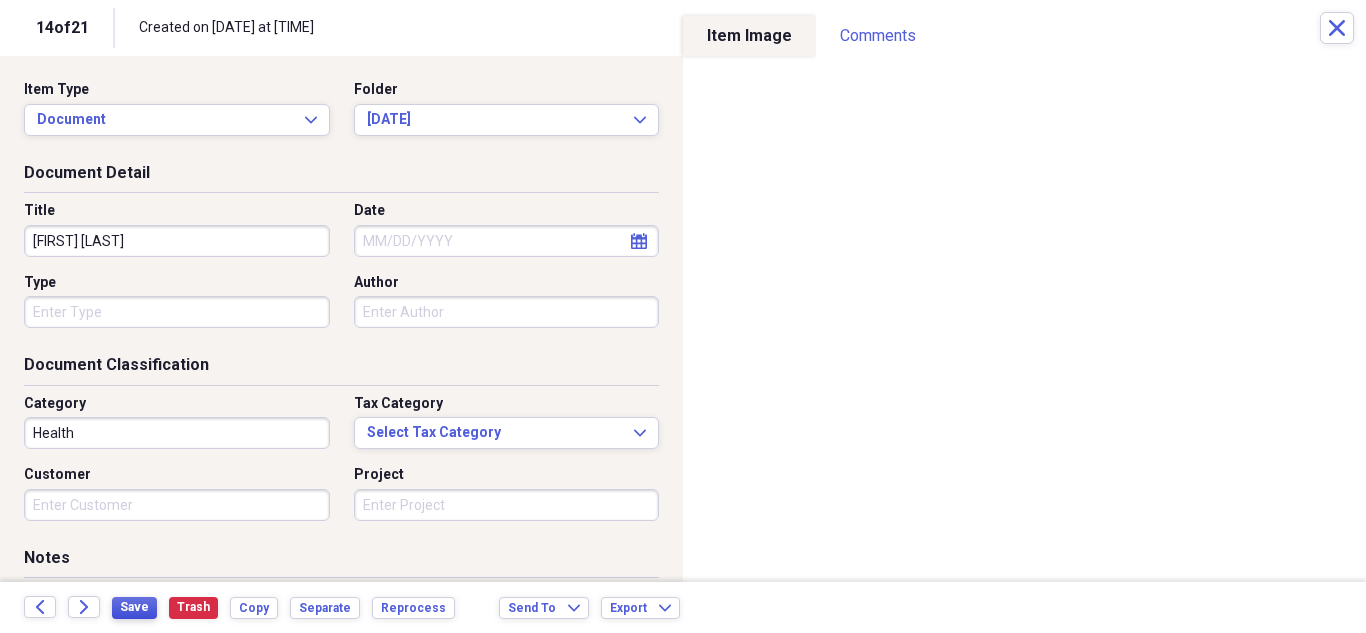 click on "Save" at bounding box center [134, 608] 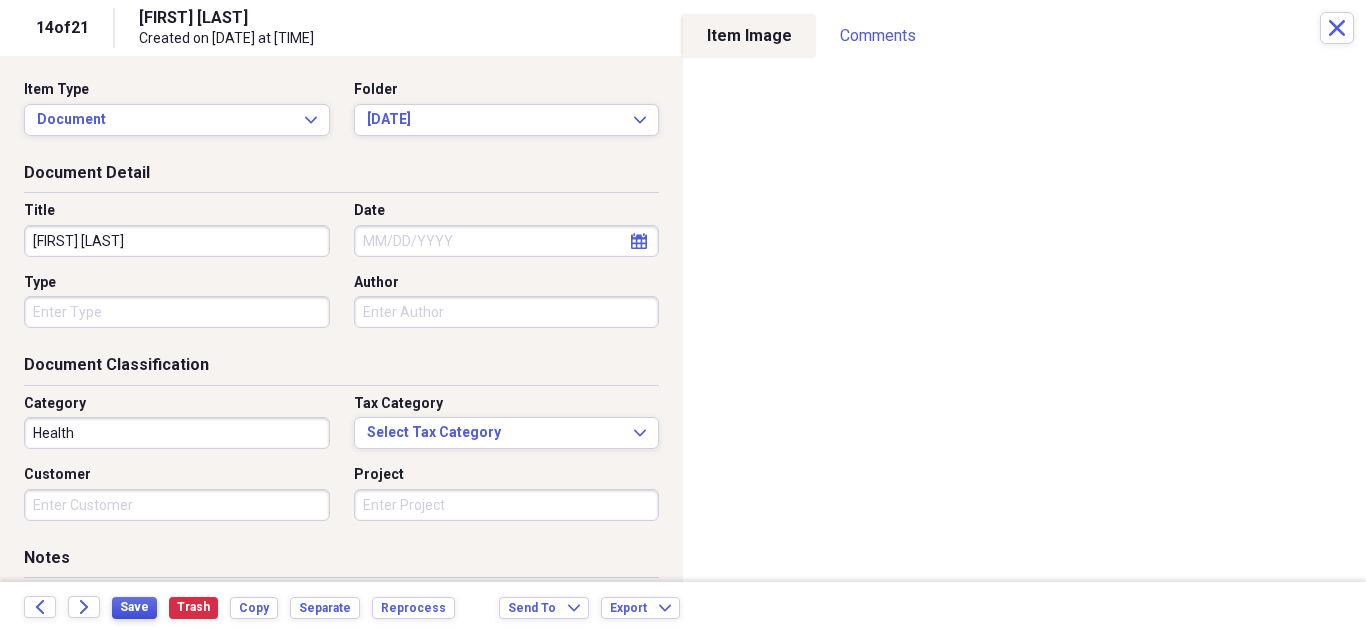 click on "Save" at bounding box center (134, 608) 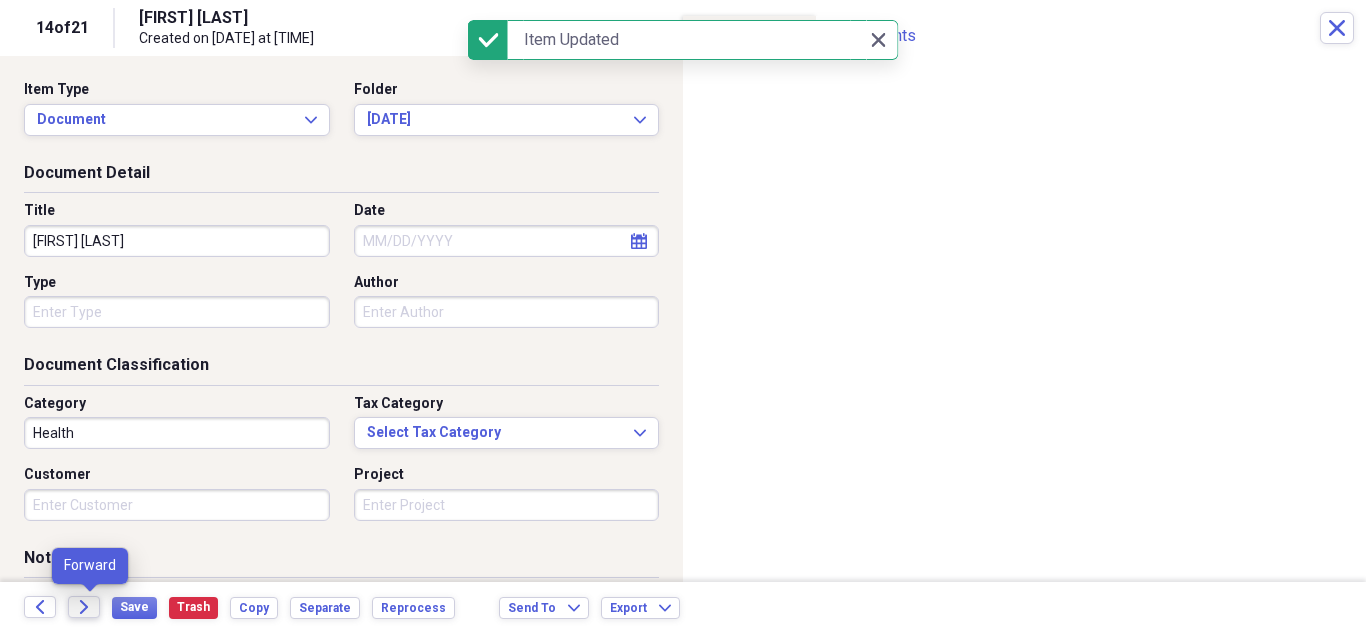 click on "Forward" at bounding box center [84, 607] 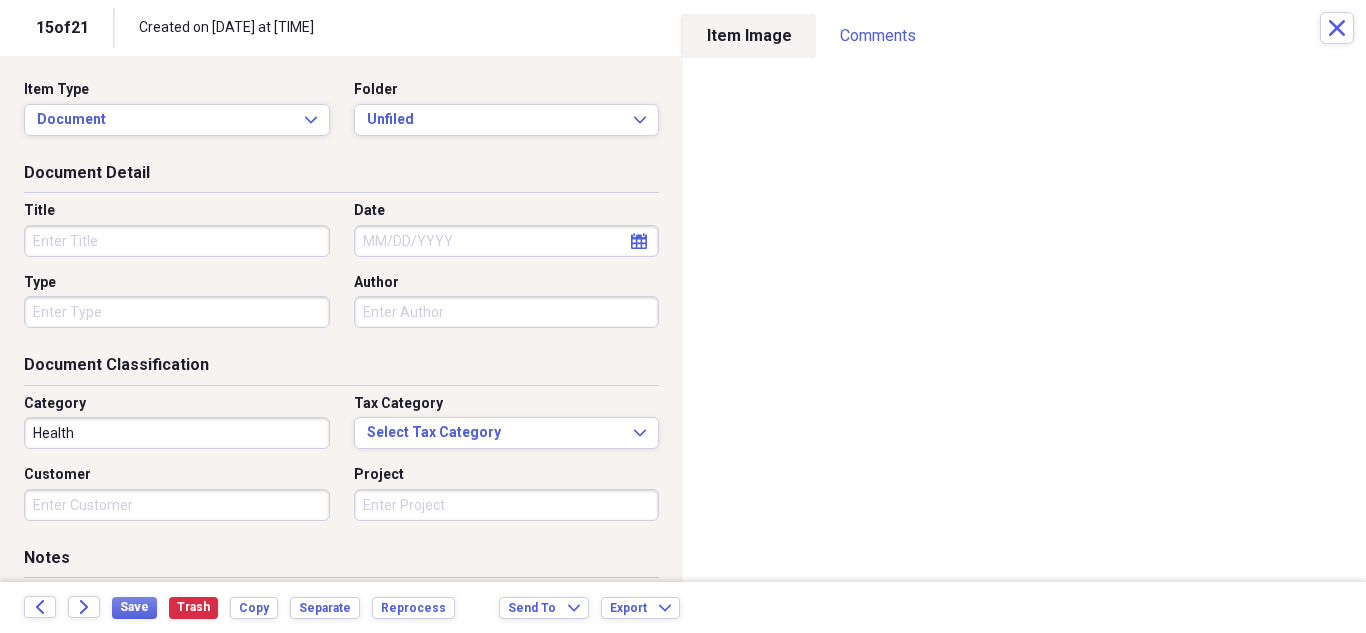 click on "Title" at bounding box center [177, 241] 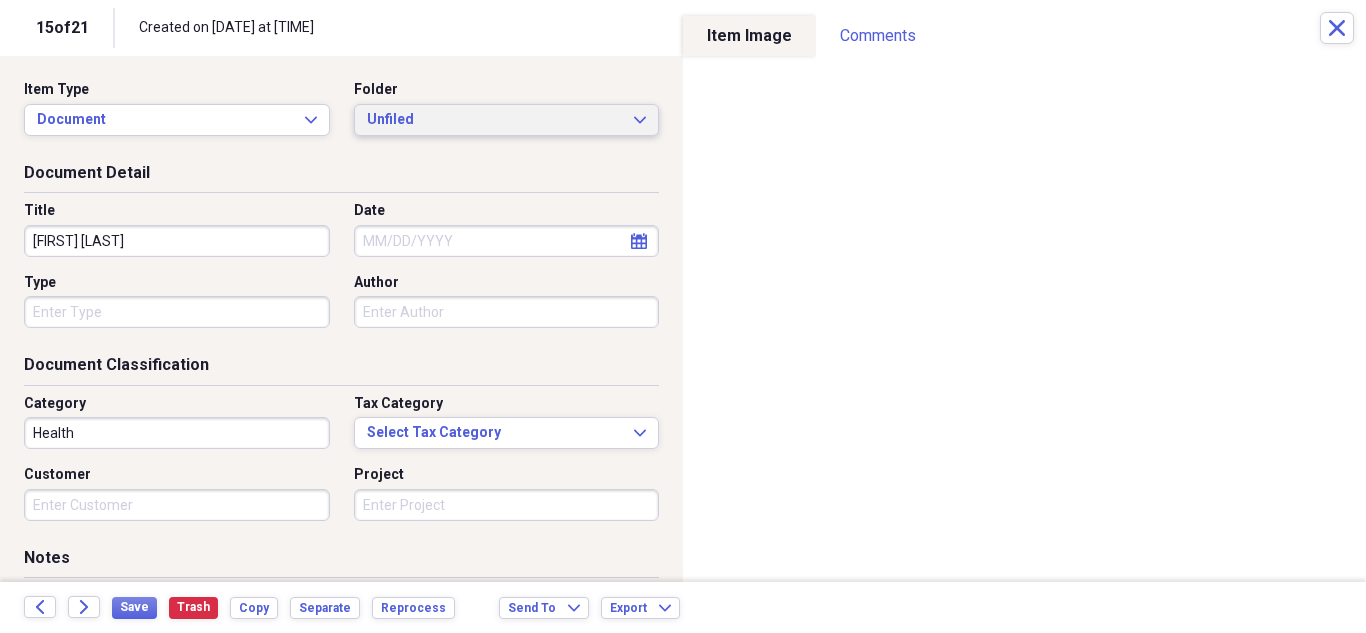type on "[FIRST] [LAST]" 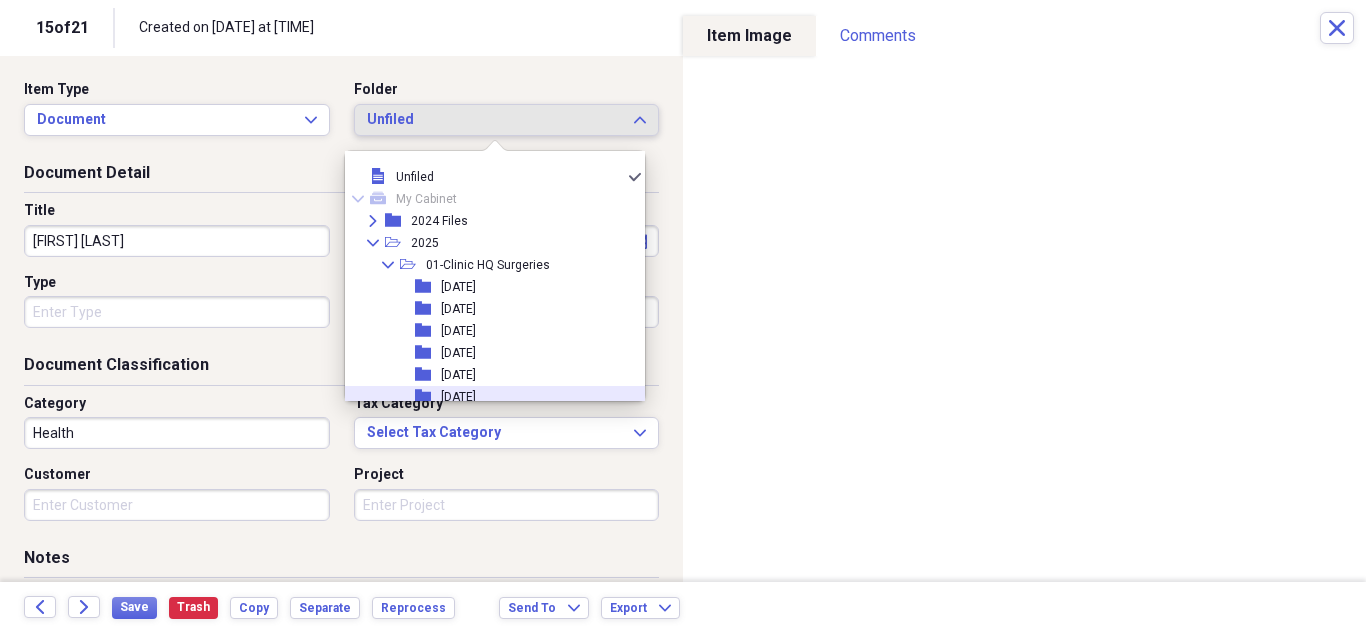 click on "[DATE]" at bounding box center [458, 397] 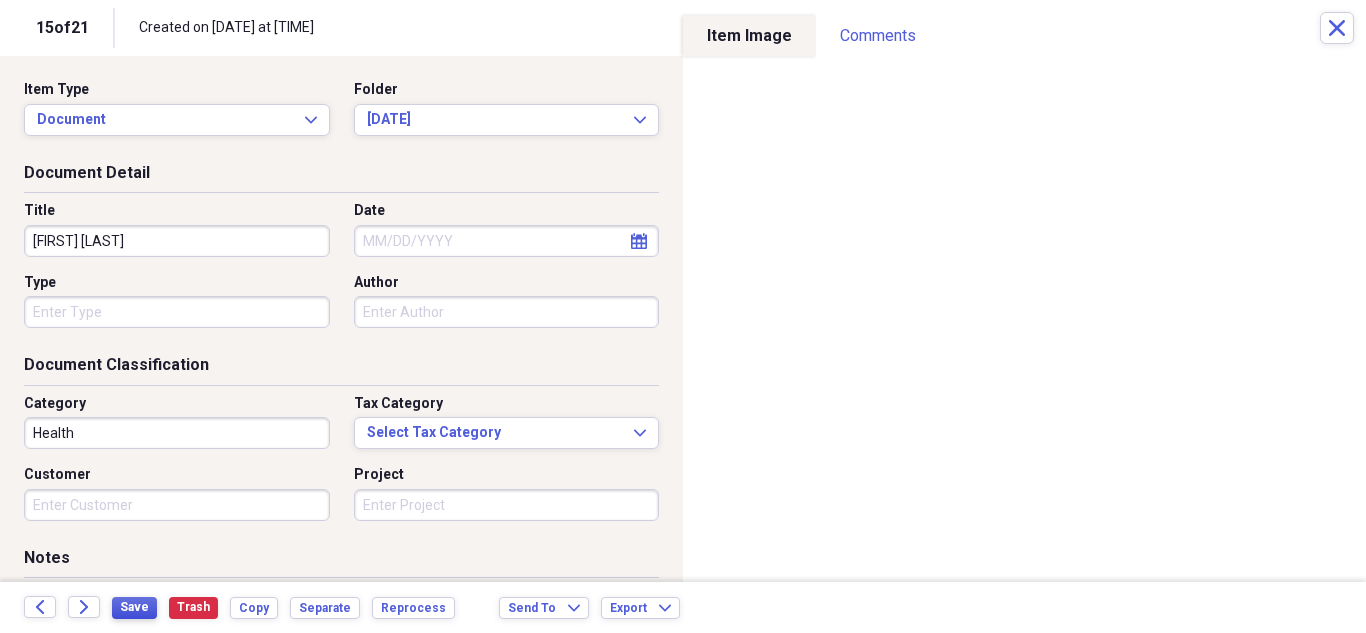 click on "Save" at bounding box center (134, 607) 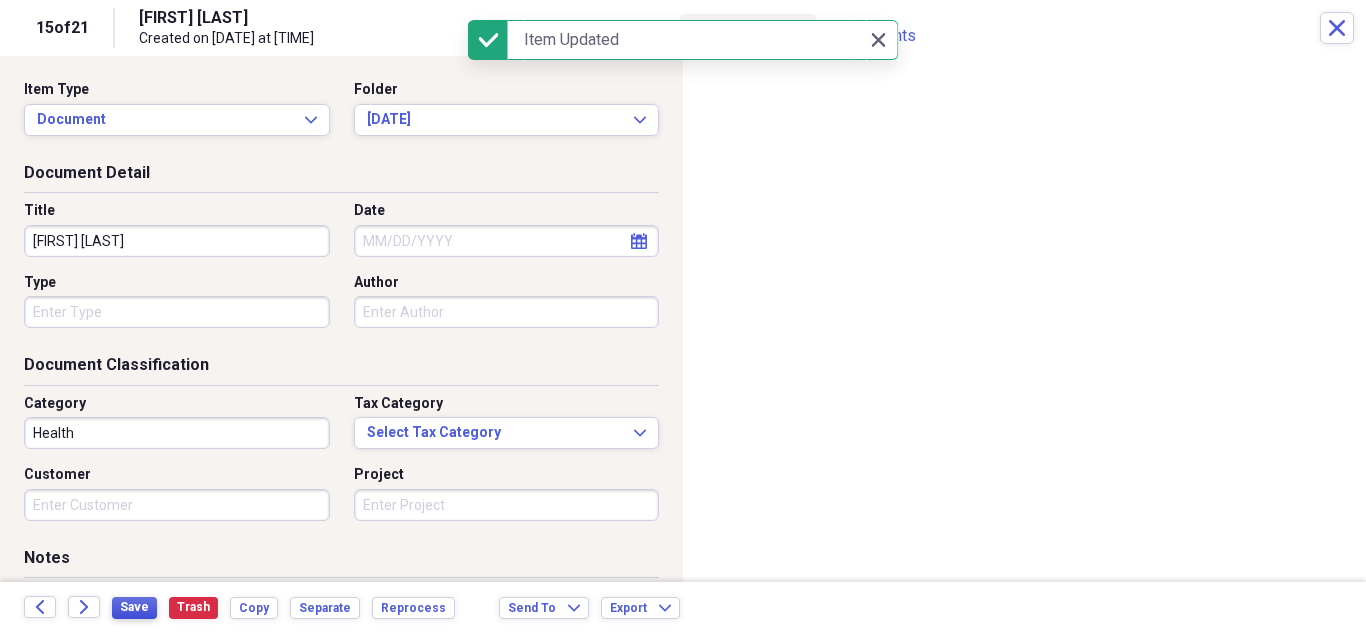 click on "Save" at bounding box center (134, 607) 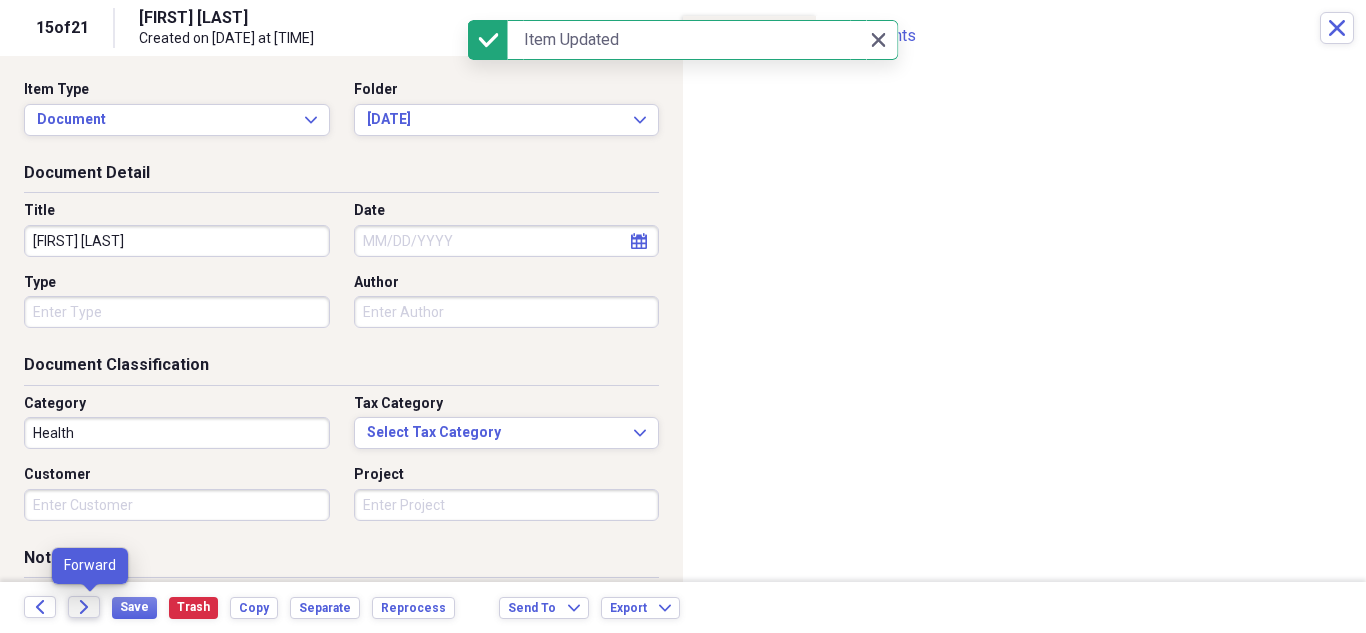 click 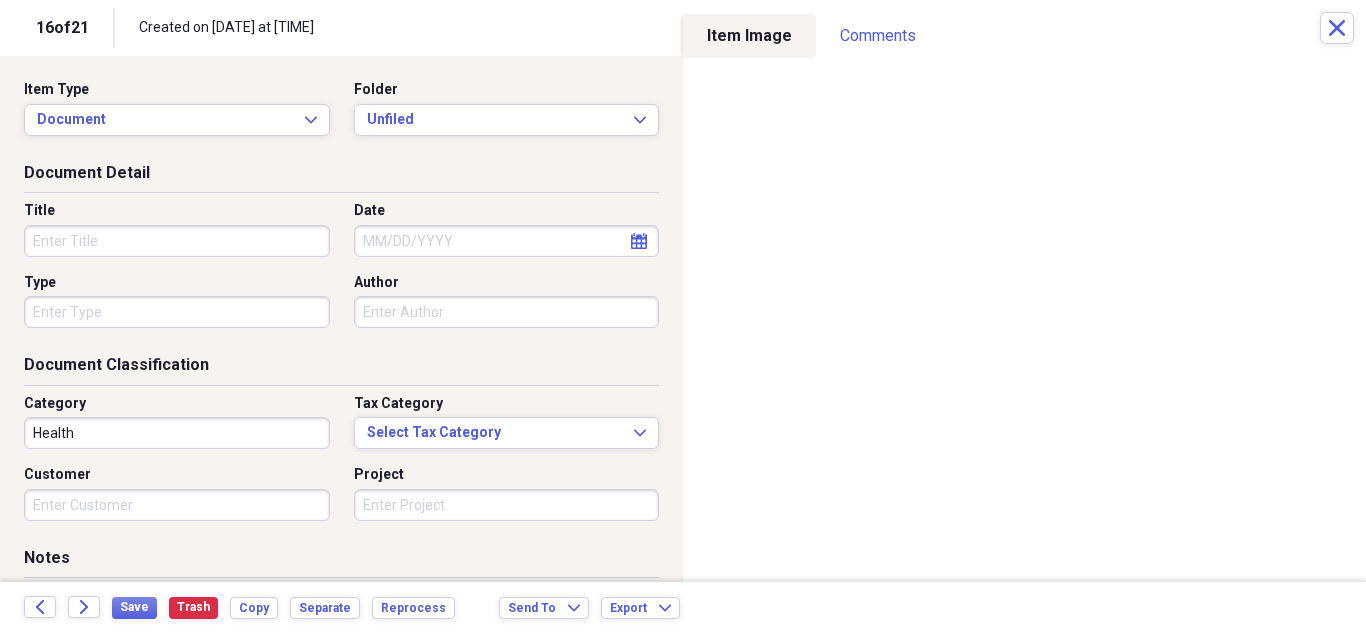 click on "Title" at bounding box center (177, 241) 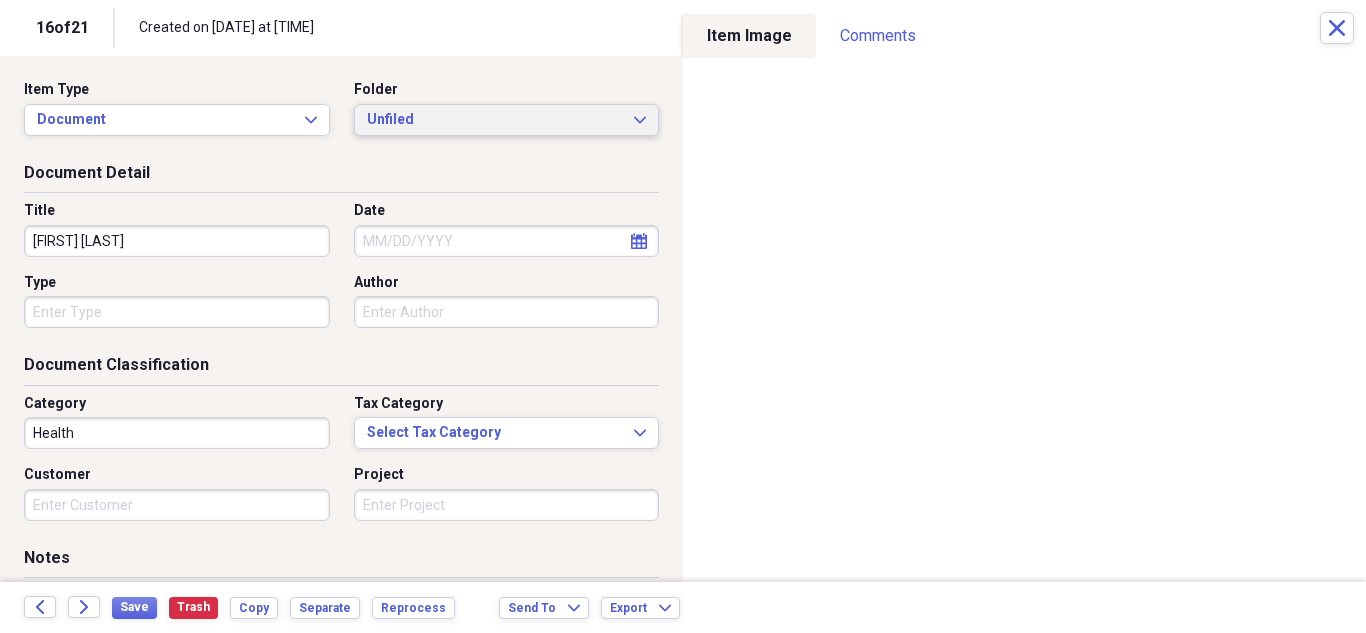 type on "[FIRST] [LAST]" 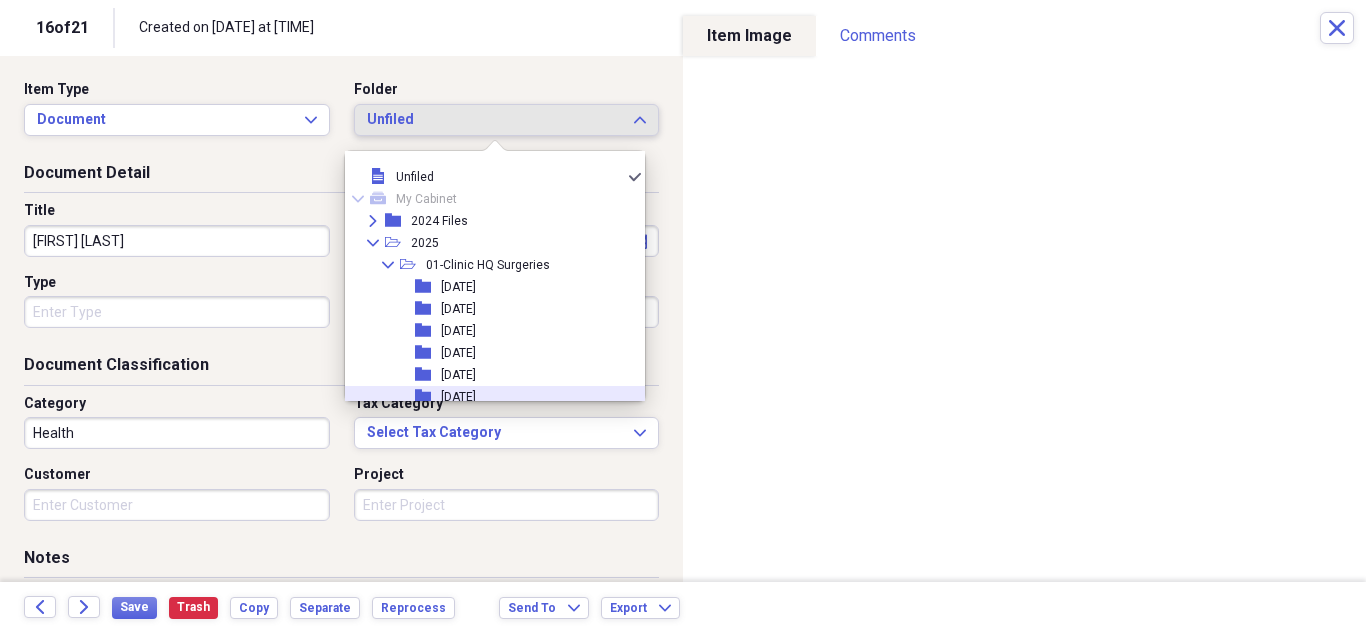 click on "[DATE]" at bounding box center [458, 397] 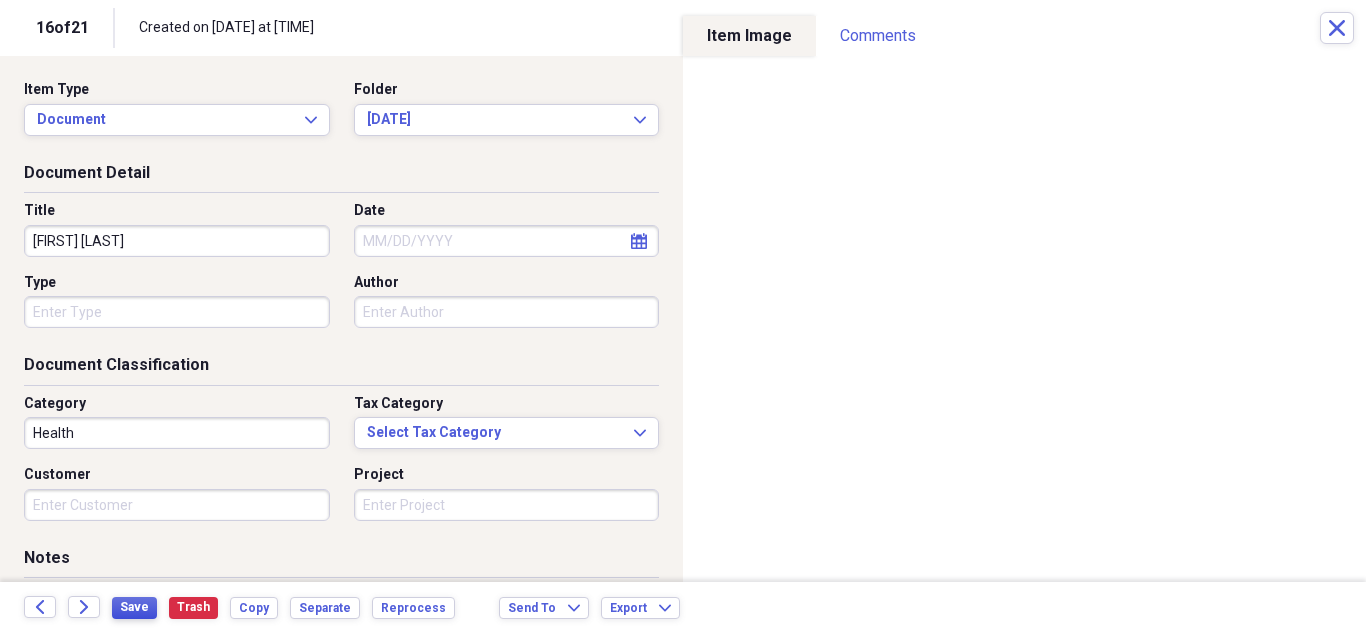 click on "Save" at bounding box center [134, 607] 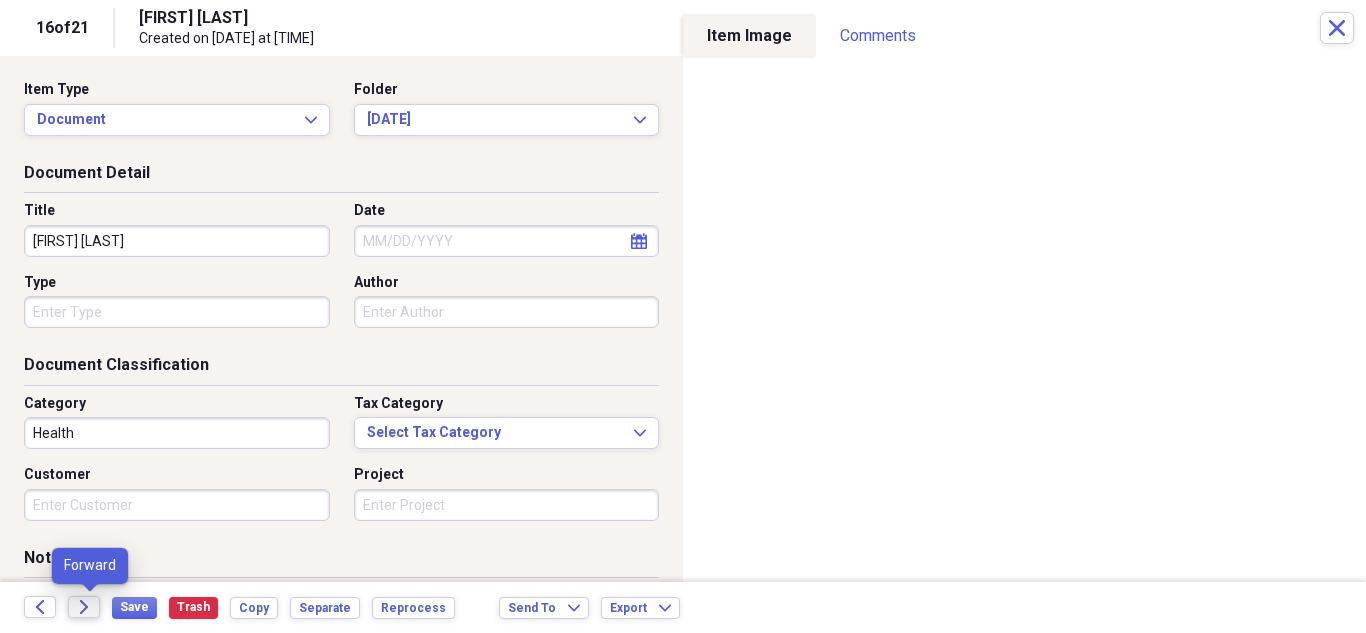click on "Forward" 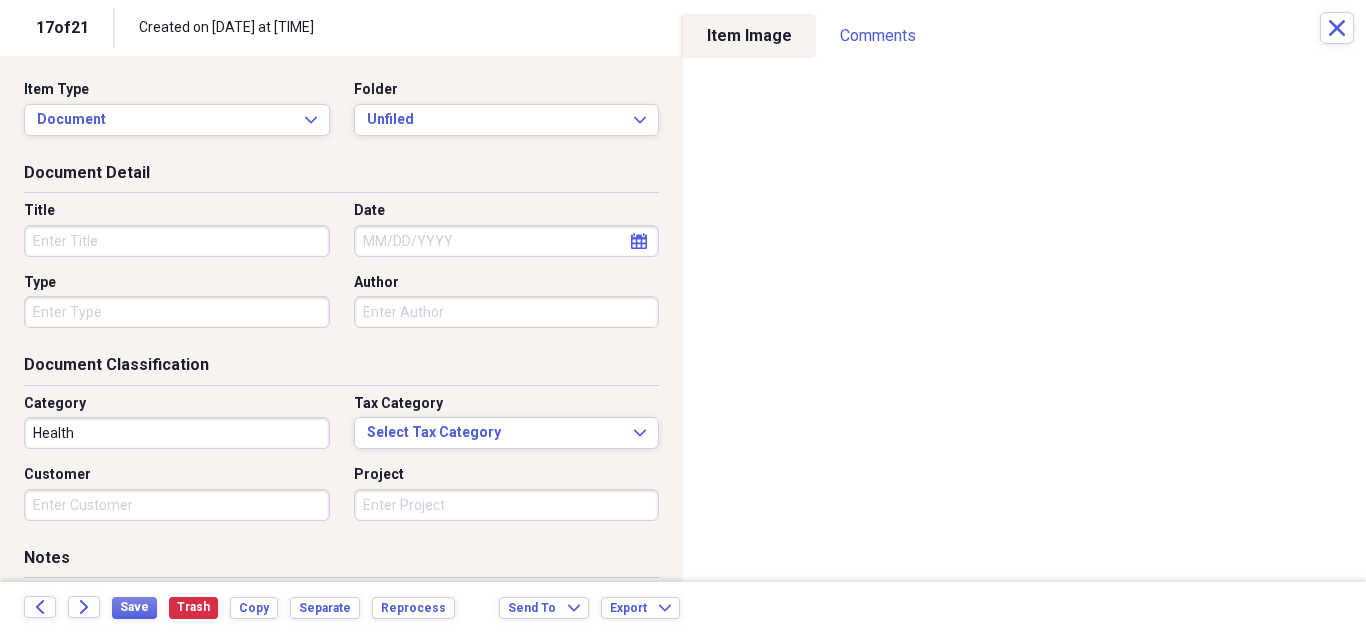 click on "Title" at bounding box center [177, 241] 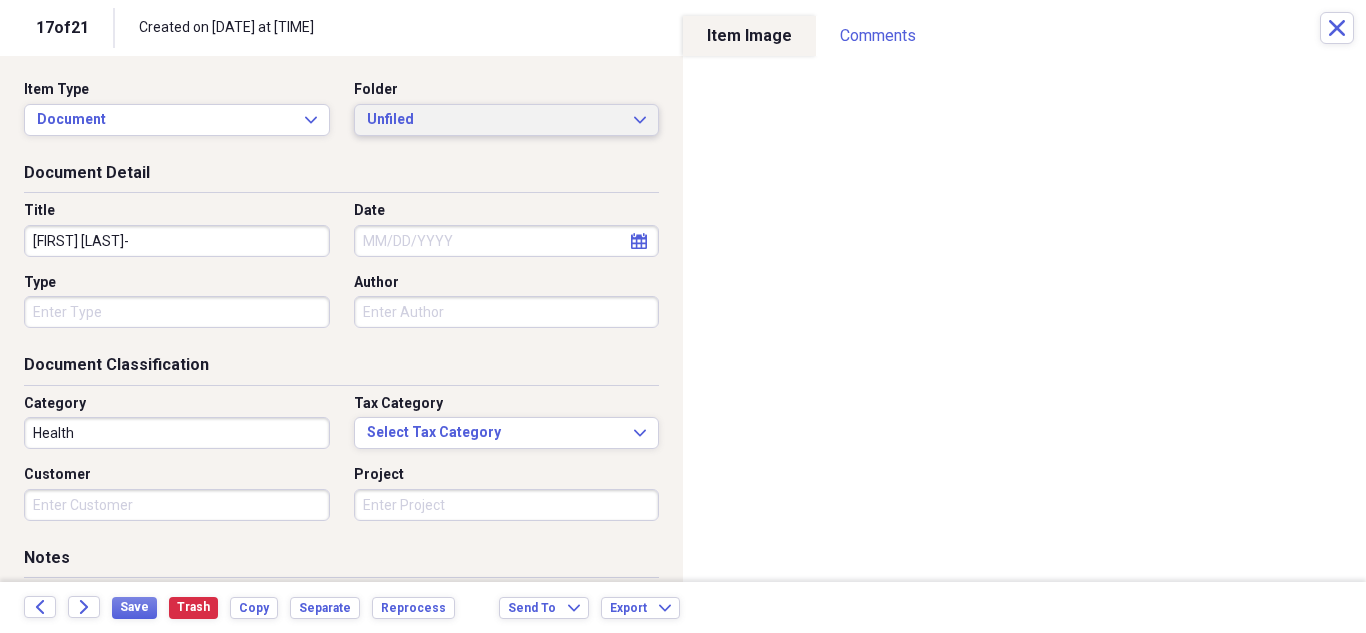 type on "[FIRST] [LAST]-" 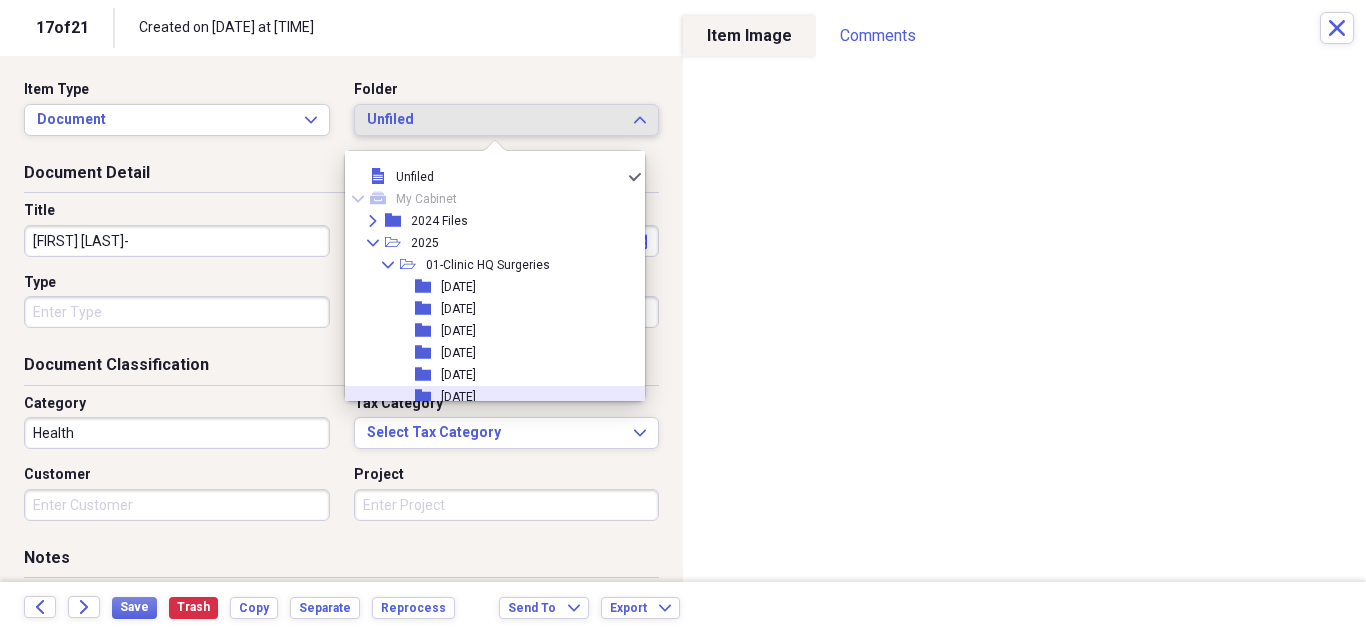 click on "[DATE]" at bounding box center [458, 397] 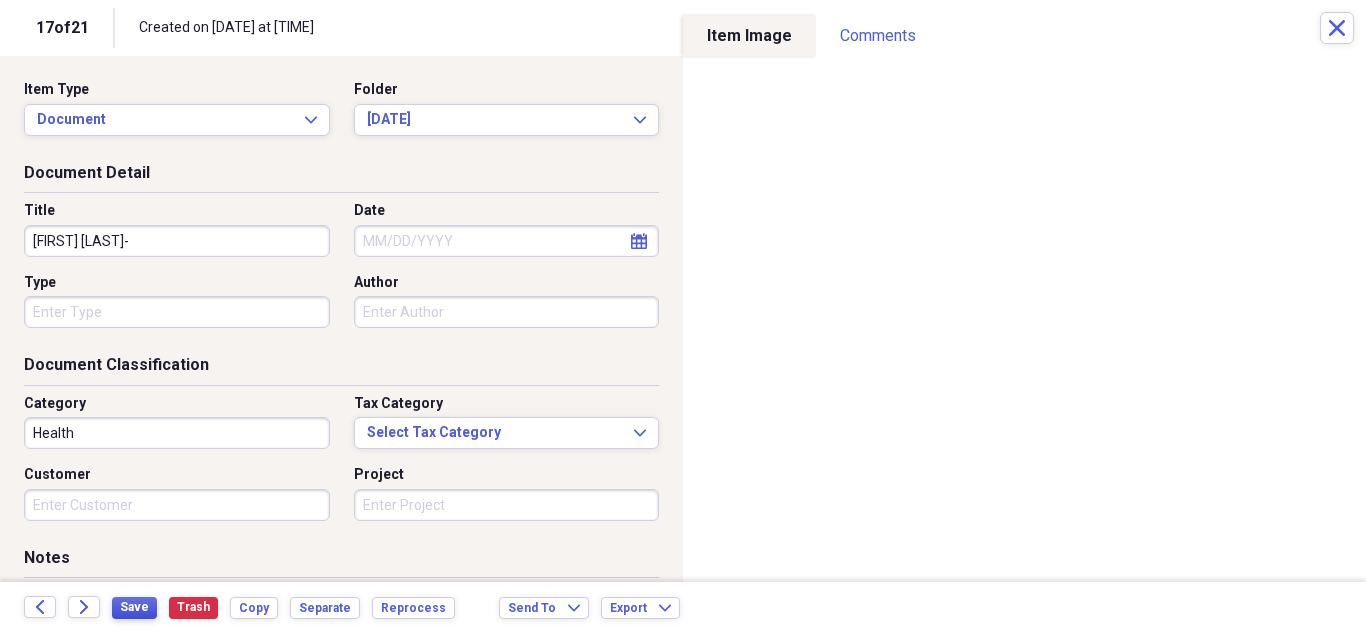 click on "Save" at bounding box center [134, 607] 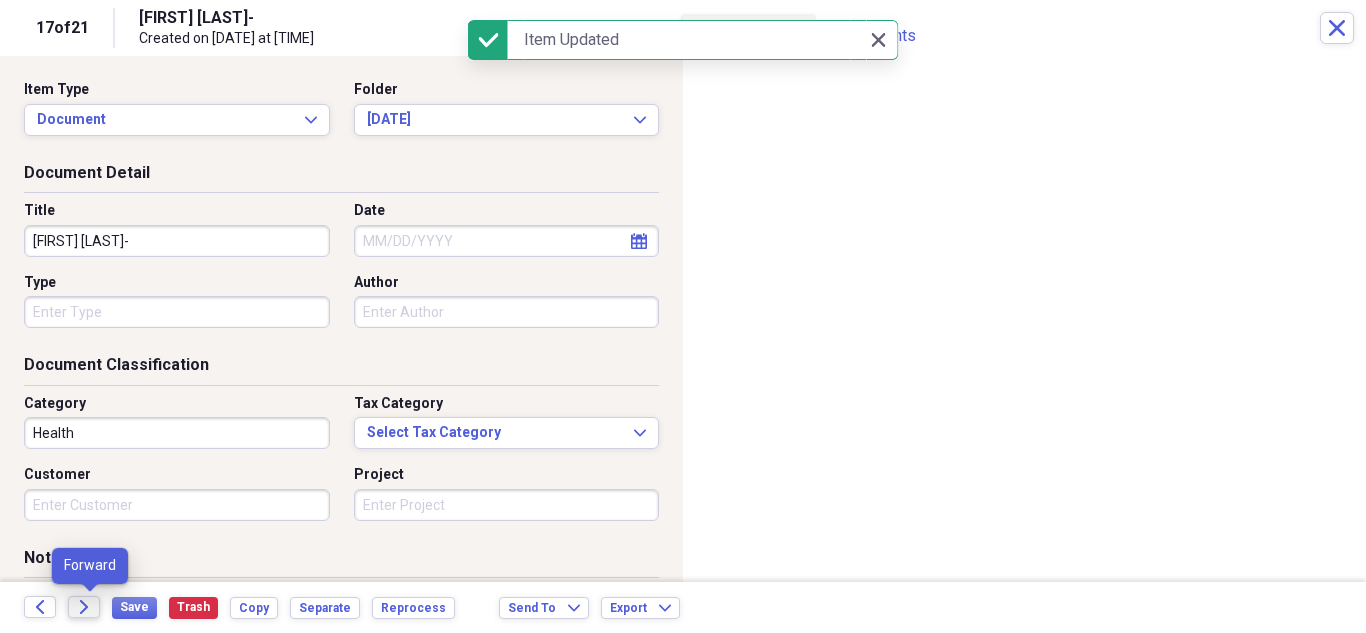 click on "Forward" 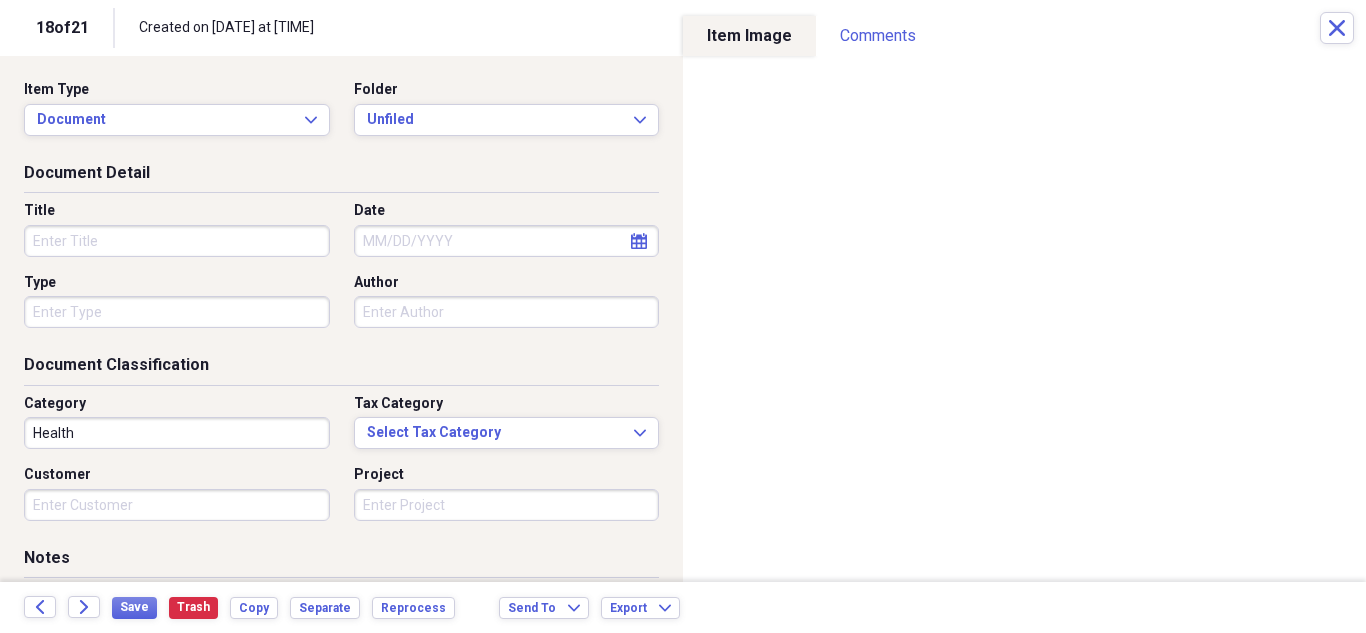 click on "Title" at bounding box center (177, 241) 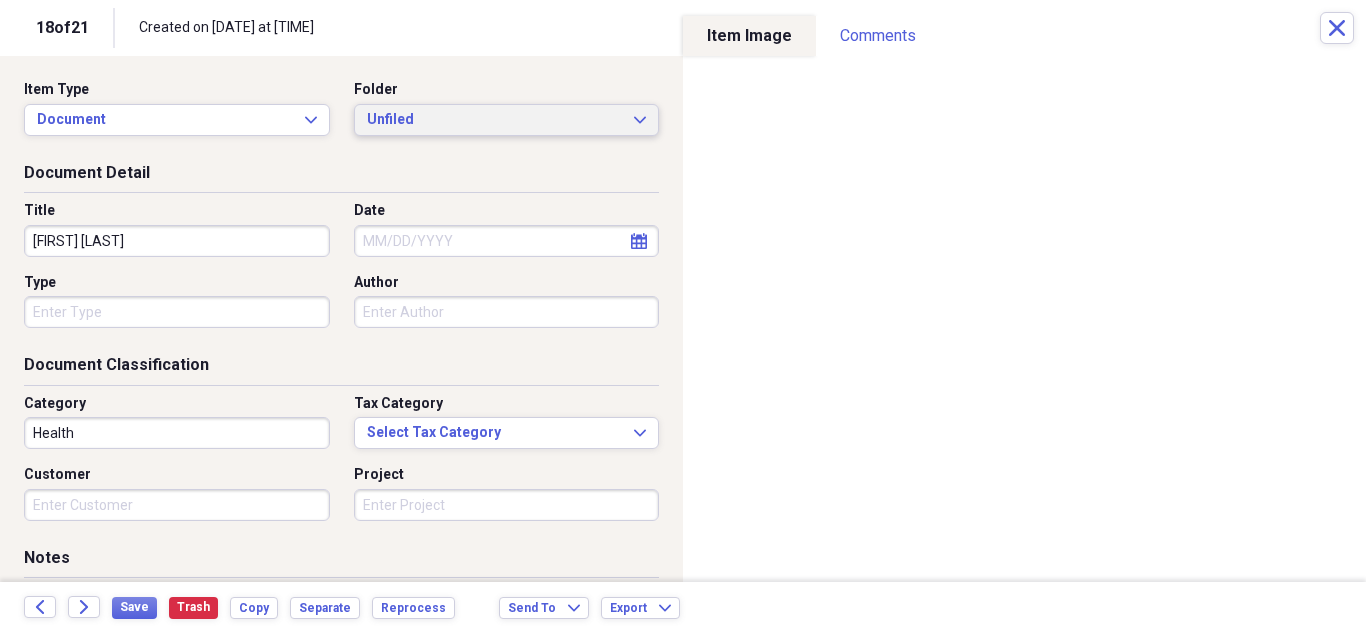 type on "[FIRST] [LAST]" 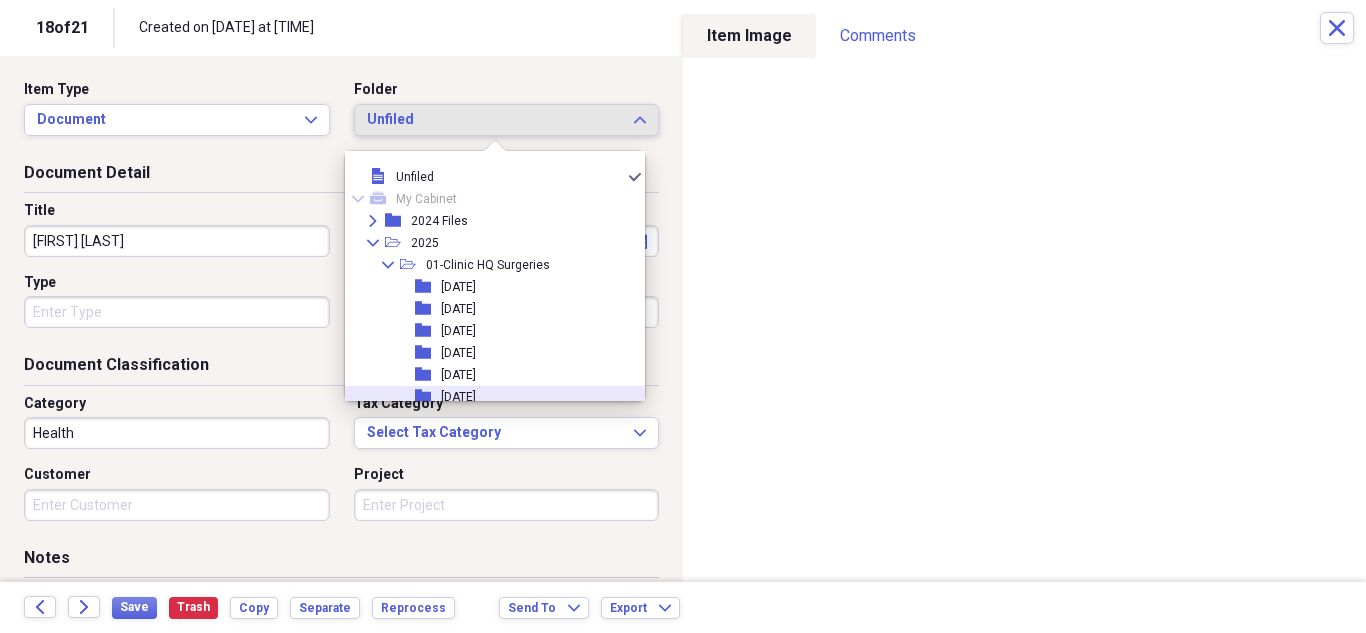 click on "folder [DATE]" at bounding box center (487, 397) 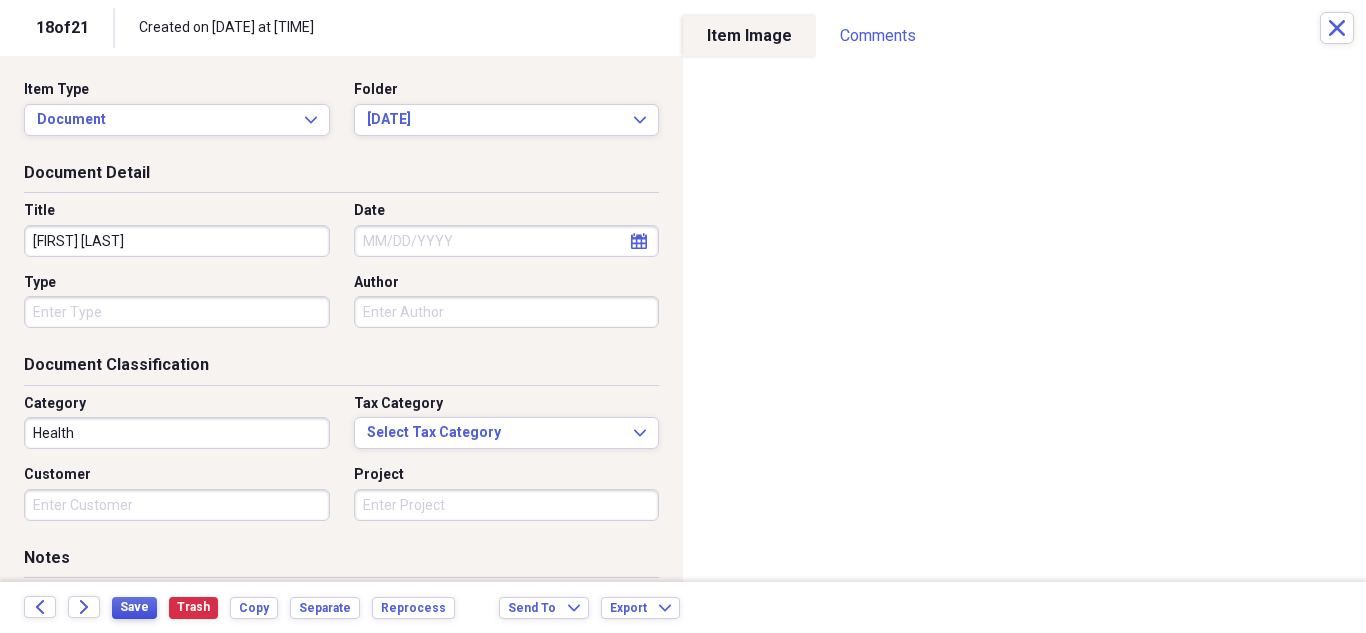 click on "Save" at bounding box center (134, 607) 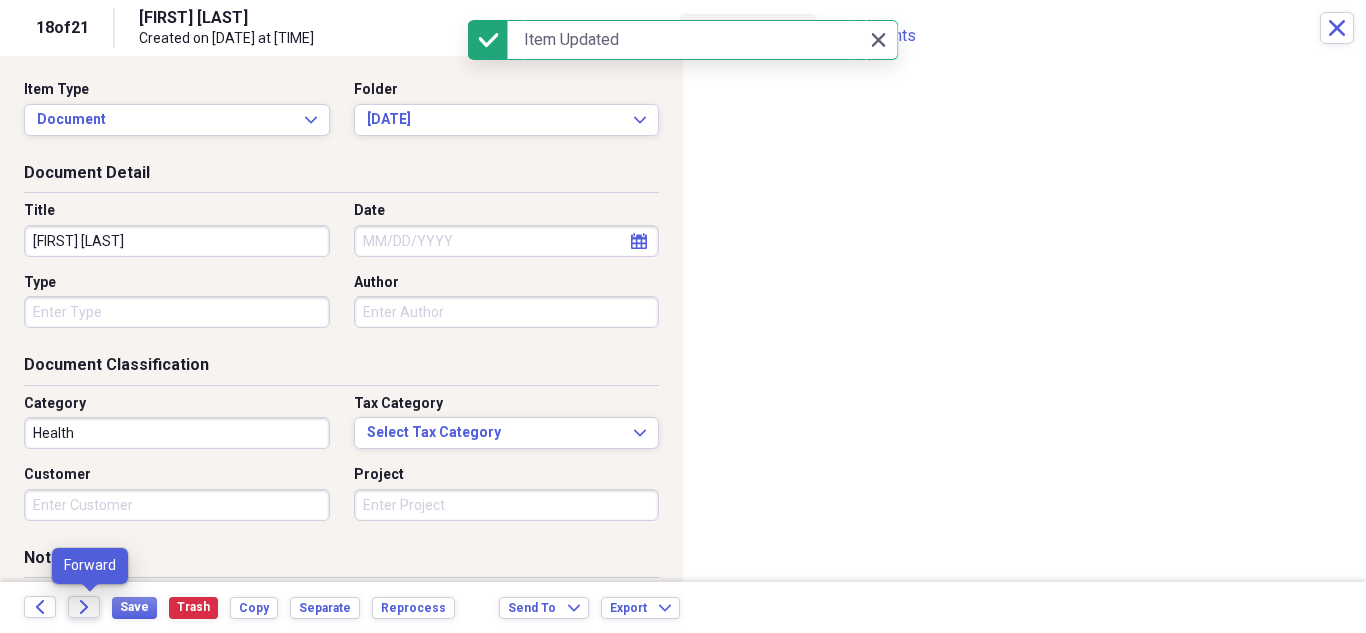 click on "Forward" 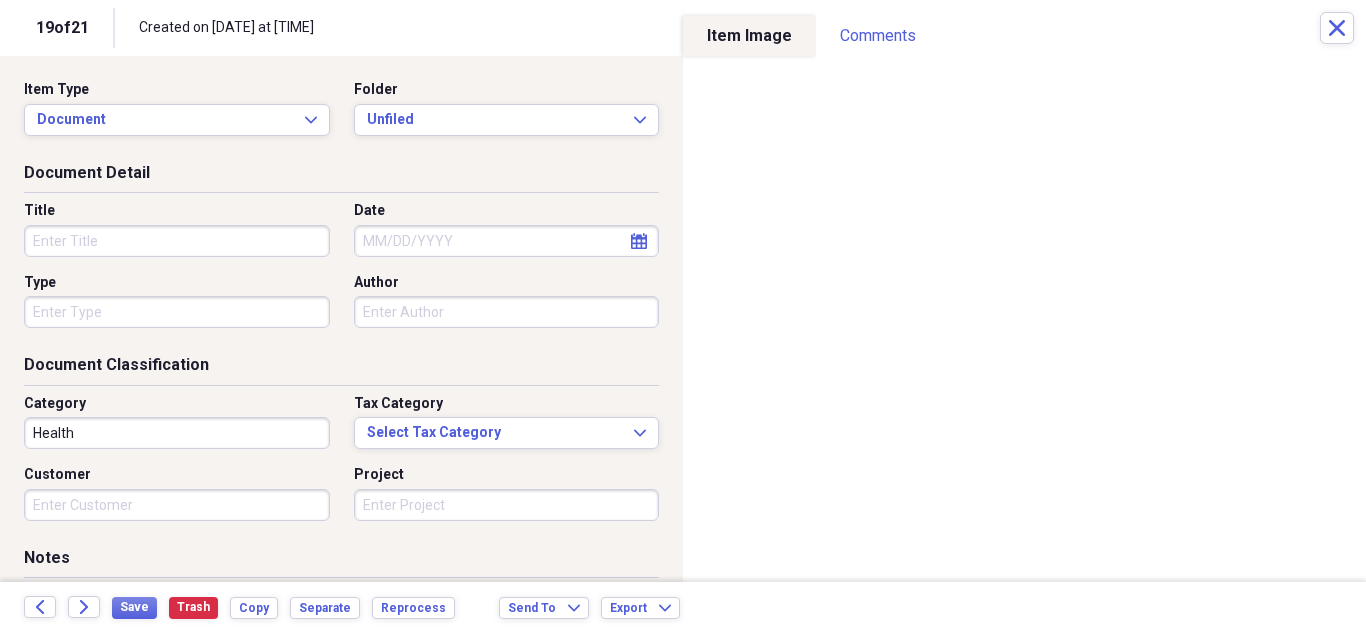 click on "Title" at bounding box center (177, 241) 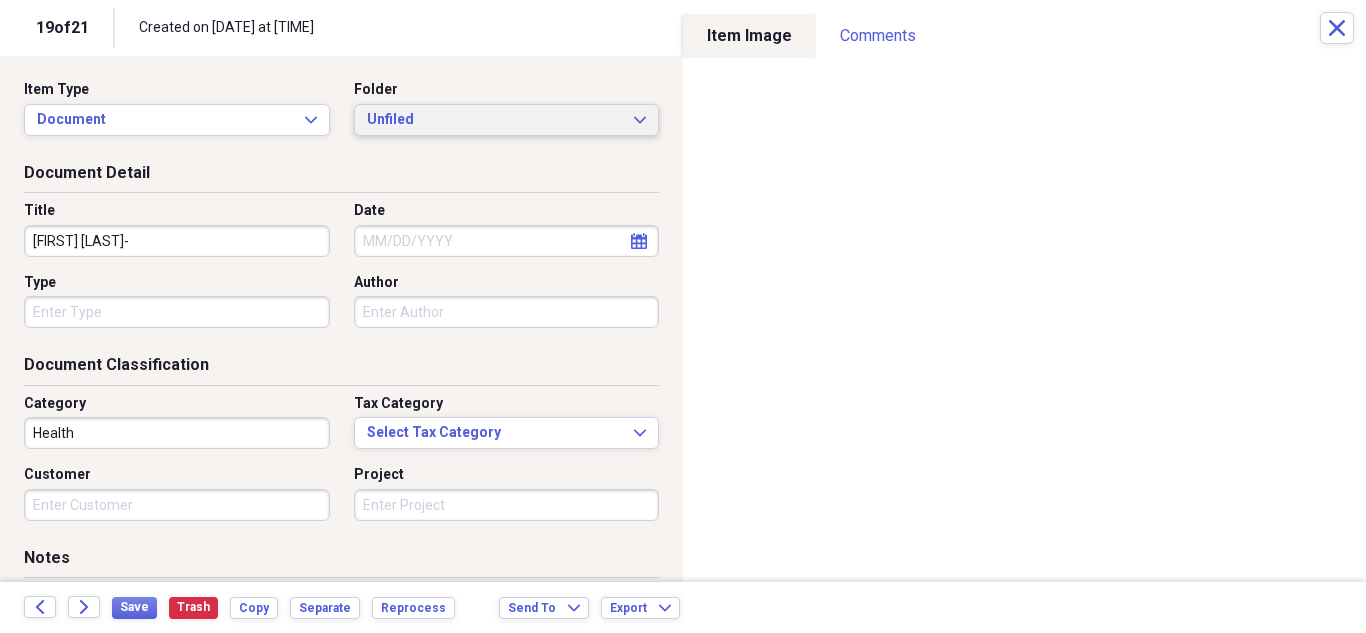 type on "[FIRST] [LAST]-" 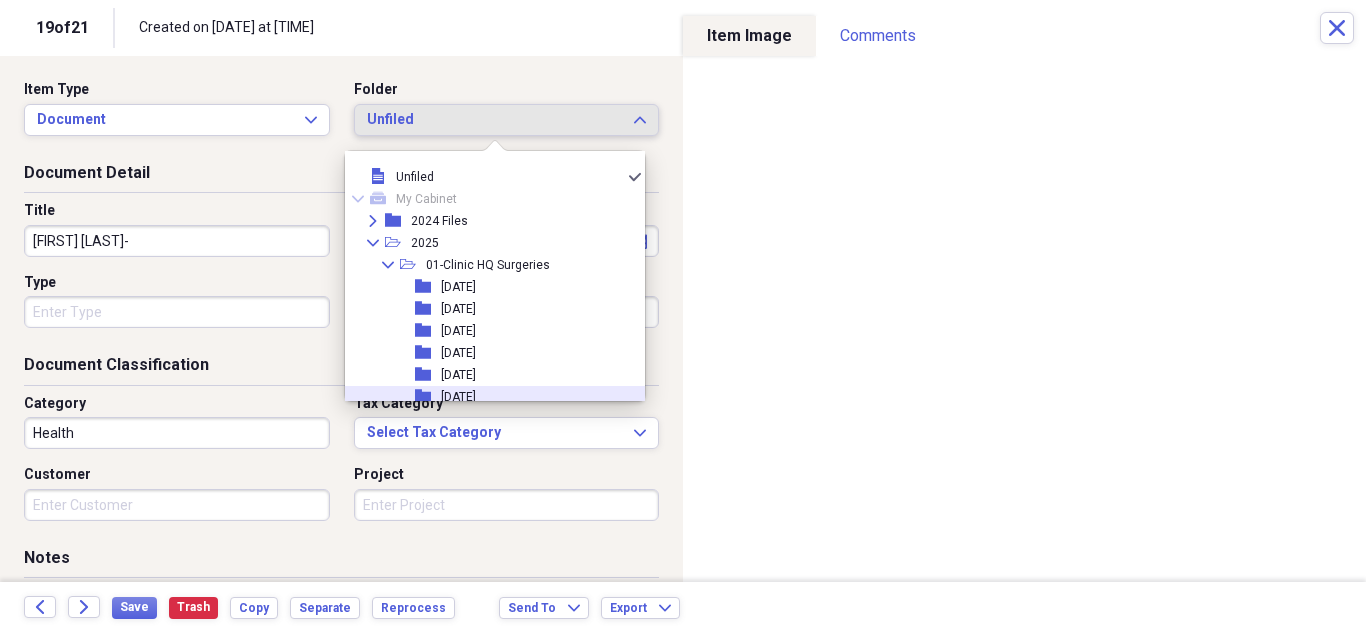 click on "folder" at bounding box center (428, 397) 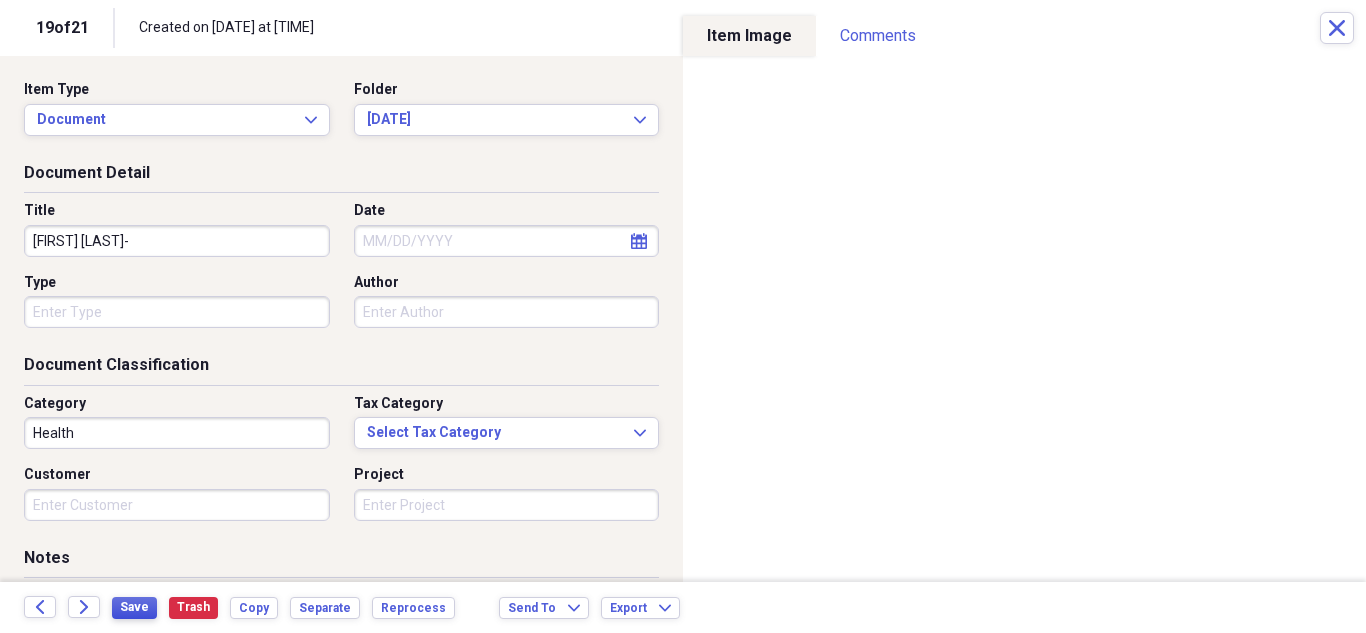 click on "Save" at bounding box center (134, 608) 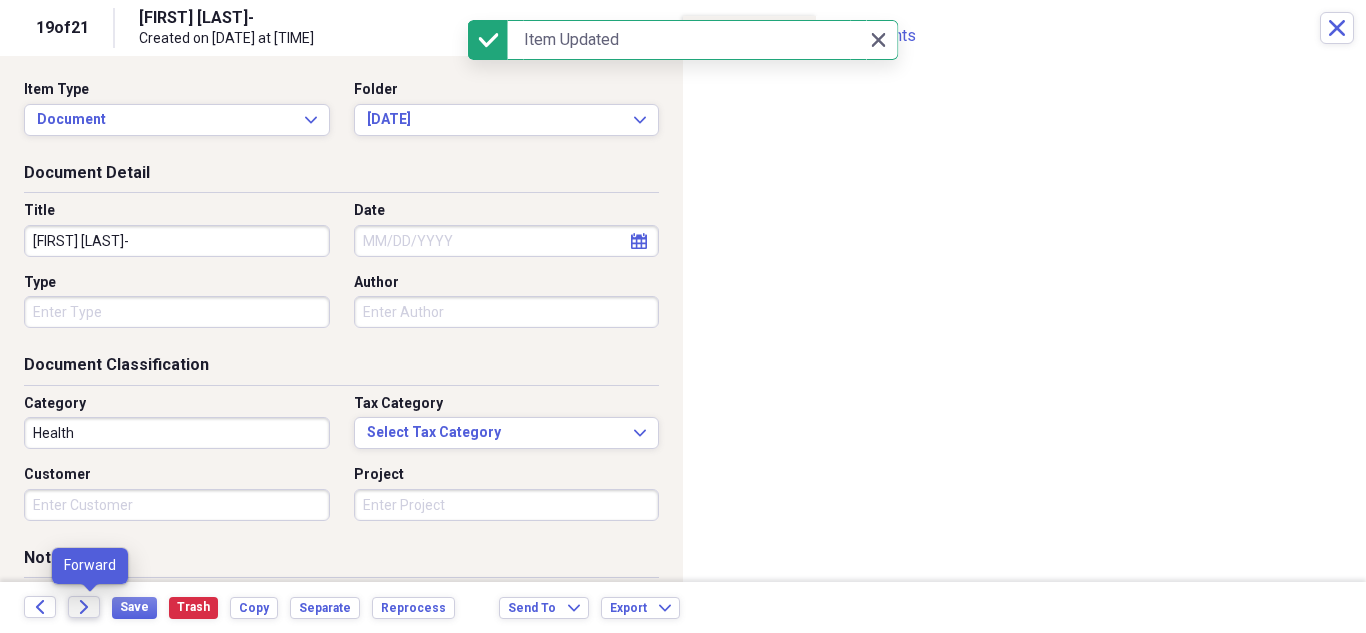 click on "Forward" at bounding box center [84, 607] 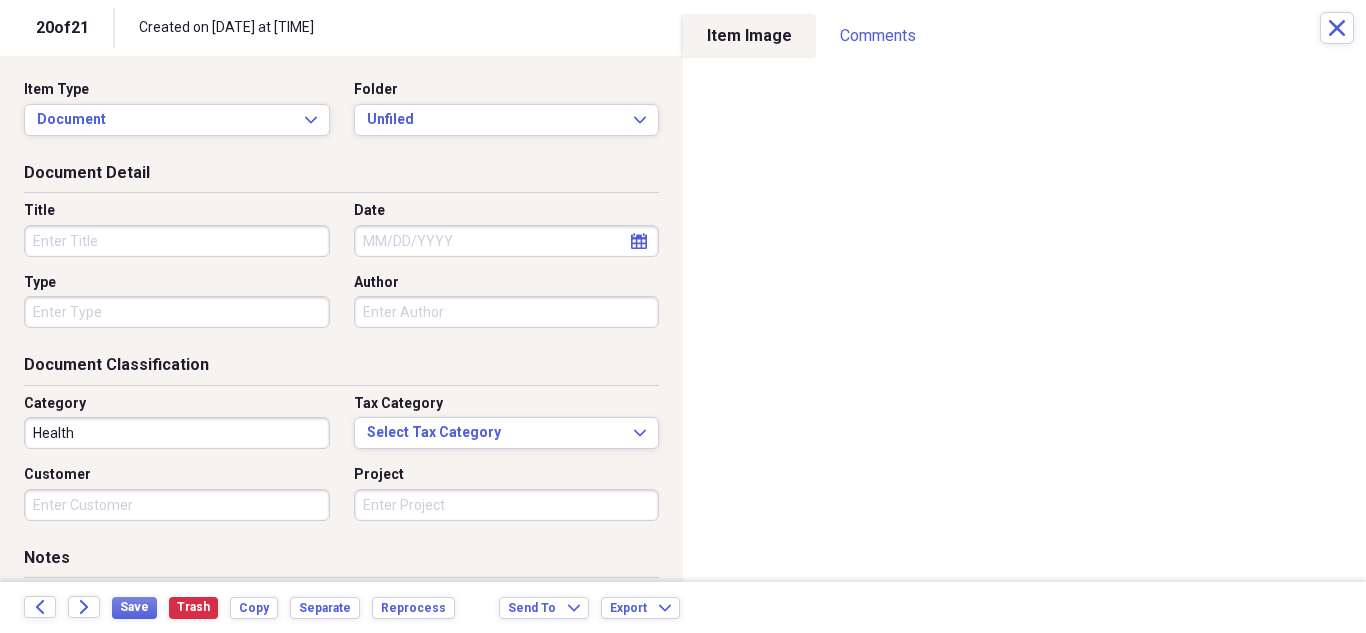 click on "Title" at bounding box center (177, 241) 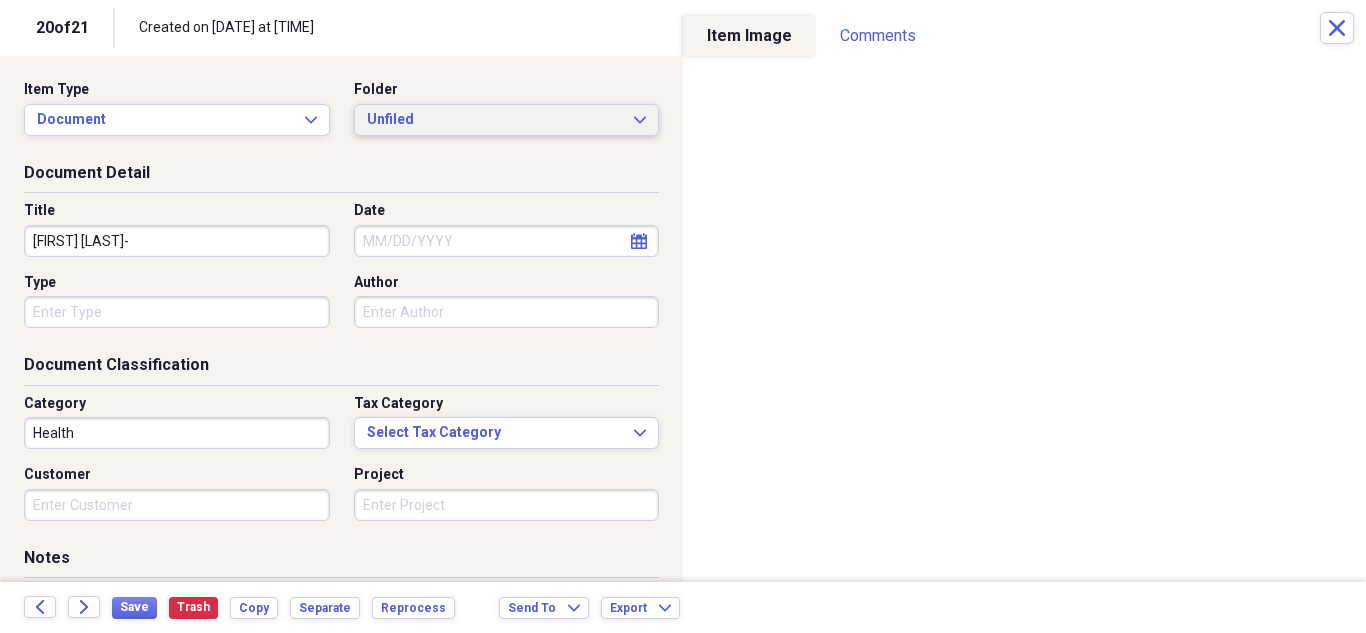 type on "[FIRST] [LAST]-" 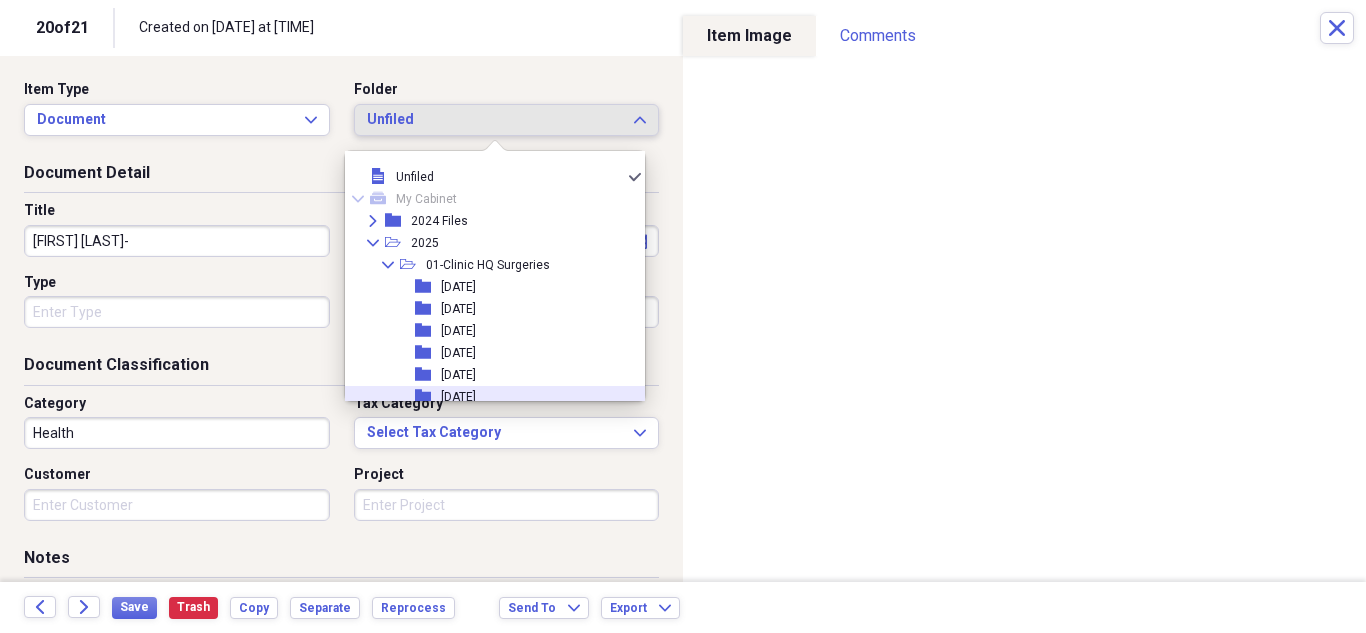 click on "[DATE]" at bounding box center (458, 397) 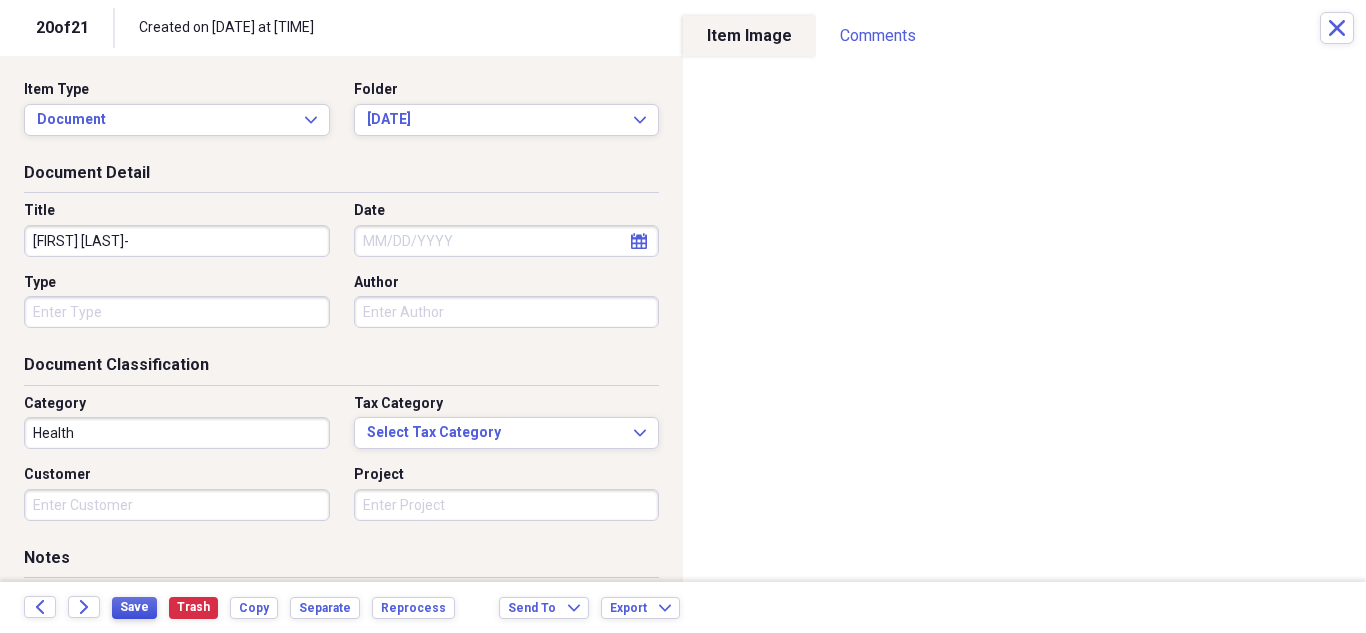 click on "Save" at bounding box center [134, 607] 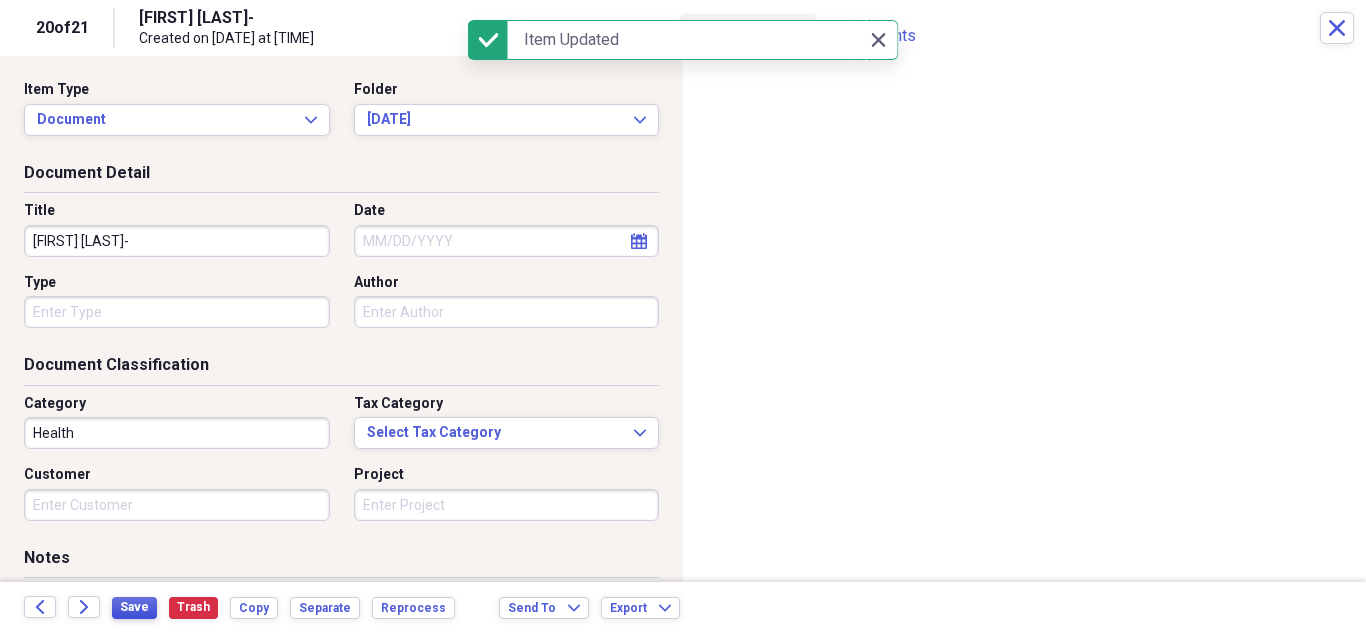 click on "Save" at bounding box center (134, 607) 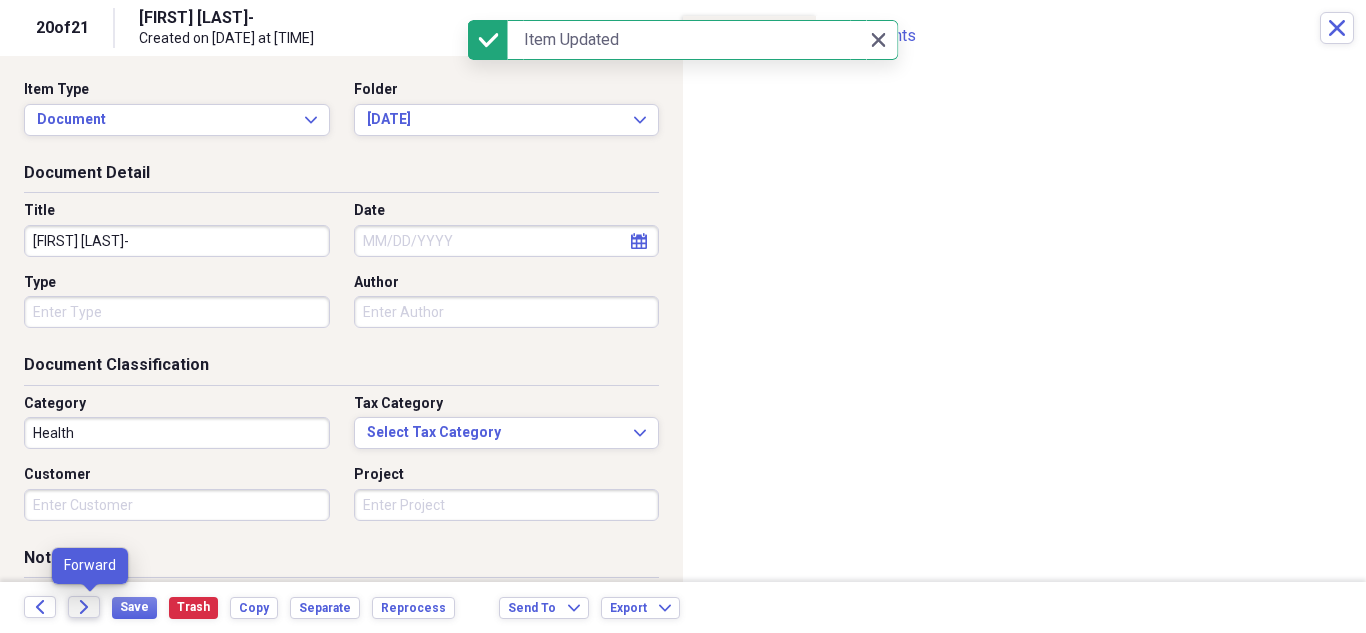 click on "Forward" 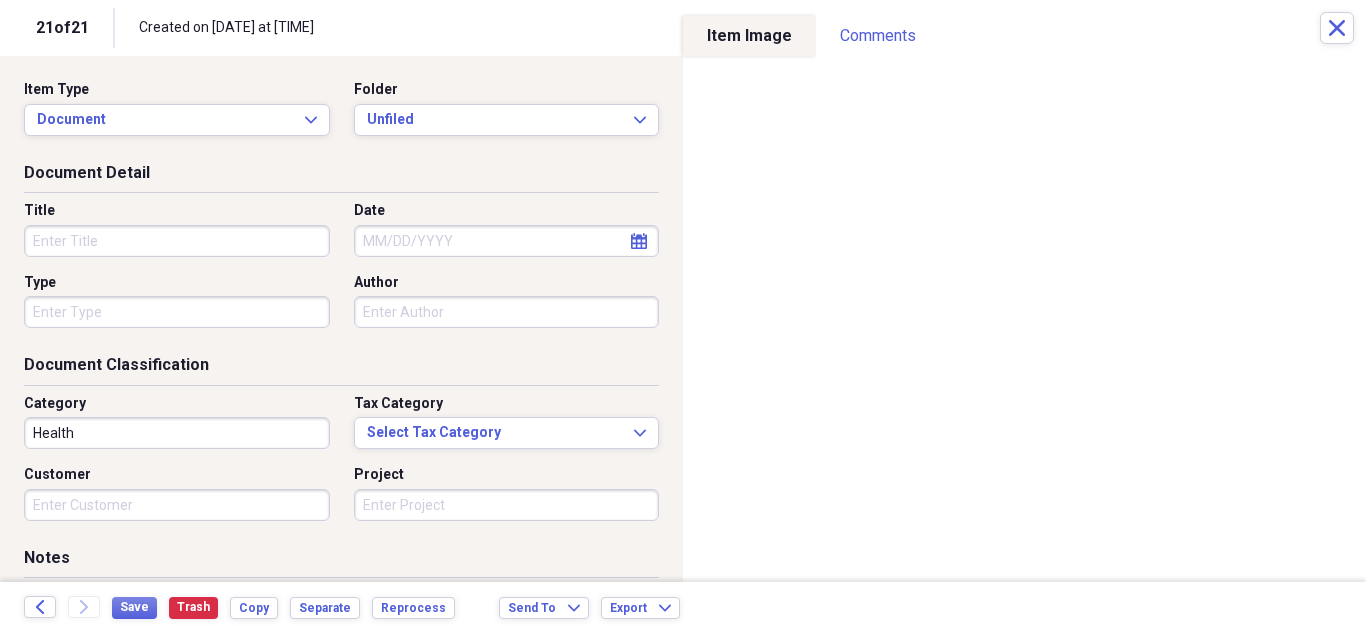 click on "Title" at bounding box center [177, 241] 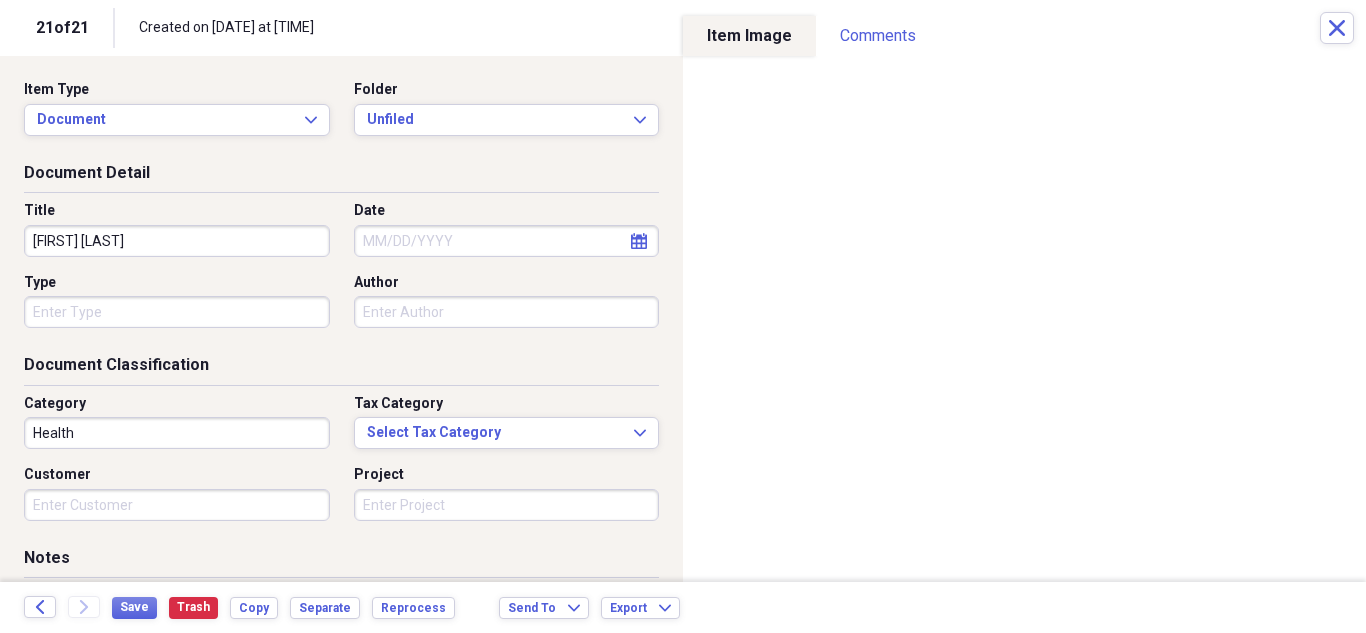 type on "[FIRST] [LAST]" 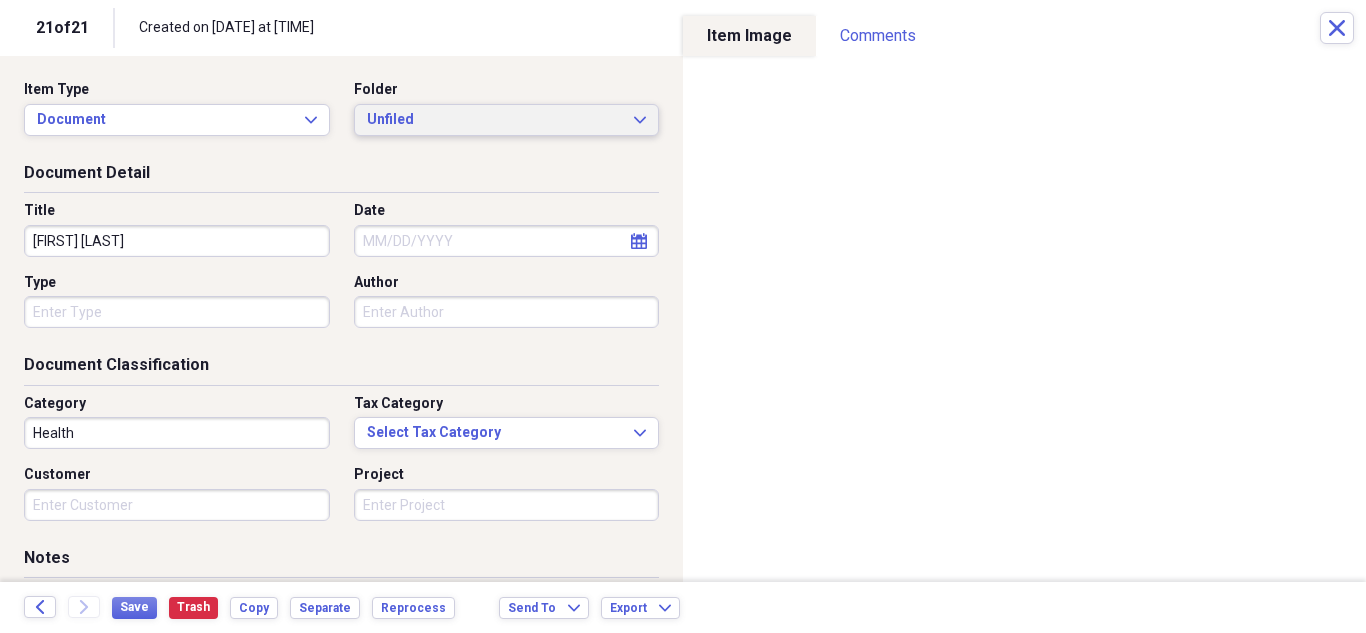 click on "Unfiled Expand" at bounding box center [507, 120] 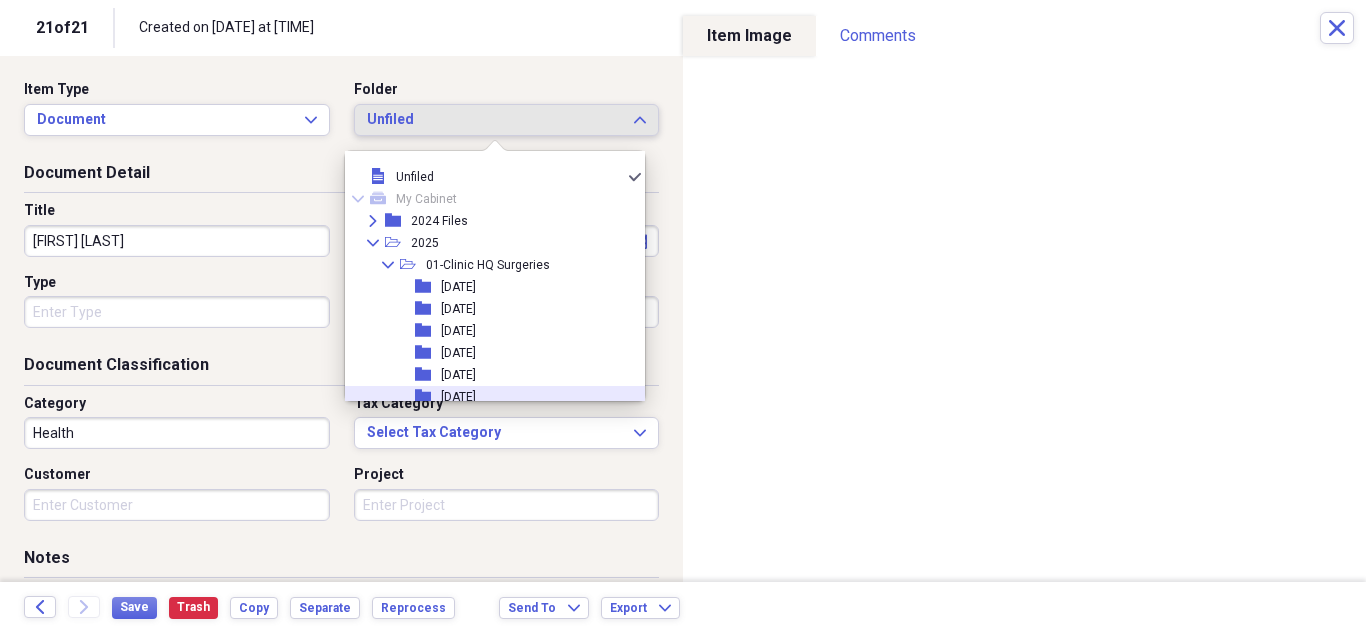 click 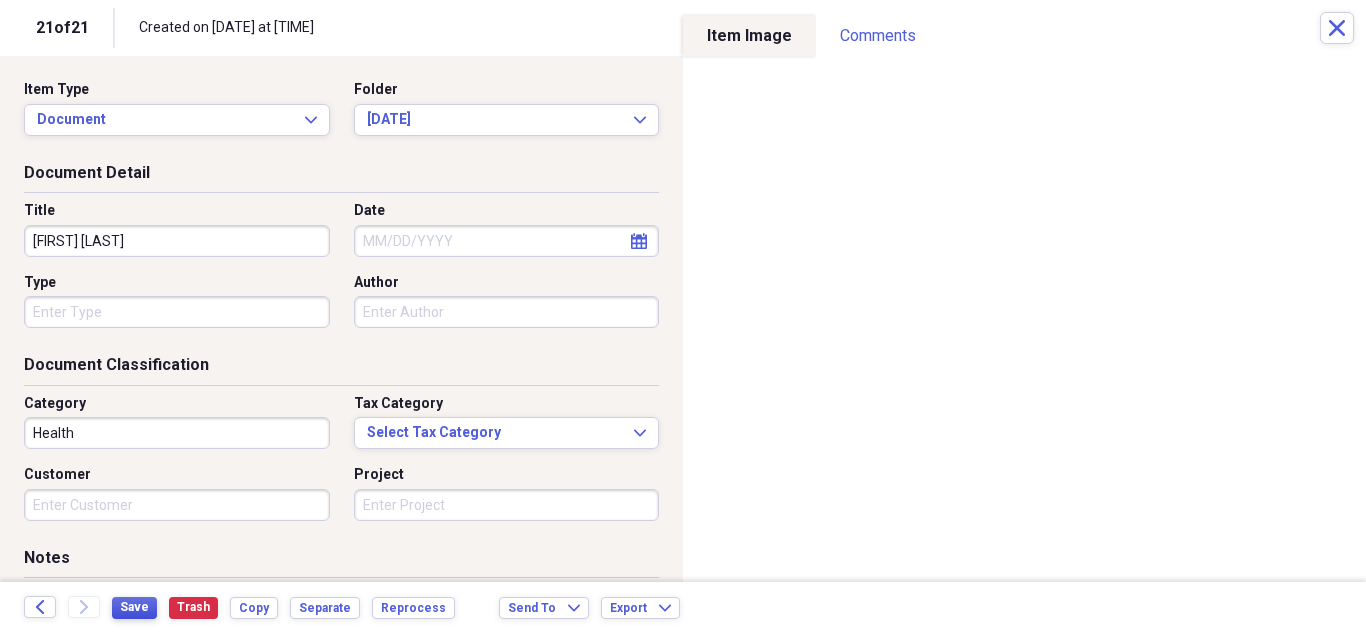 click on "Save" at bounding box center [134, 607] 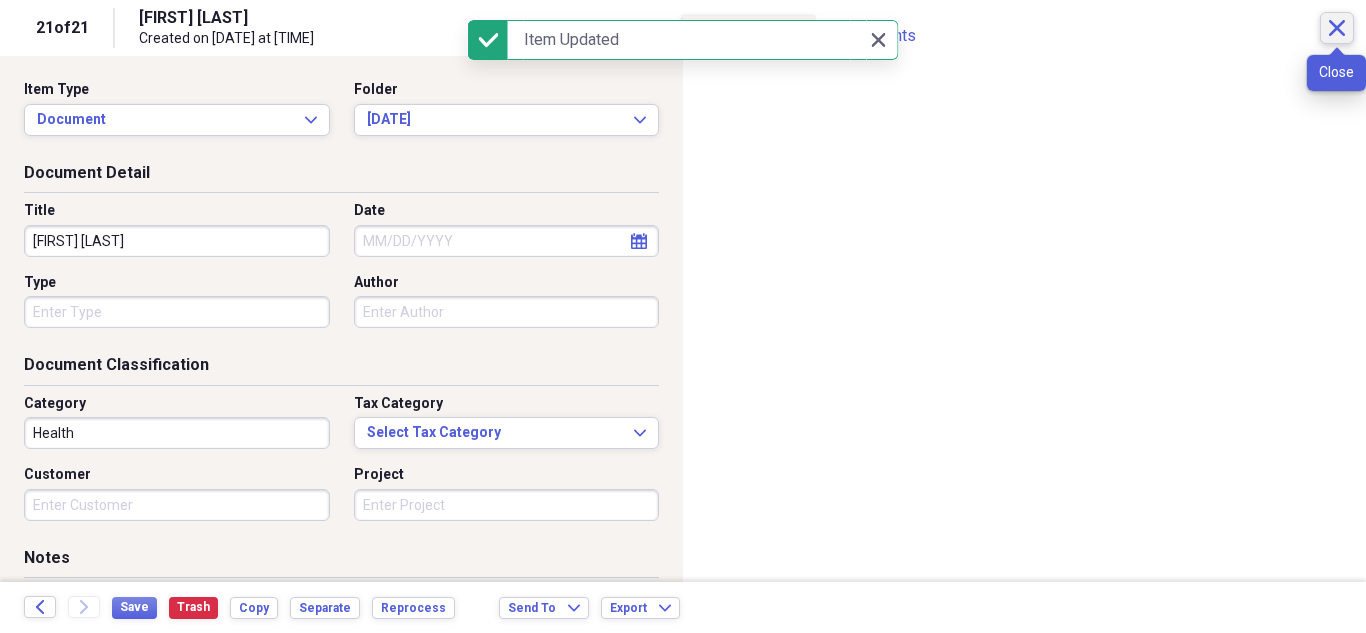 click on "Close" 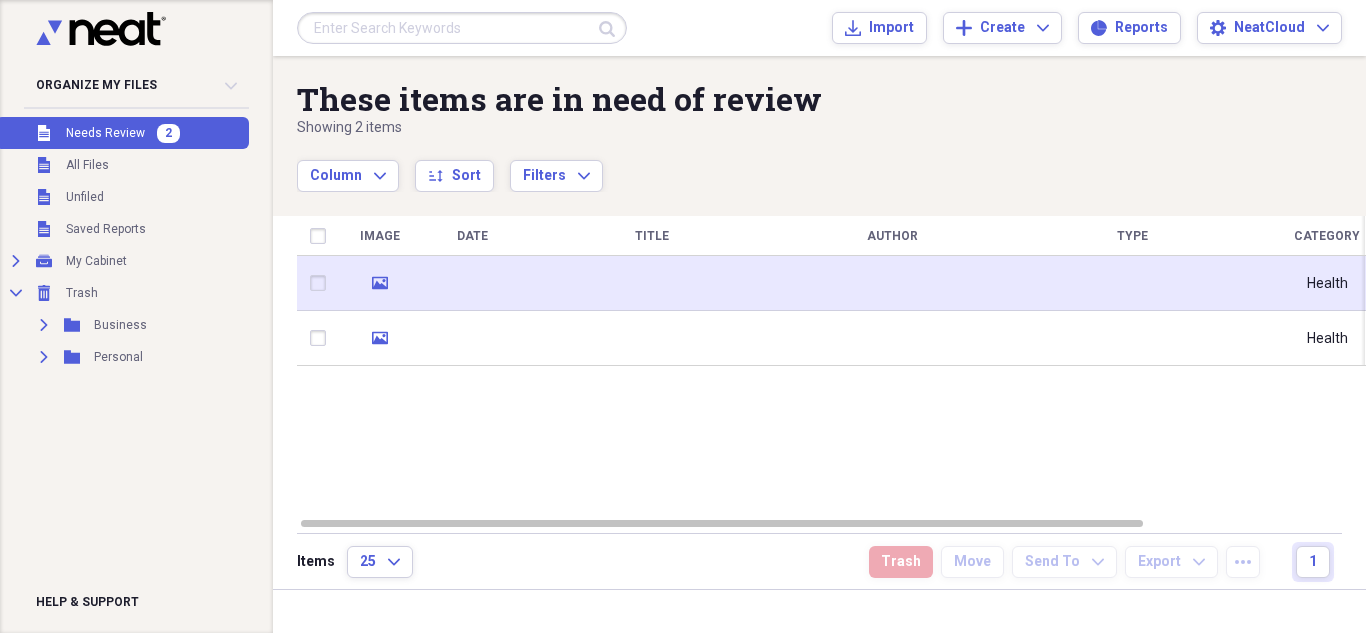 click at bounding box center (892, 283) 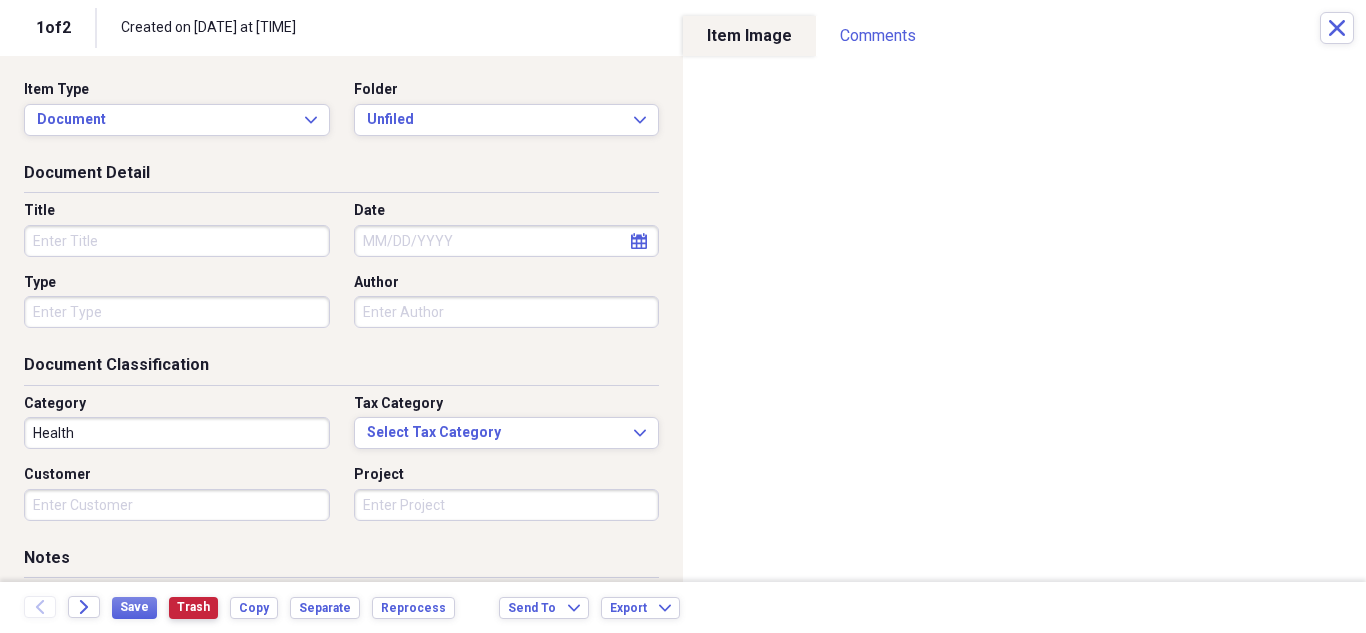 click on "Trash" at bounding box center (193, 607) 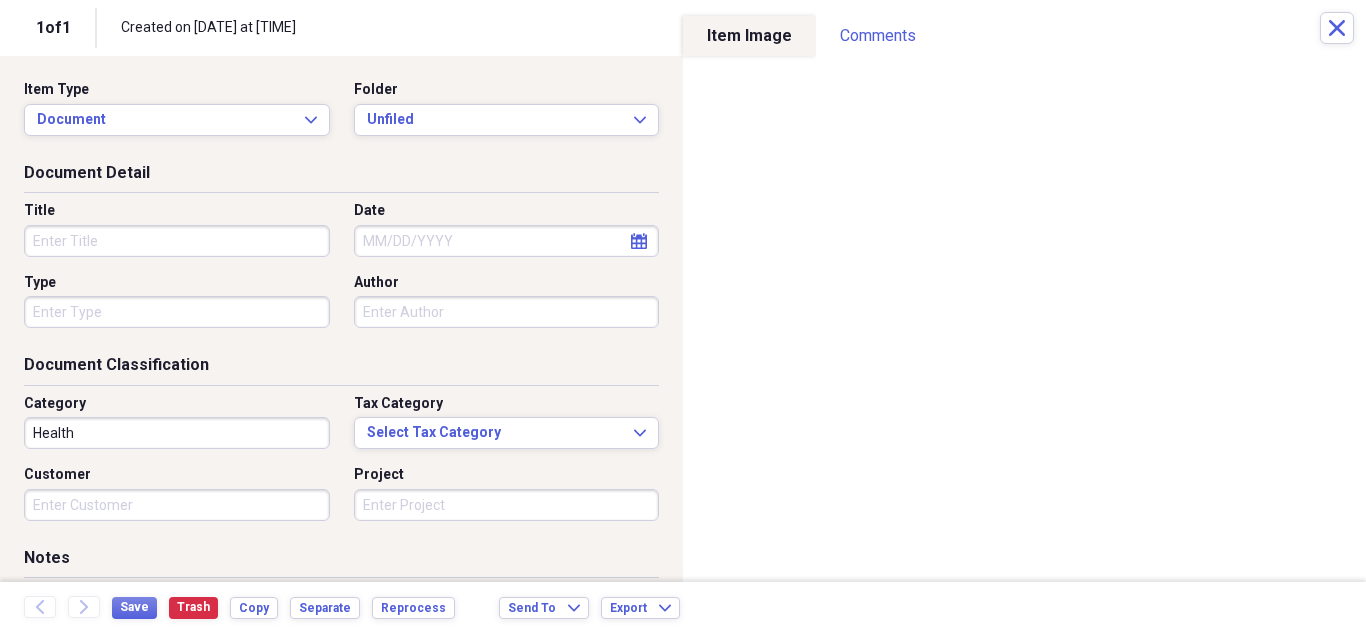 click on "Title" at bounding box center [177, 241] 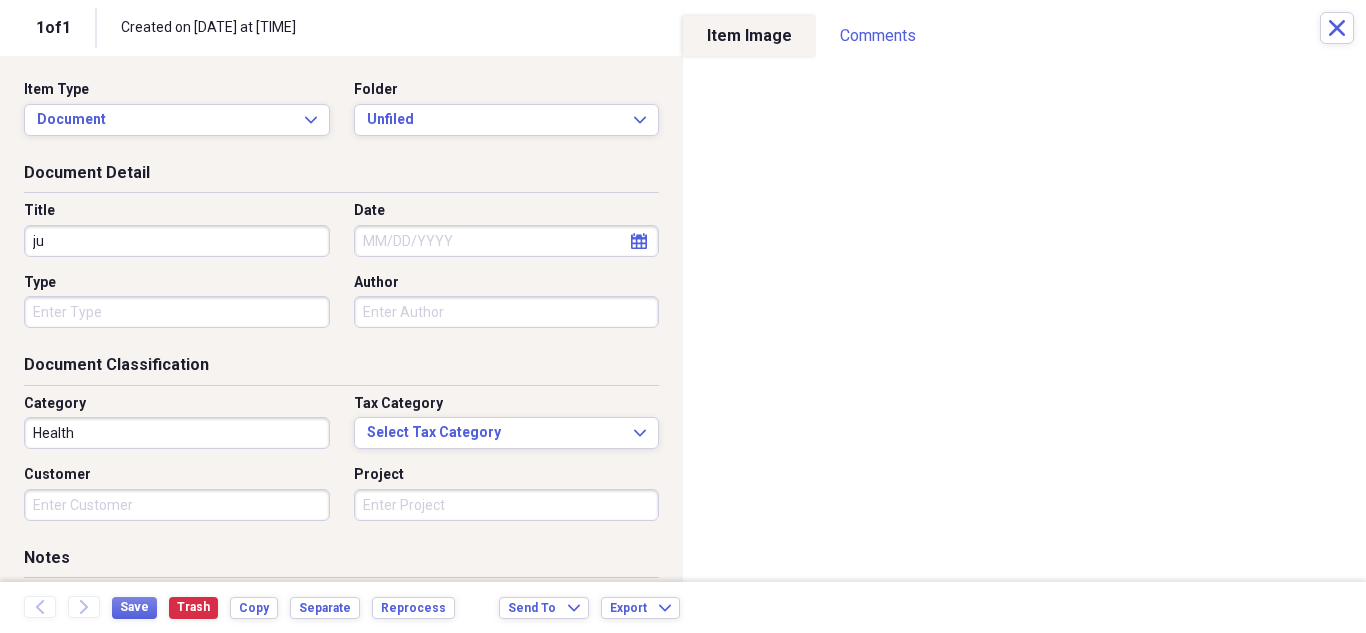 type on "j" 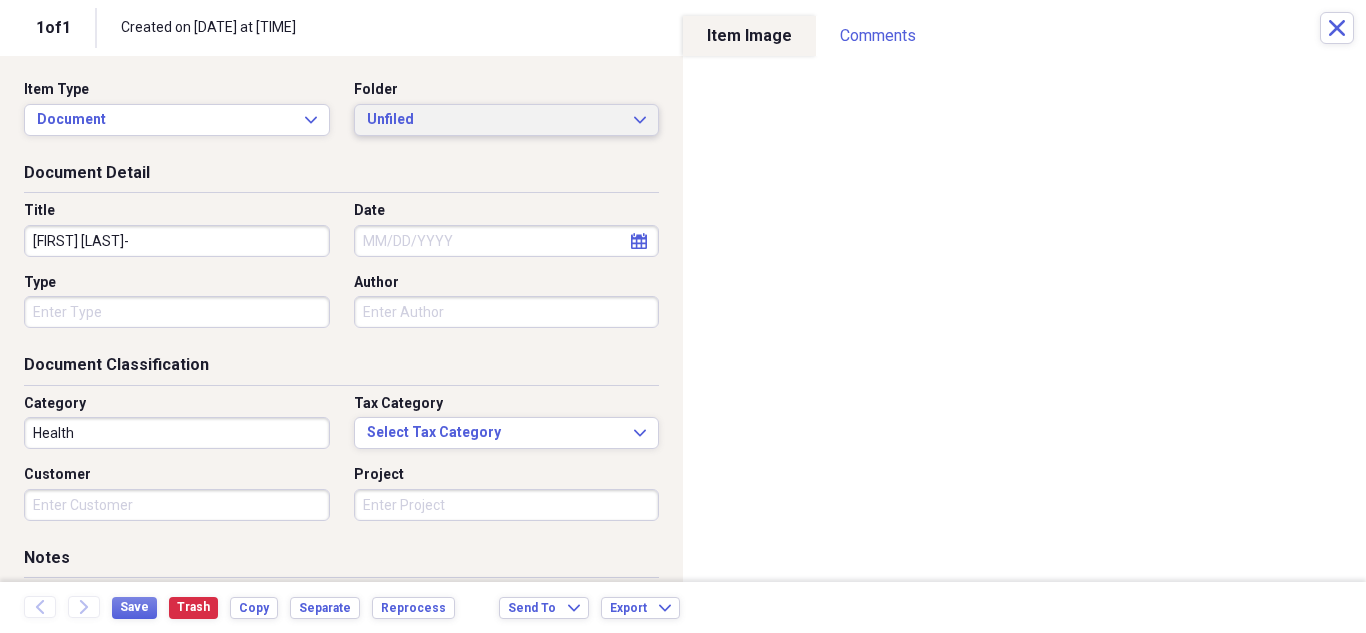 type on "[FIRST] [LAST]-" 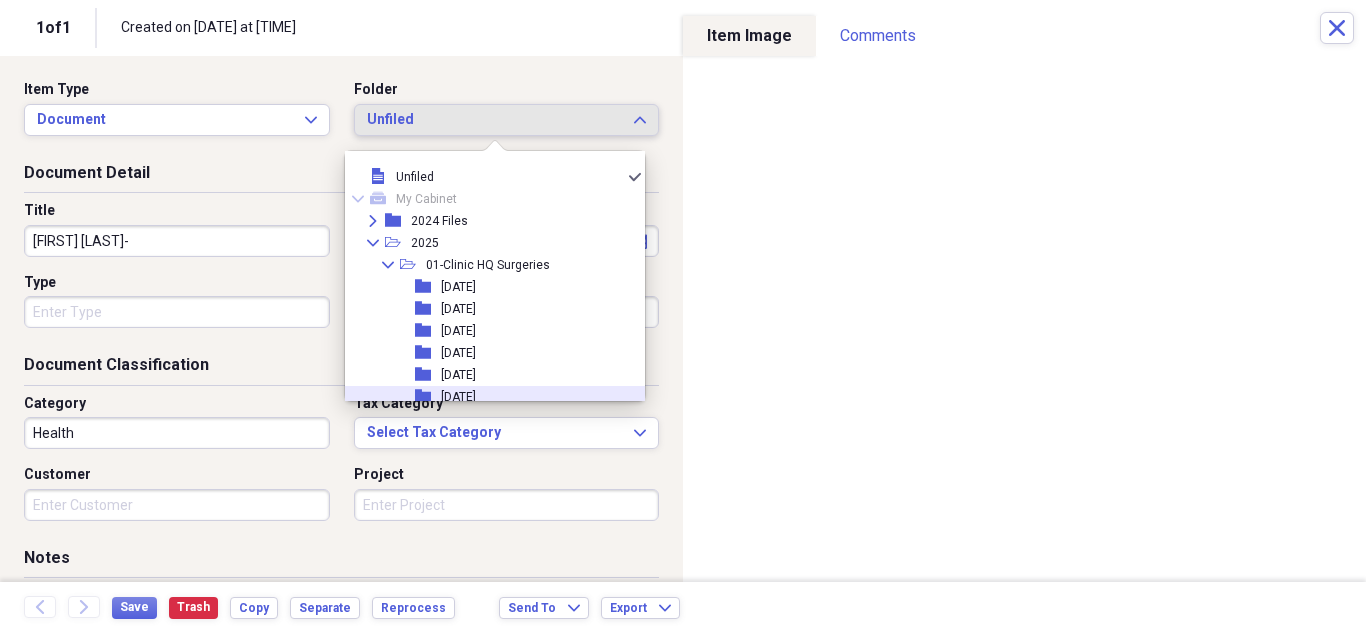 click on "[DATE]" at bounding box center [458, 397] 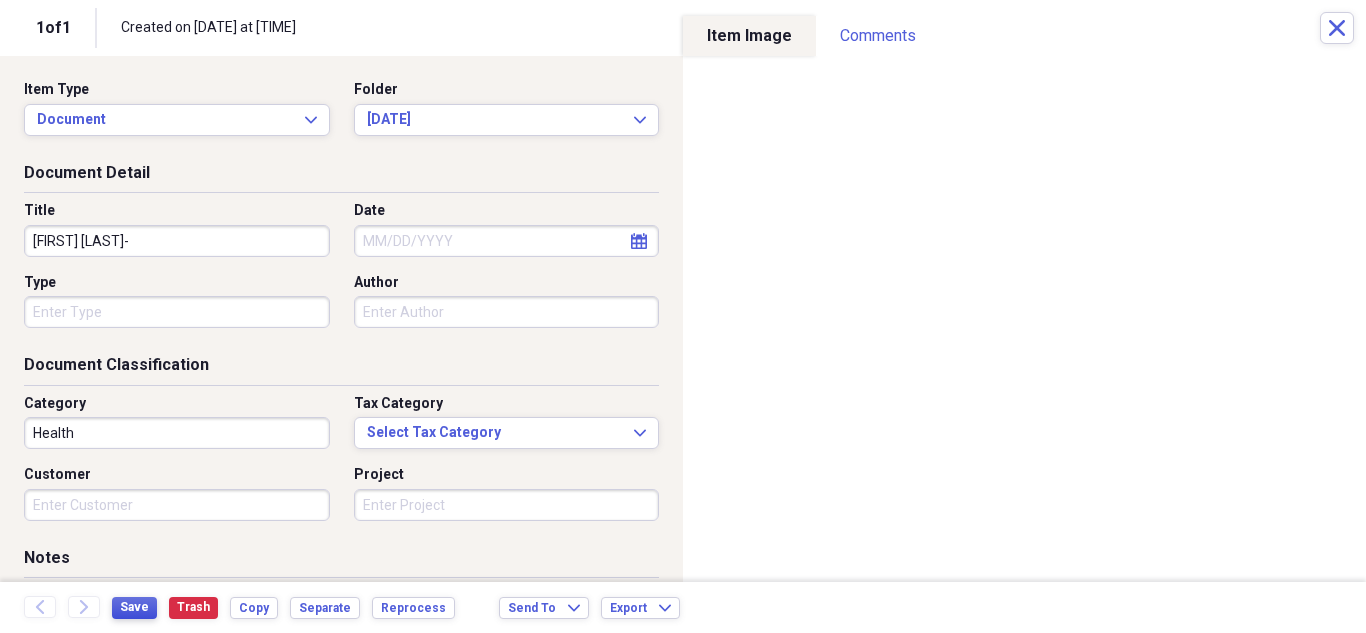 click on "Save" at bounding box center [134, 607] 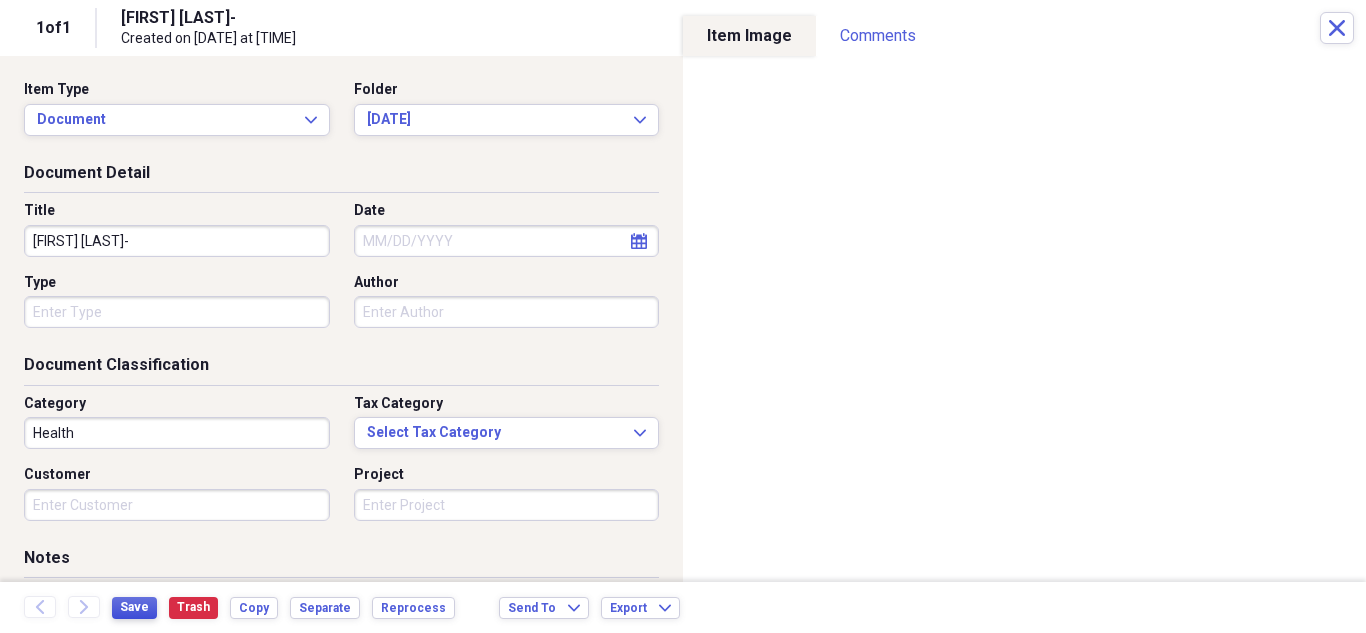 click on "Save" at bounding box center [134, 607] 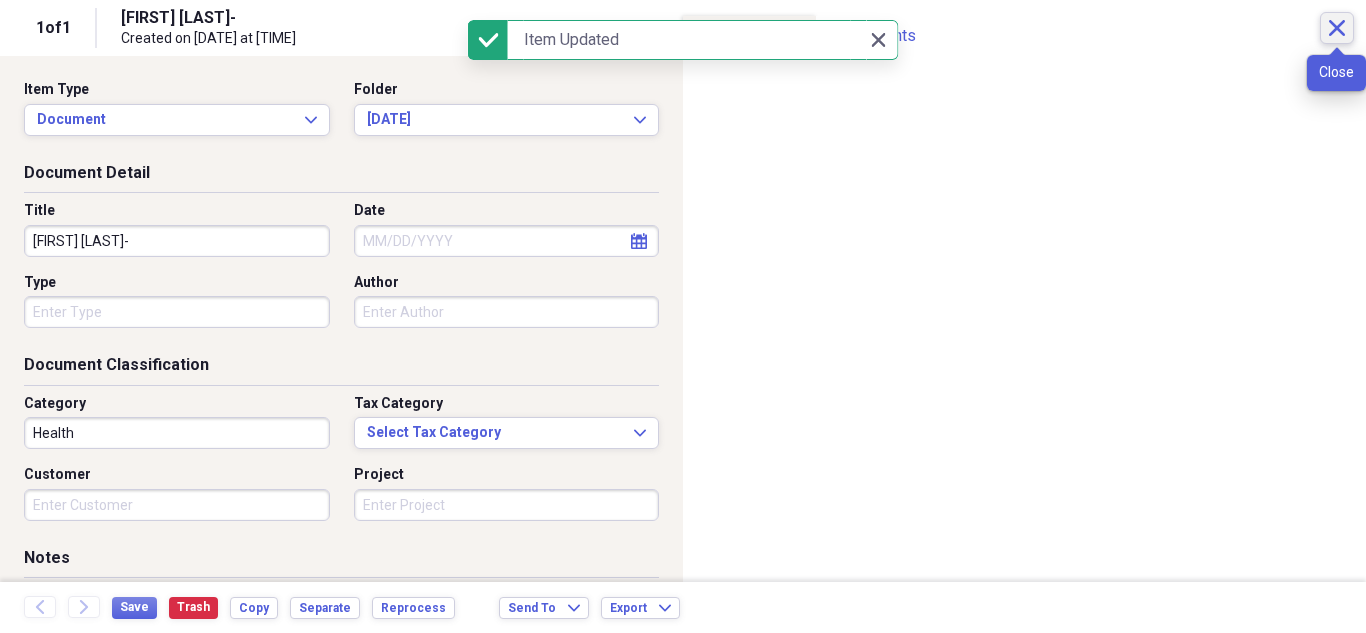 click on "Close" 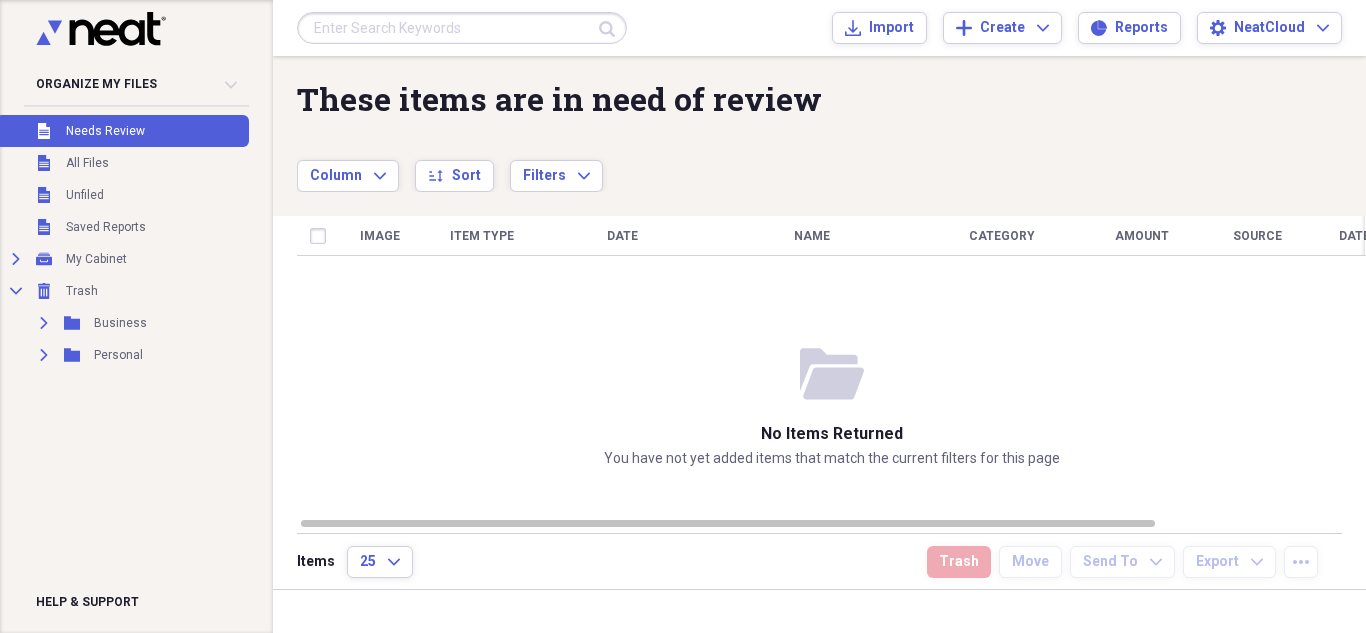 click on "Needs Review" at bounding box center (105, 131) 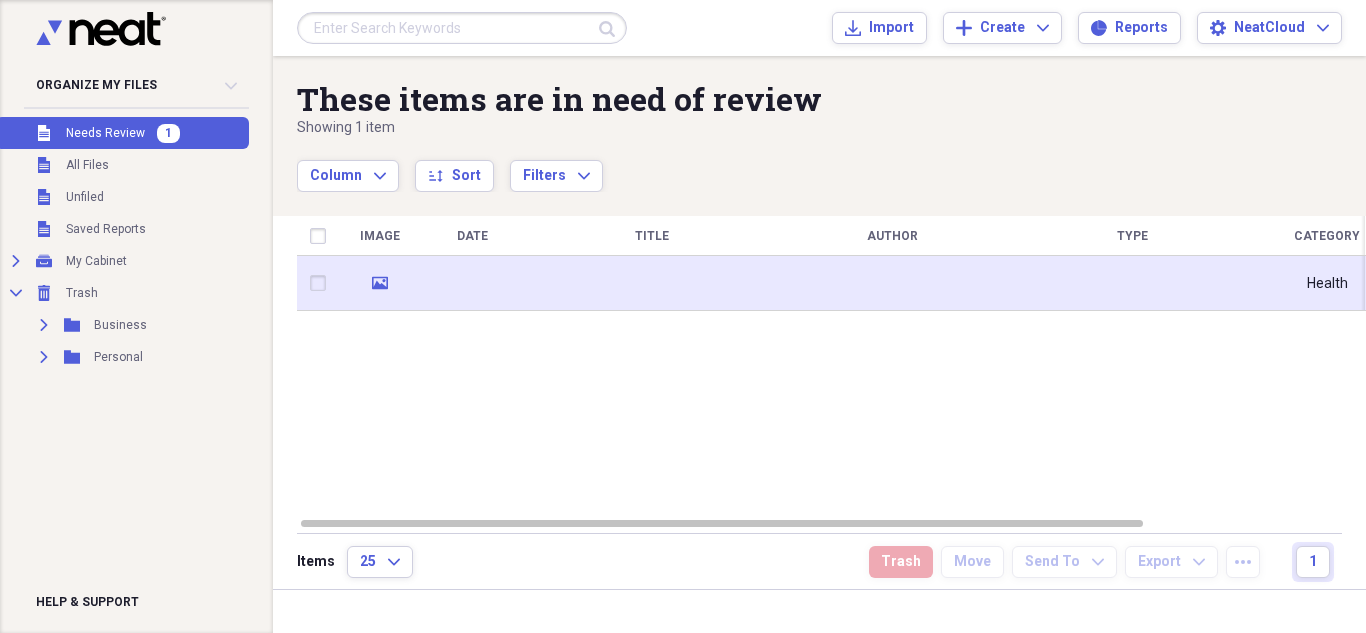 click at bounding box center [472, 283] 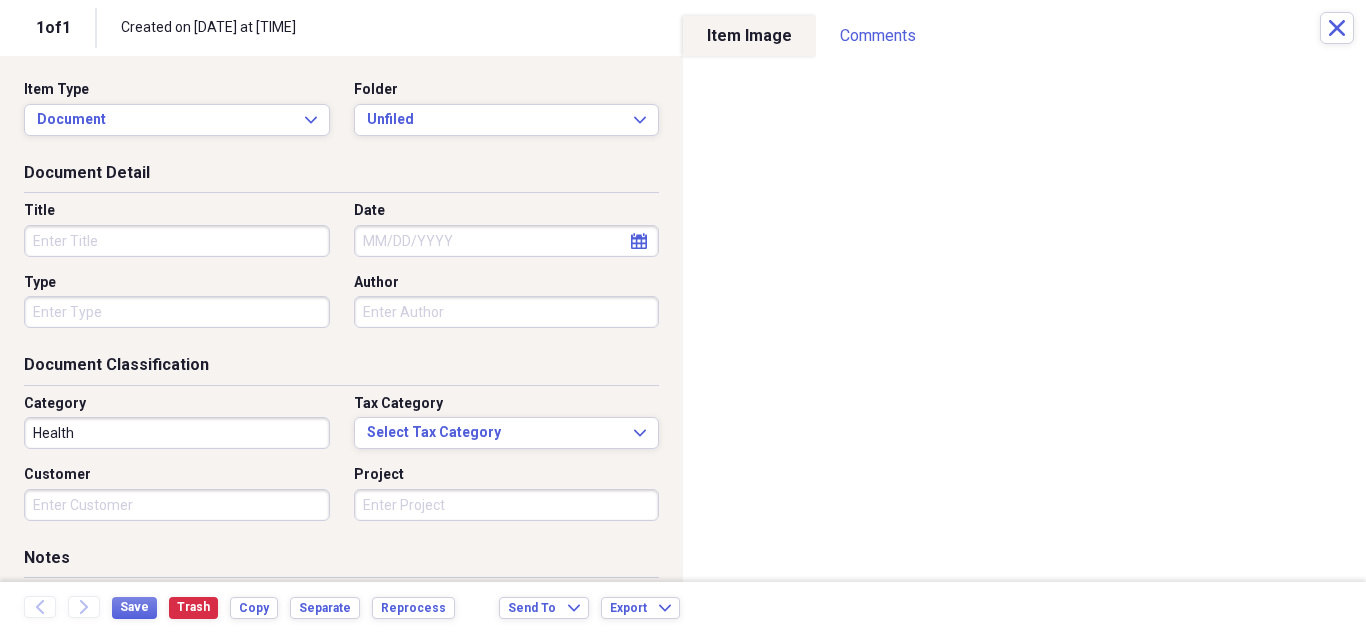 click on "Title" at bounding box center (177, 241) 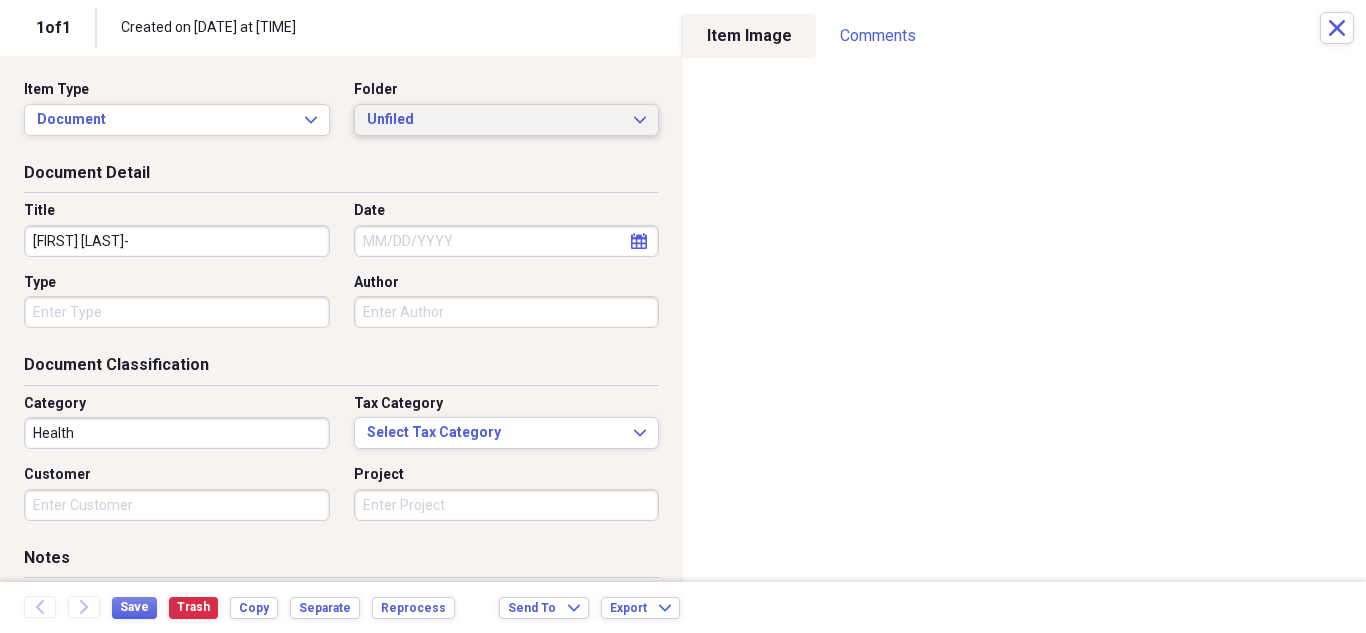 type on "[FIRST] [LAST]-" 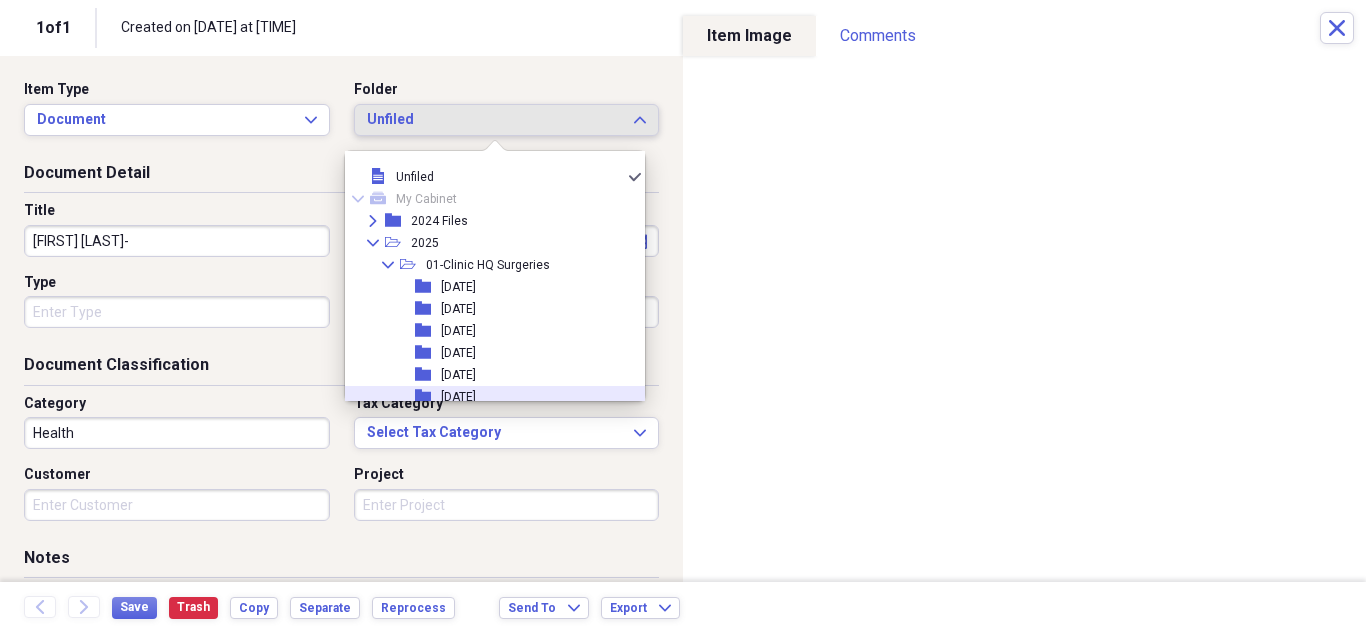 click on "[DATE]" at bounding box center (458, 397) 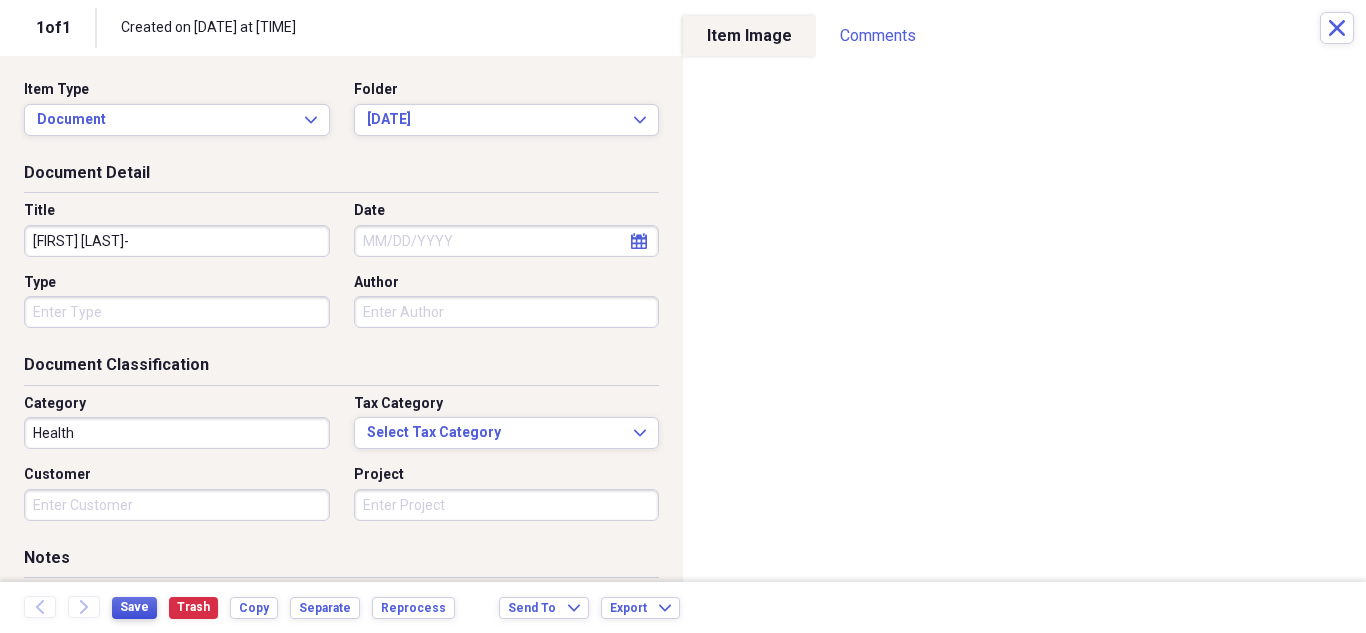 click on "Save" at bounding box center (134, 607) 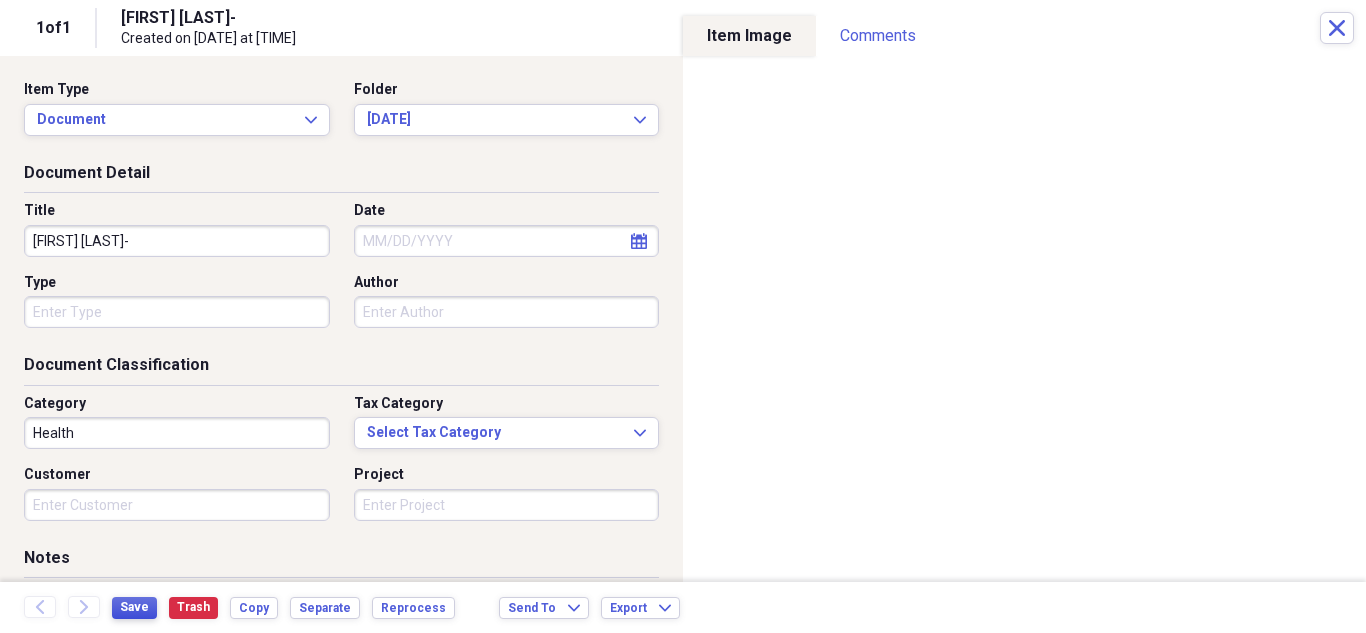click on "Save" at bounding box center [134, 607] 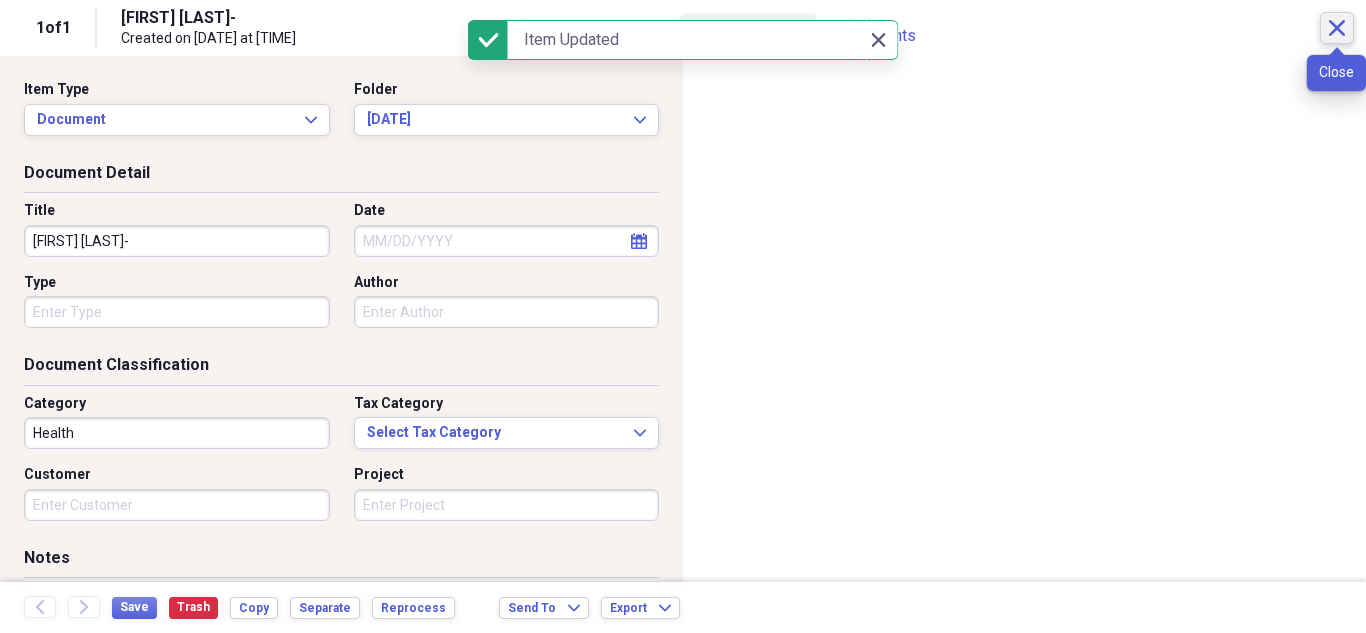 click on "Close" at bounding box center (1337, 28) 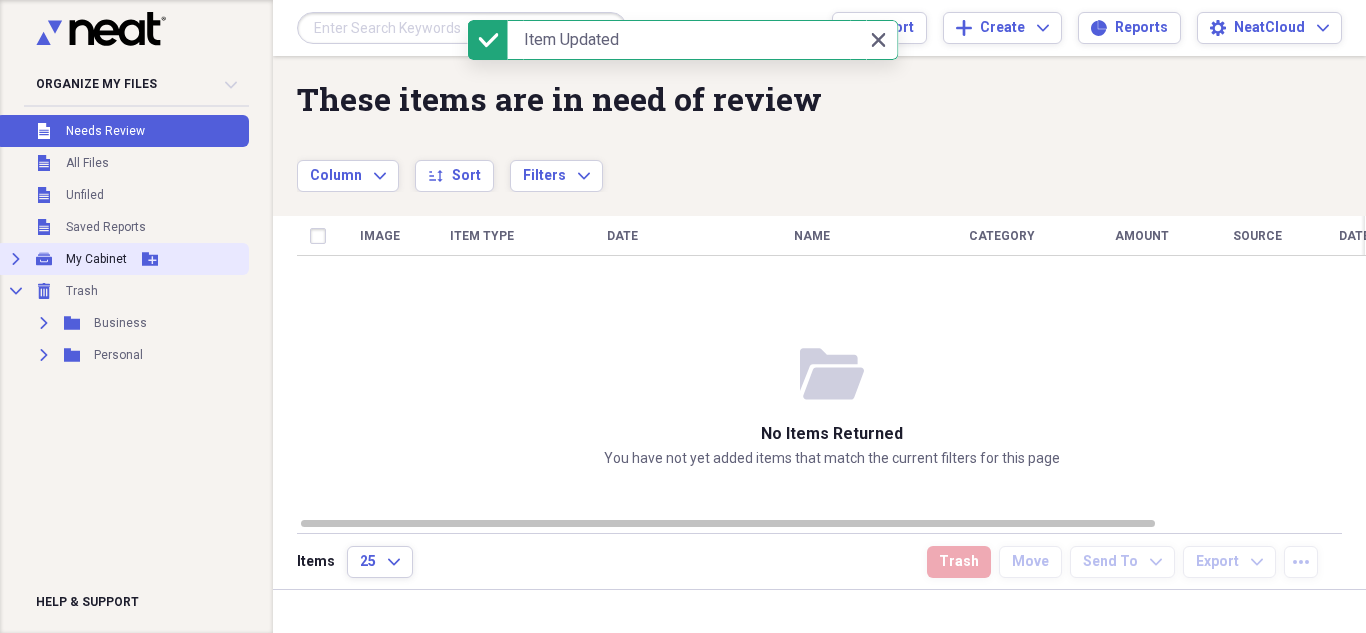 click on "Expand" at bounding box center [16, 259] 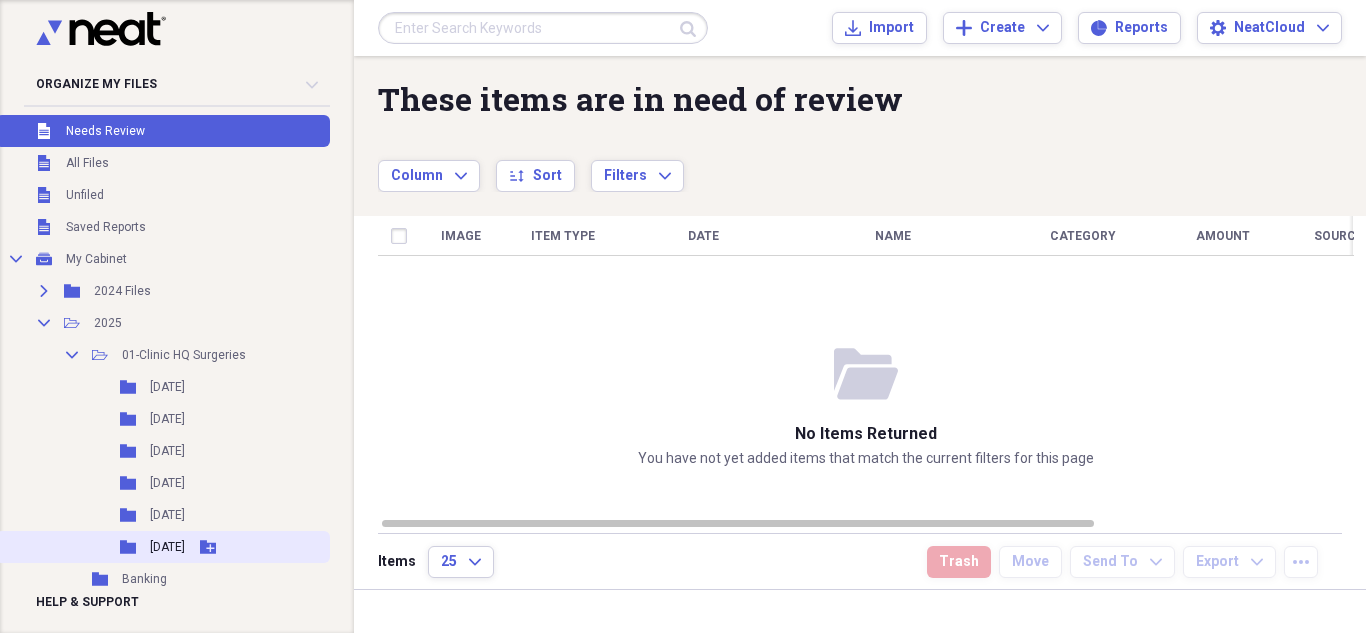 click on "Folder [DATE] Add Folder" at bounding box center (163, 547) 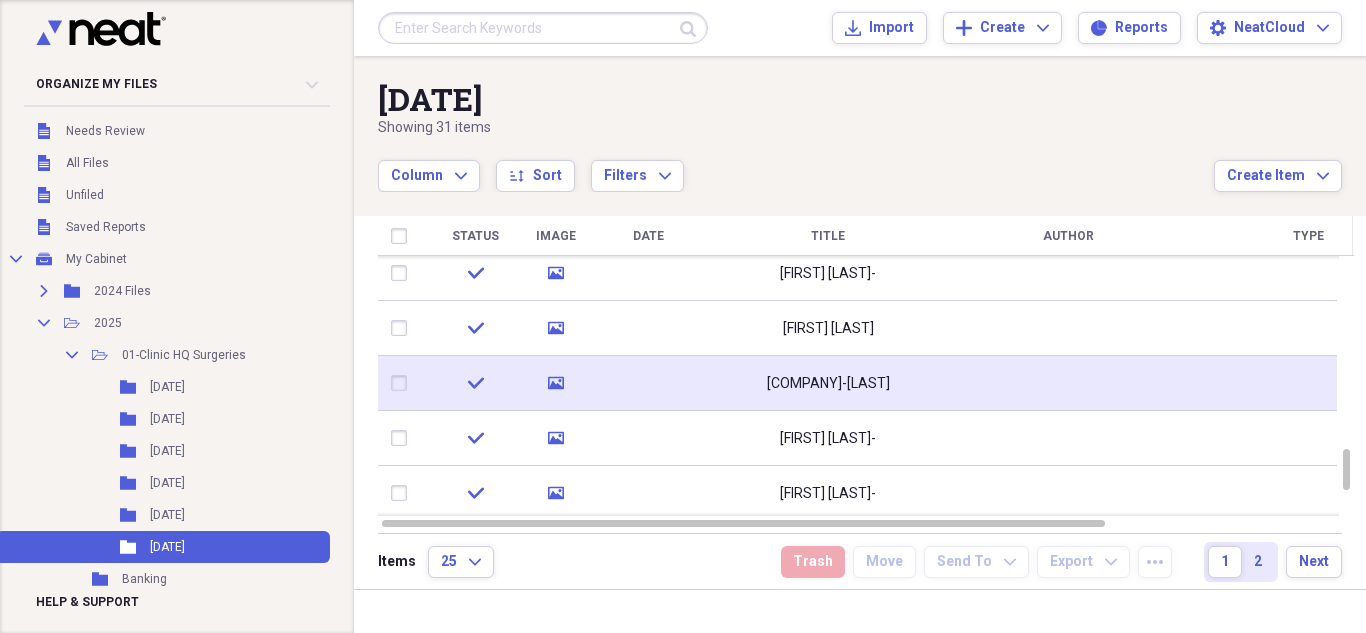 click on "[COMPANY]-[LAST]" at bounding box center [828, 383] 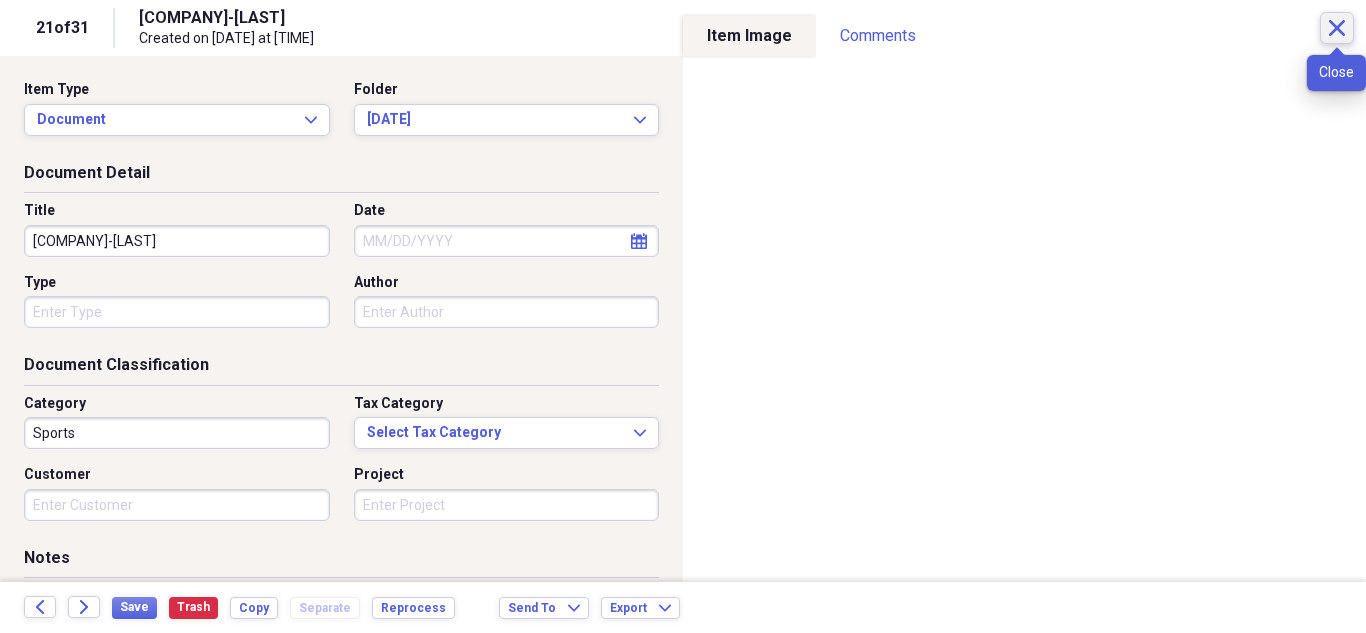 click on "Close" 